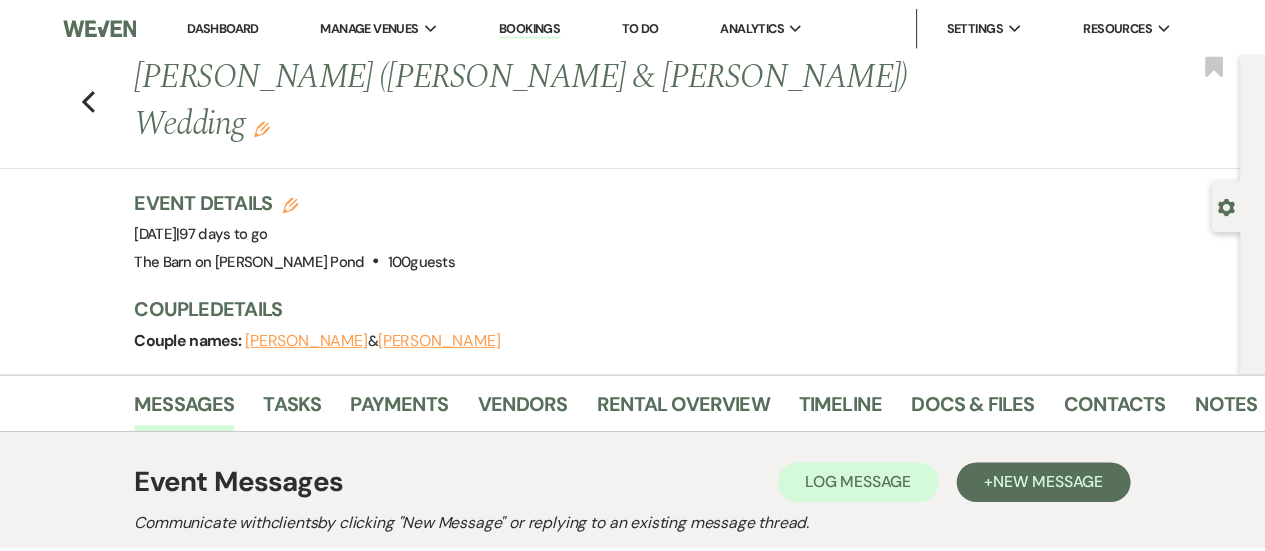 scroll, scrollTop: 0, scrollLeft: 0, axis: both 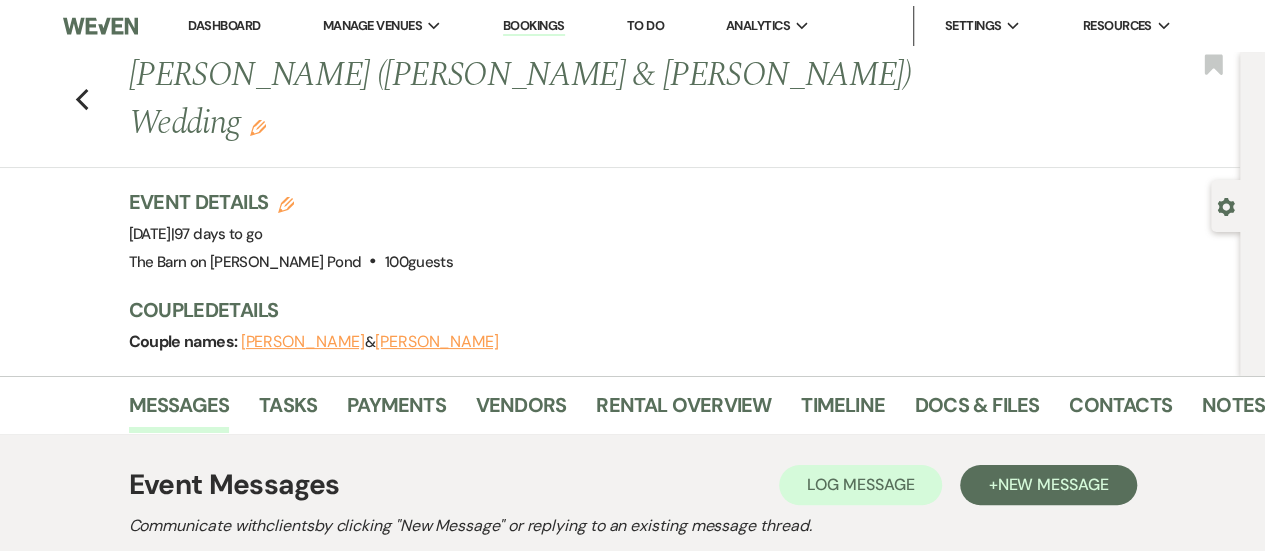click on "Event Details Edit Event Date:   [DATE]  |  97 days to go Venue:   [GEOGRAPHIC_DATA][PERSON_NAME] . 100  guests Venue Address:   [STREET_ADDRESS] Guest count:   100  guests Couple  Details Couple names:   [PERSON_NAME]  &  [PERSON_NAME]" at bounding box center [685, 282] 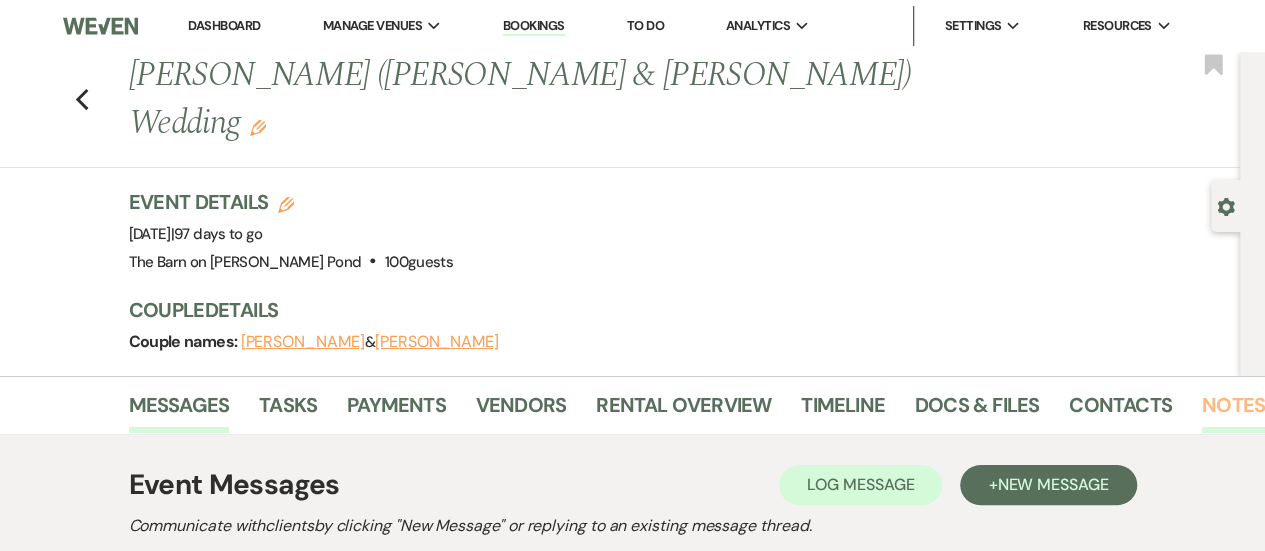 click on "Notes" at bounding box center [1233, 411] 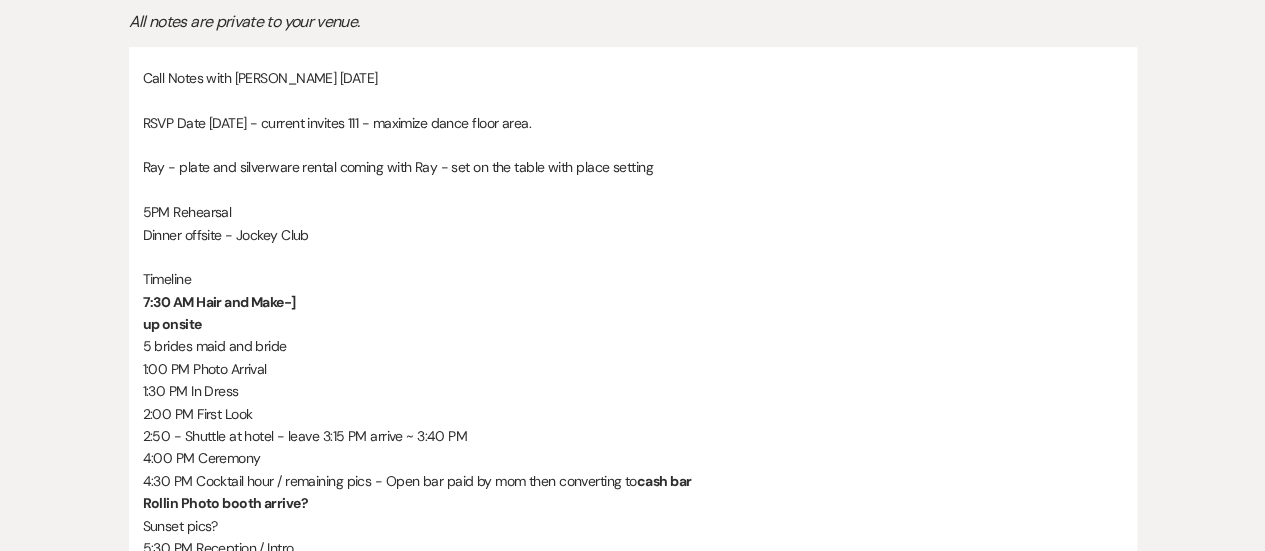 scroll, scrollTop: 512, scrollLeft: 0, axis: vertical 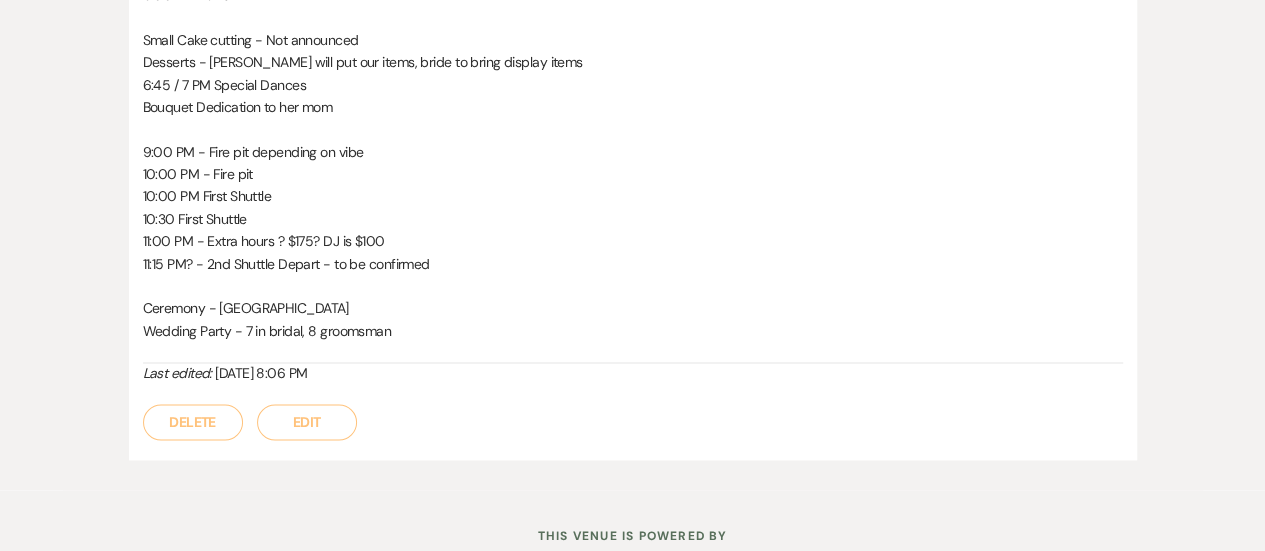 click on "Edit" at bounding box center [307, 422] 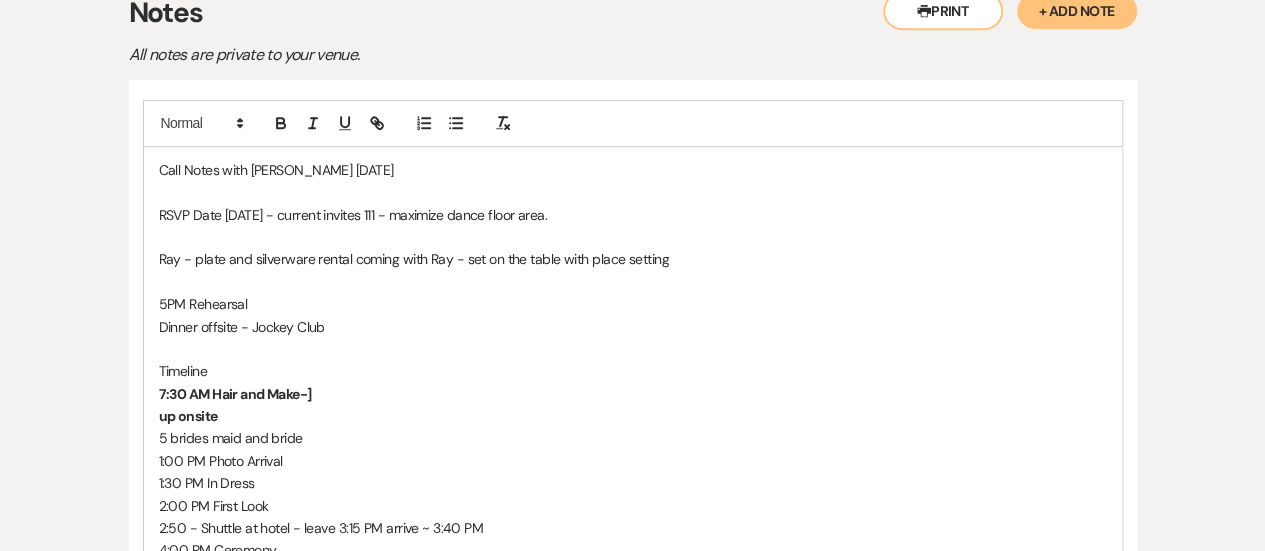 scroll, scrollTop: 460, scrollLeft: 0, axis: vertical 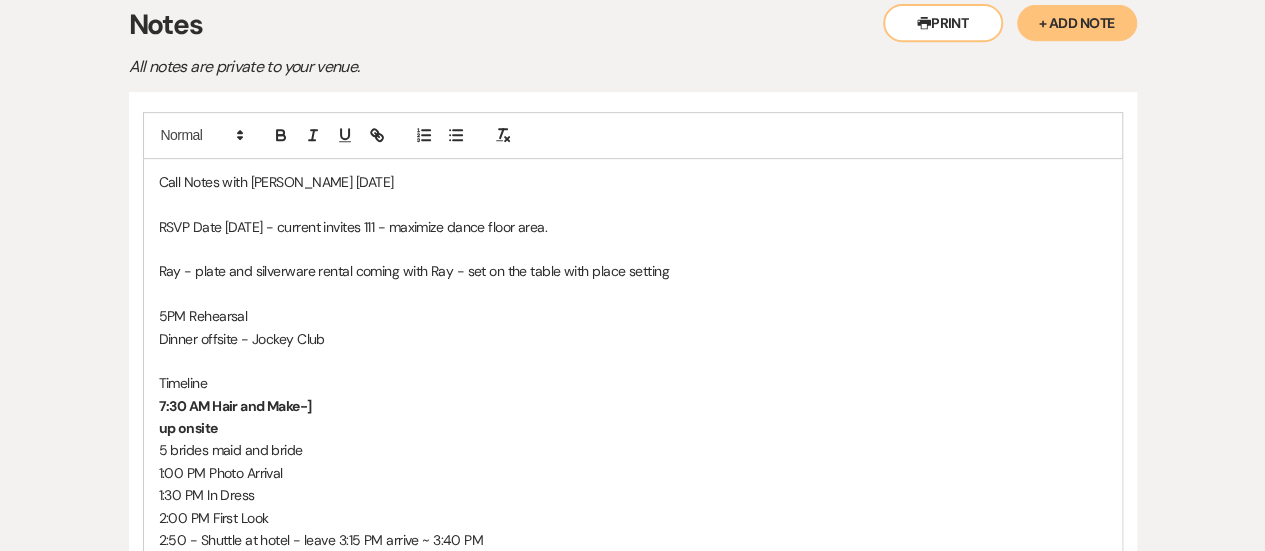click at bounding box center (633, 294) 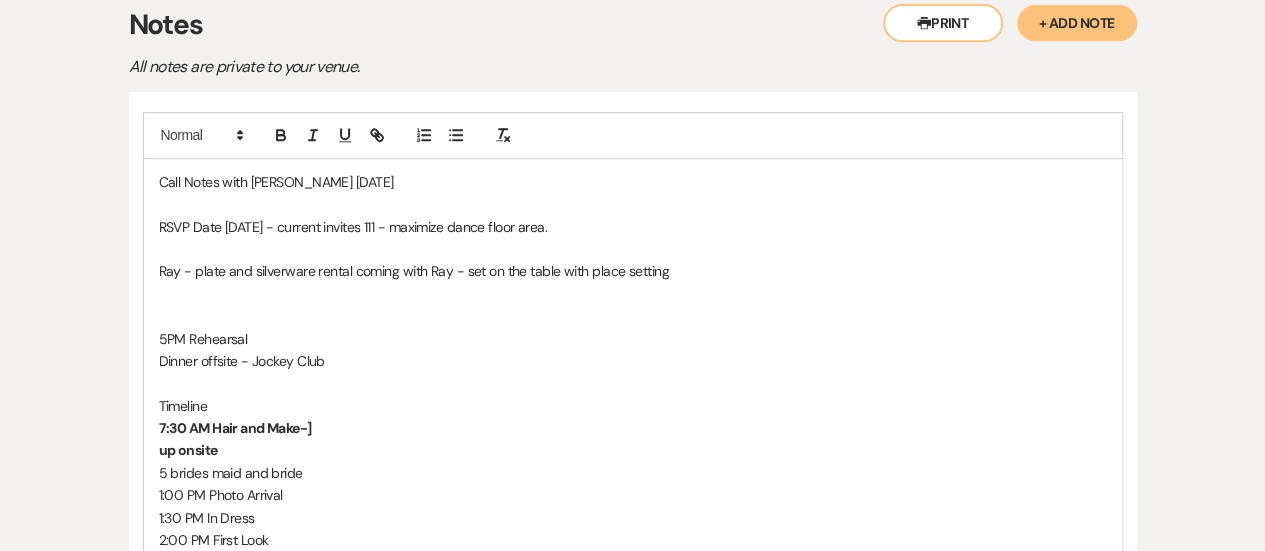 type 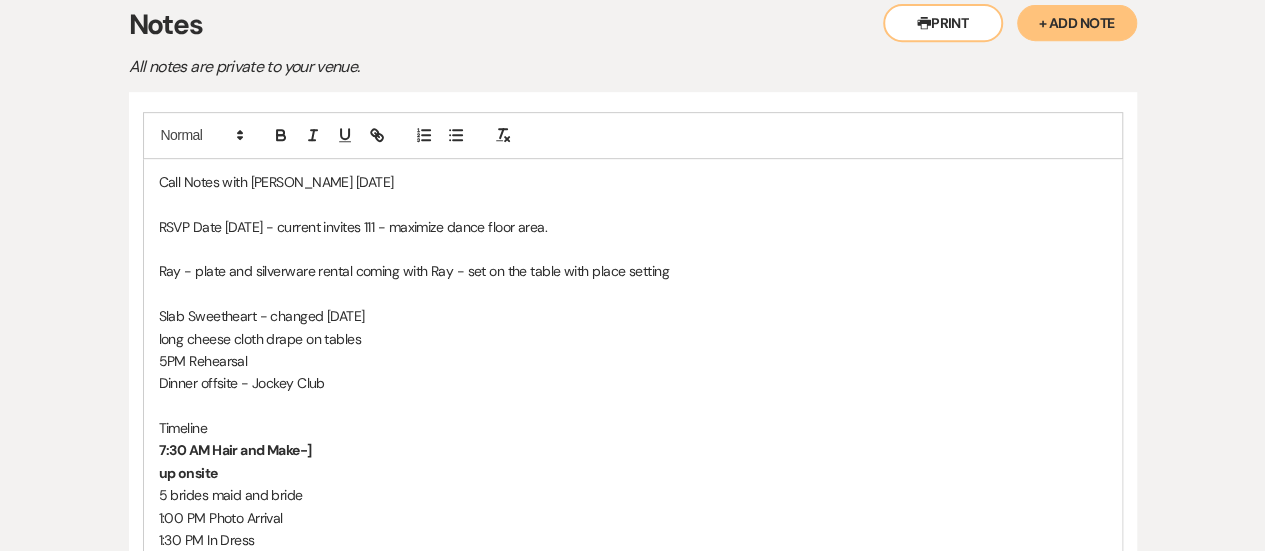 click on "Call Notes with [PERSON_NAME] [DATE]" at bounding box center (633, 182) 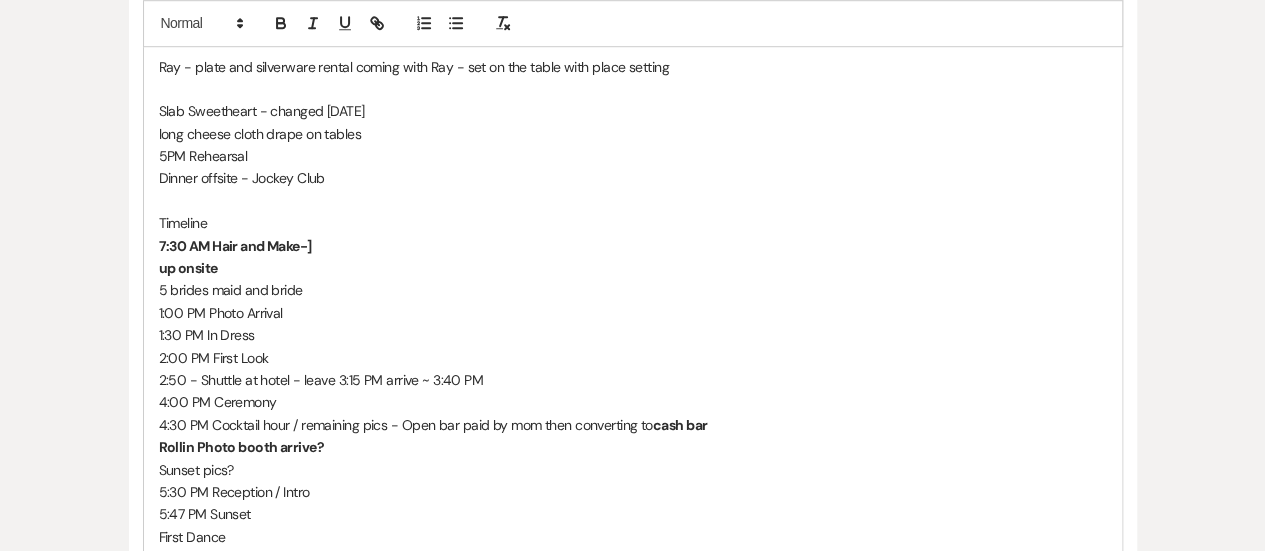 scroll, scrollTop: 758, scrollLeft: 0, axis: vertical 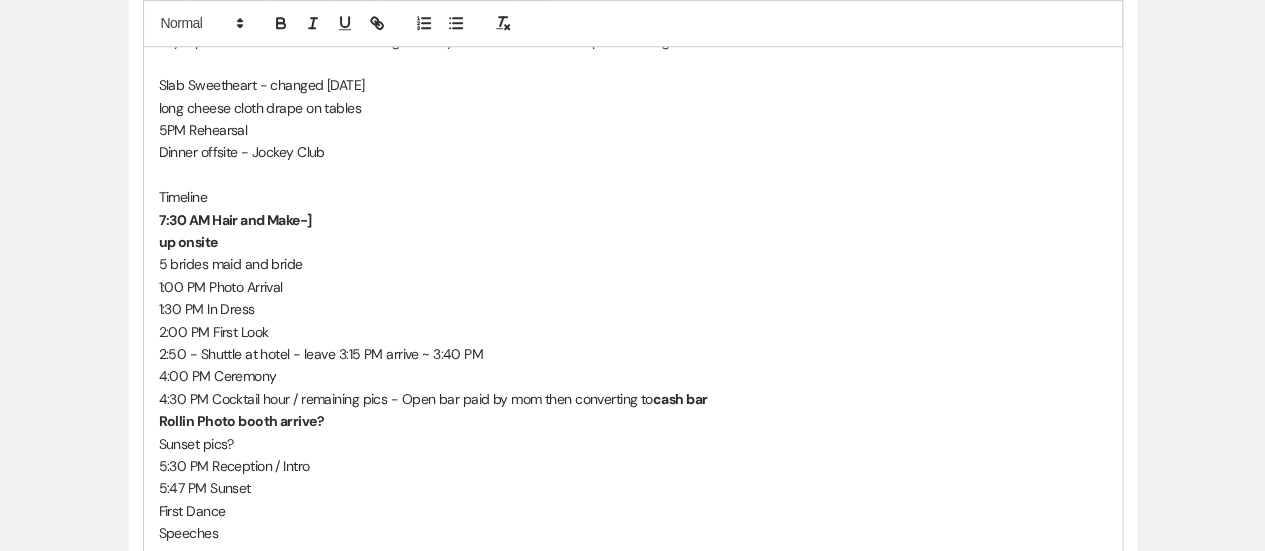 click on "7:30 AM Hair and Make-]" at bounding box center [235, 220] 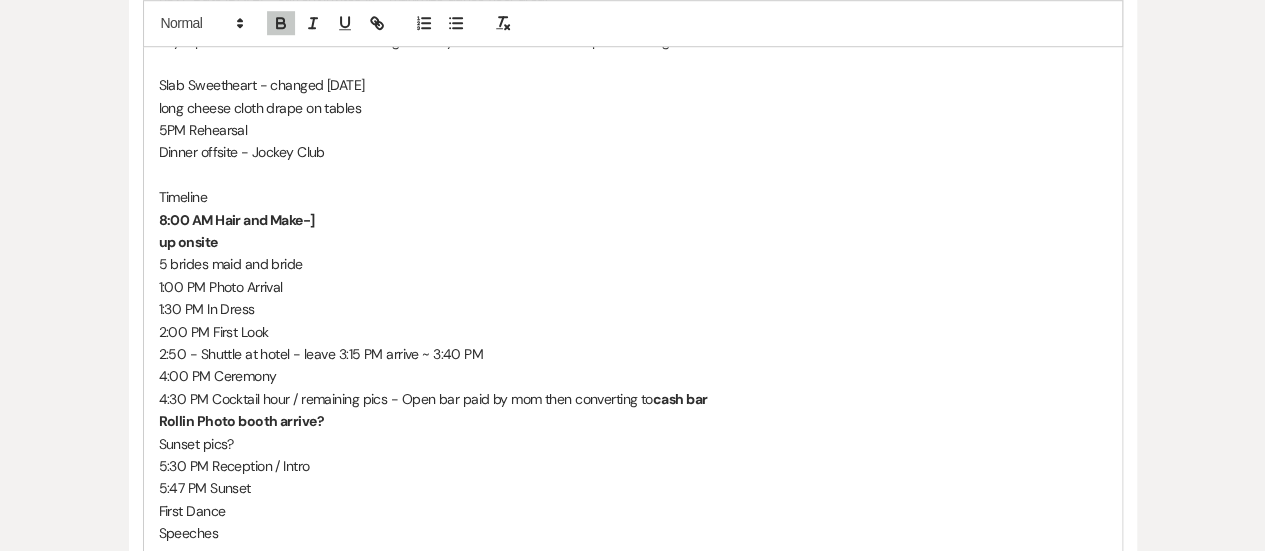 click on "1:00 PM Photo Arrival" at bounding box center (633, 287) 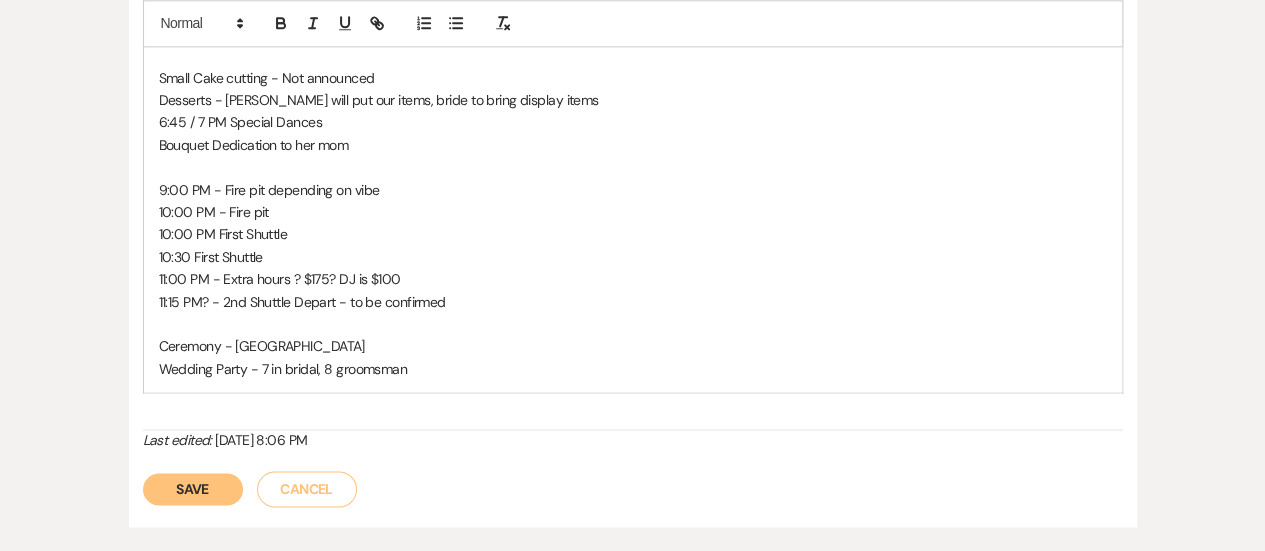 scroll, scrollTop: 1386, scrollLeft: 0, axis: vertical 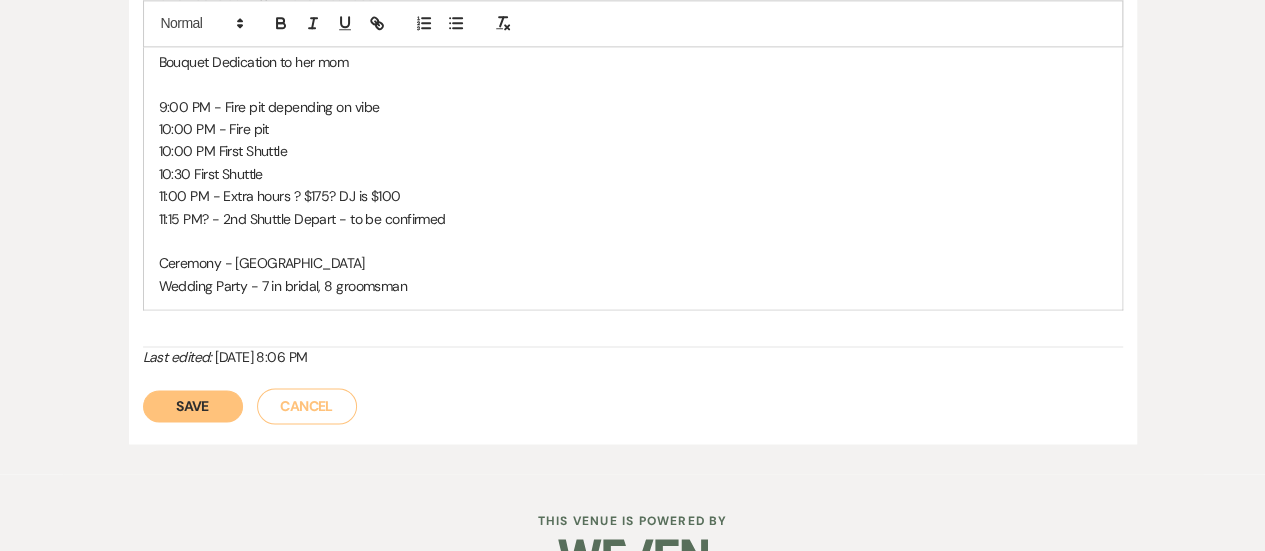 click on "Save" at bounding box center (193, 406) 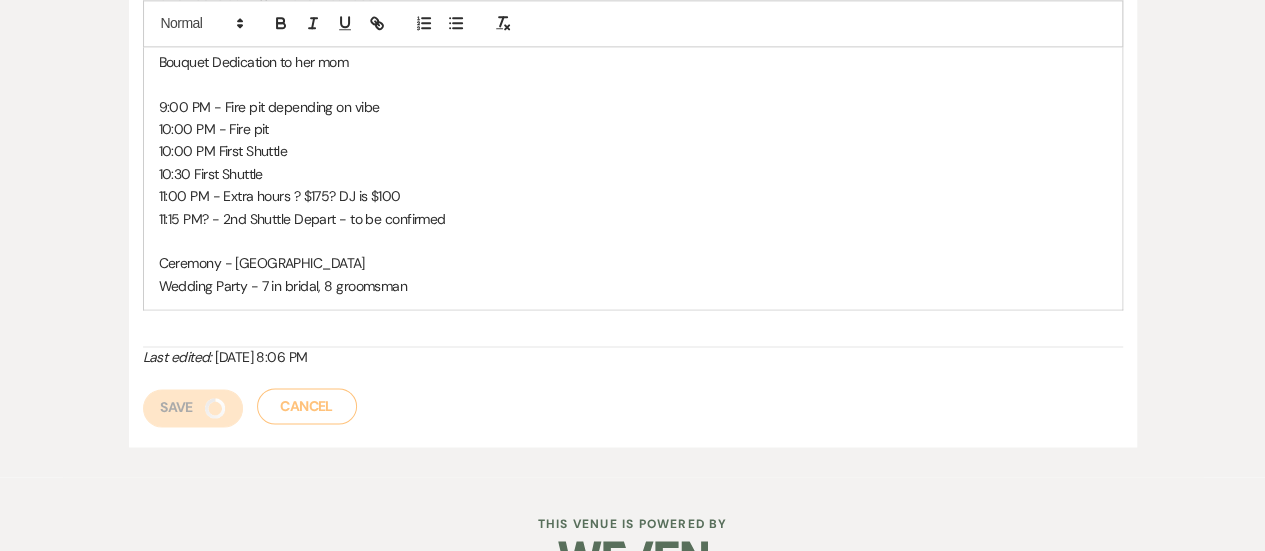 scroll, scrollTop: 1300, scrollLeft: 0, axis: vertical 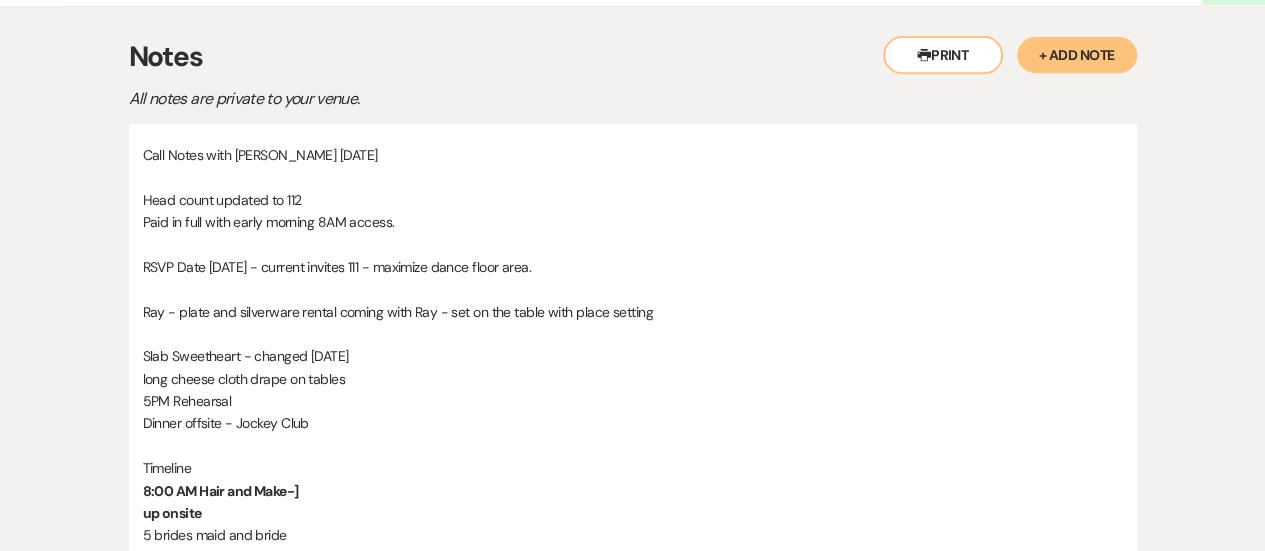 click on "Head count updated to 112" at bounding box center [633, 200] 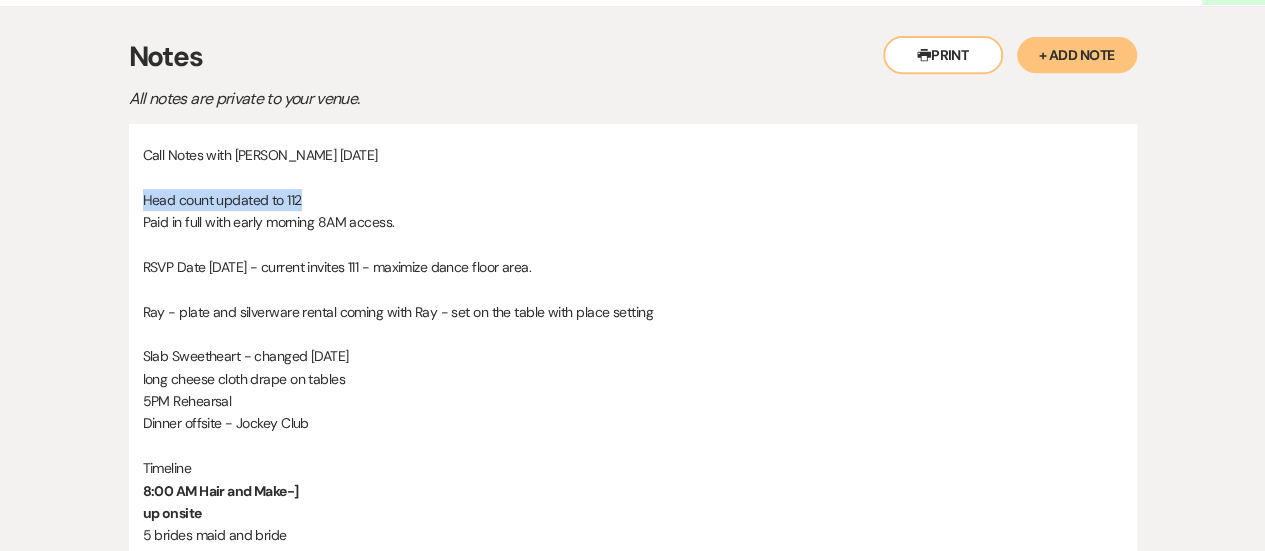 drag, startPoint x: 298, startPoint y: 148, endPoint x: 107, endPoint y: 153, distance: 191.06543 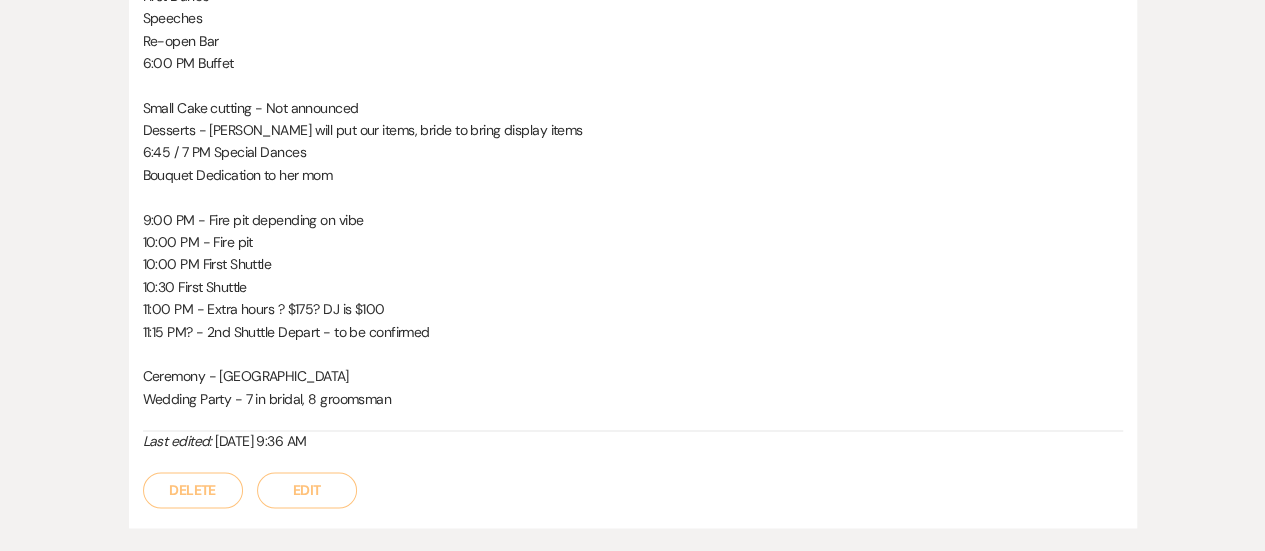 scroll, scrollTop: 1255, scrollLeft: 0, axis: vertical 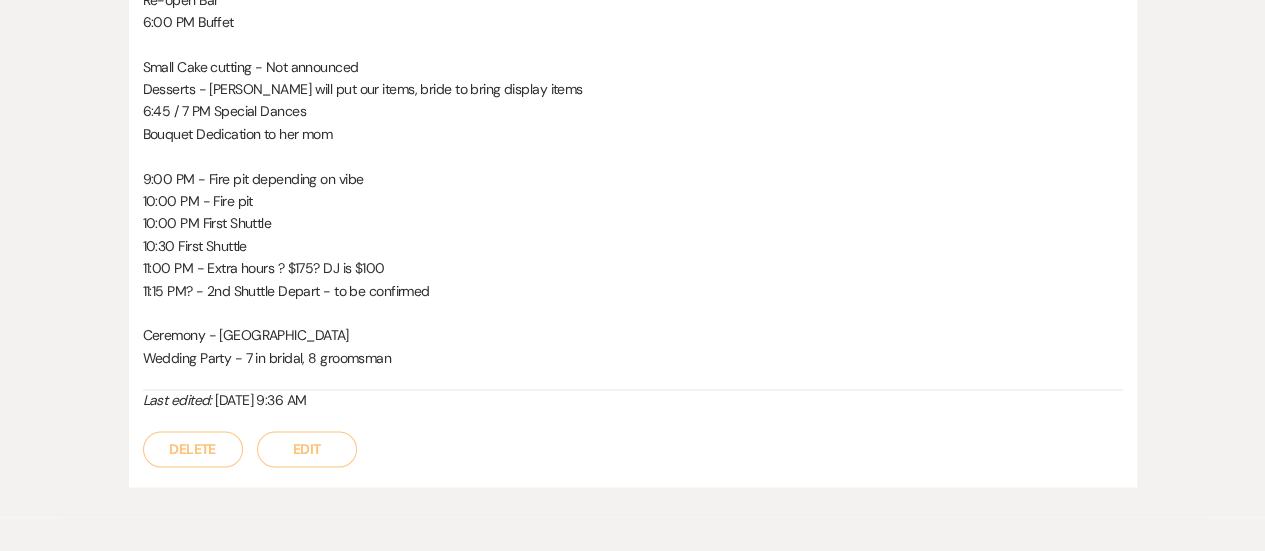 click on "Edit" at bounding box center [307, 449] 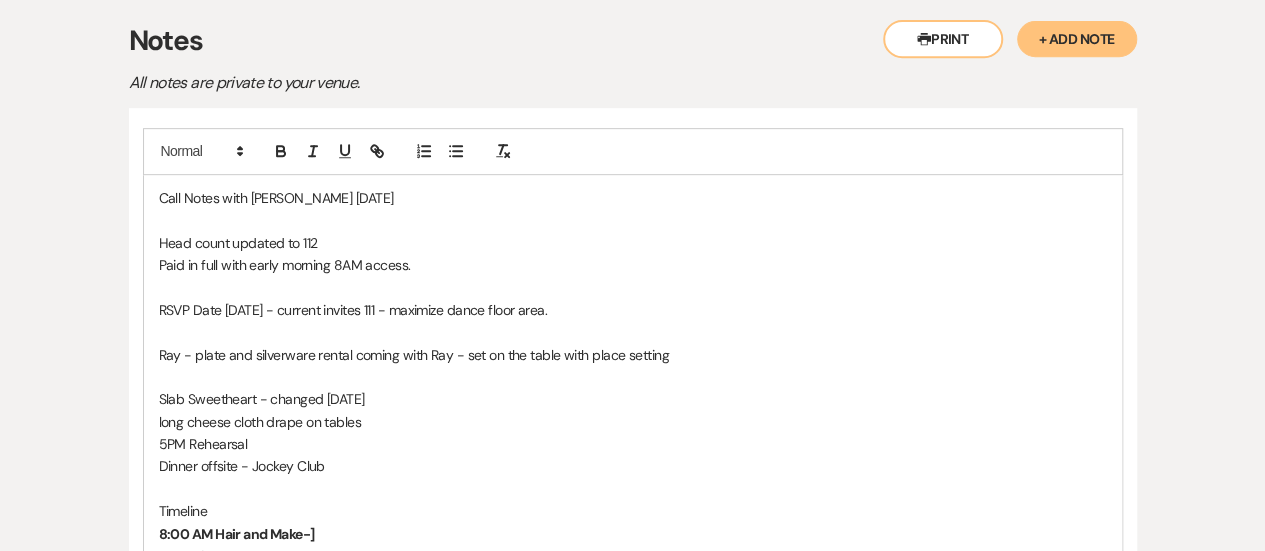 scroll, scrollTop: 406, scrollLeft: 0, axis: vertical 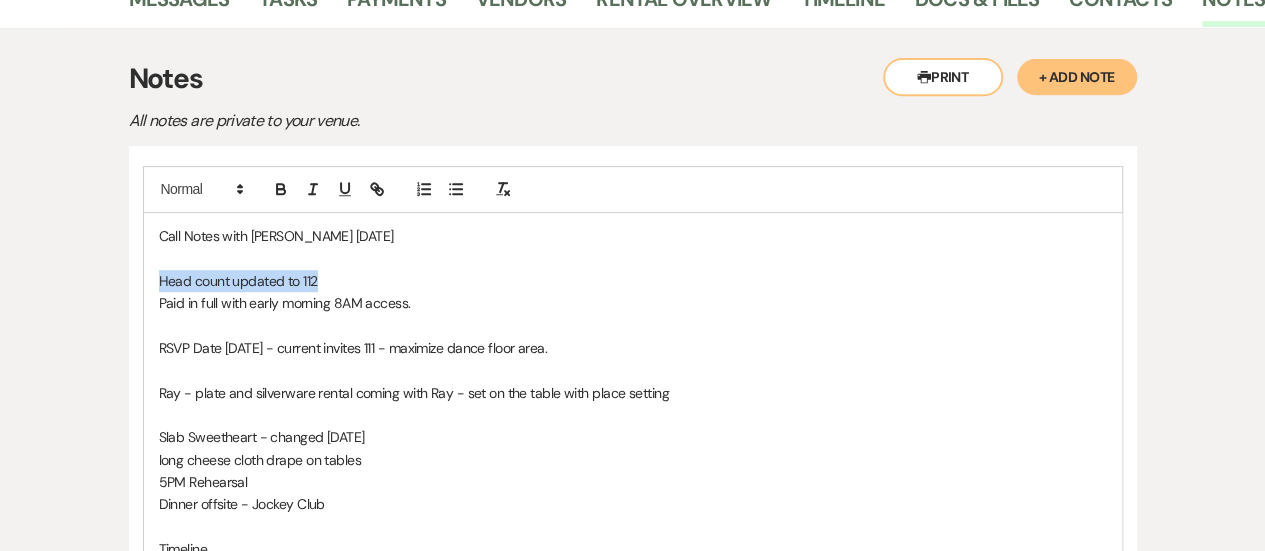 drag, startPoint x: 338, startPoint y: 229, endPoint x: 150, endPoint y: 224, distance: 188.06648 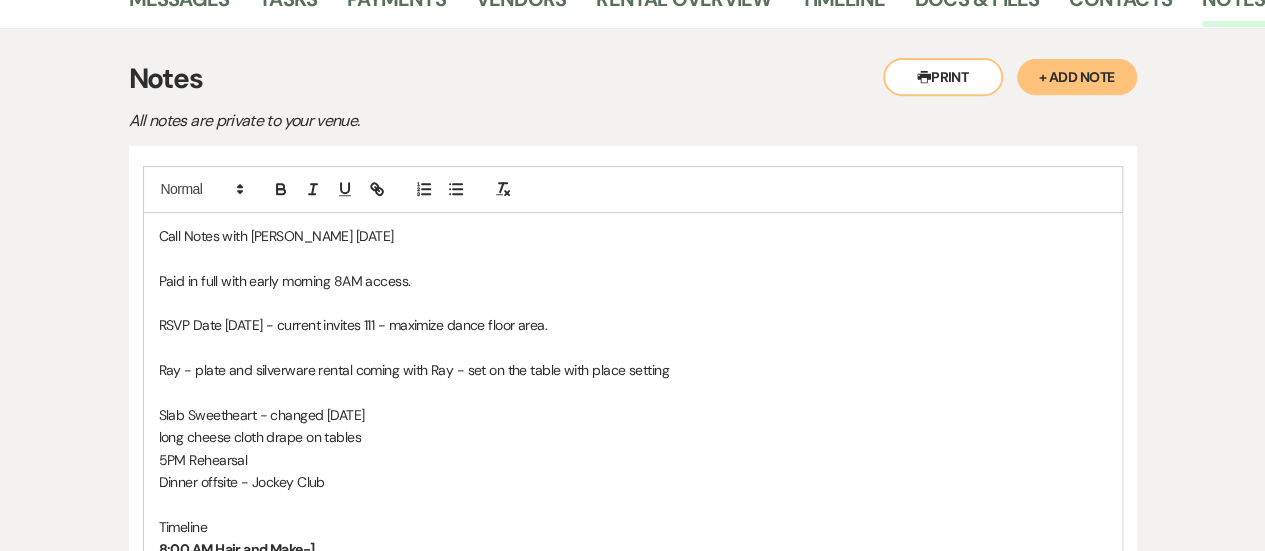 click on "Ray - plate and silverware rental coming with Ray - set on the table with place setting" at bounding box center [633, 370] 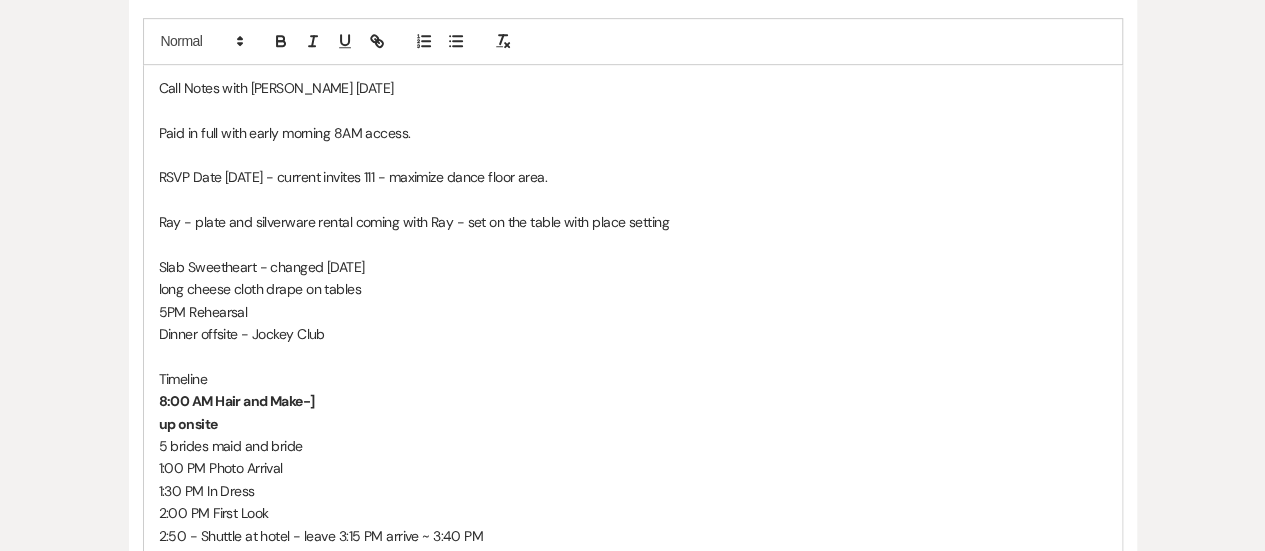 scroll, scrollTop: 556, scrollLeft: 0, axis: vertical 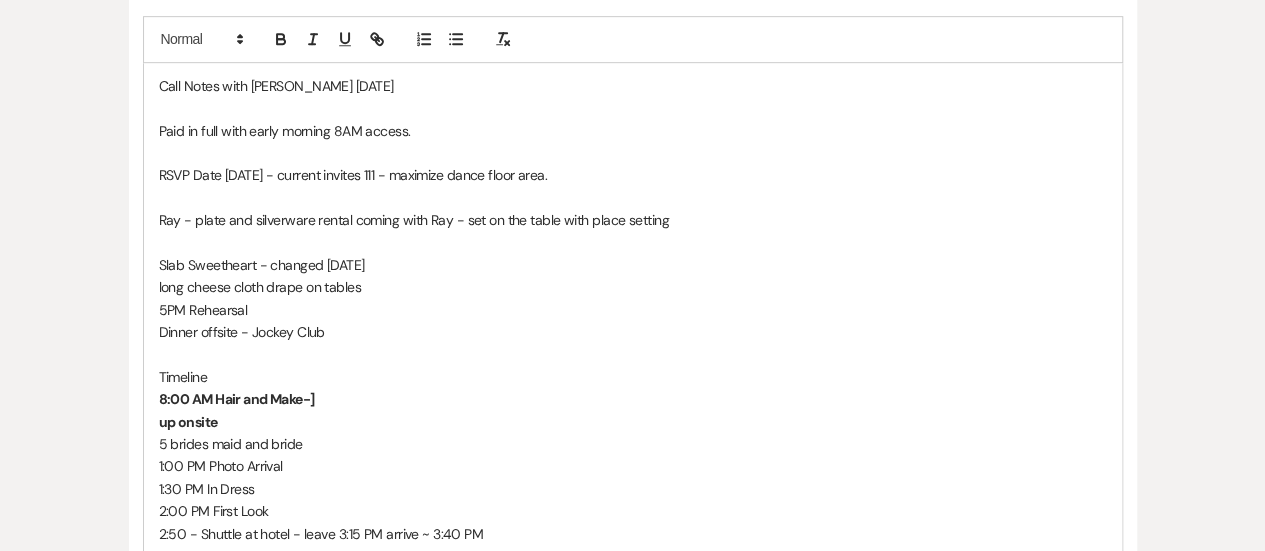 click on "long cheese cloth drape on tables" at bounding box center (633, 287) 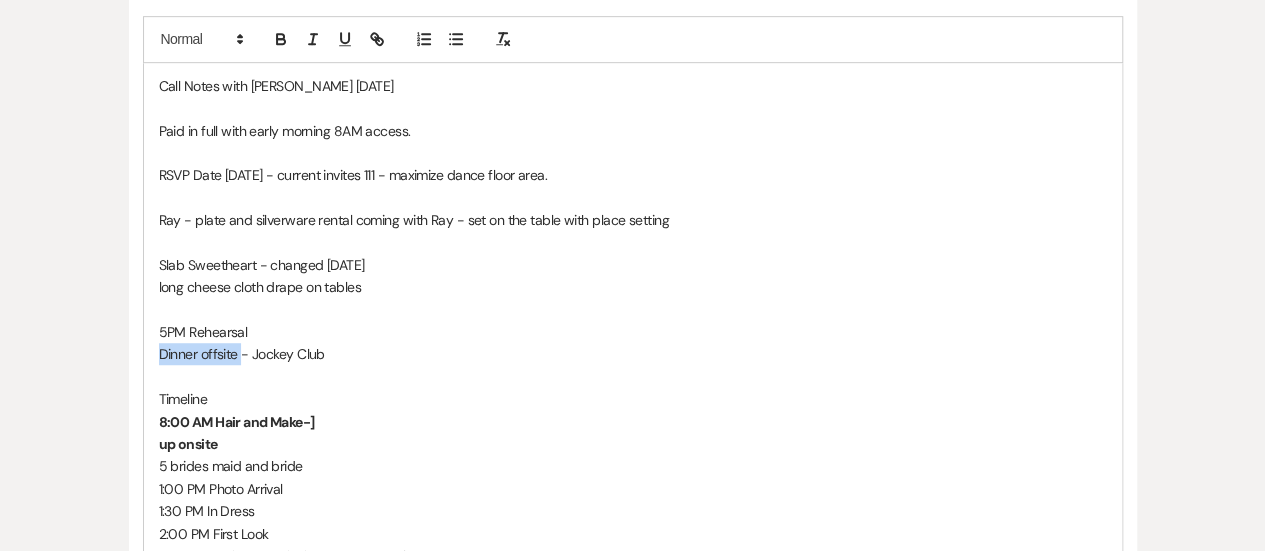 drag, startPoint x: 240, startPoint y: 299, endPoint x: 130, endPoint y: 301, distance: 110.01818 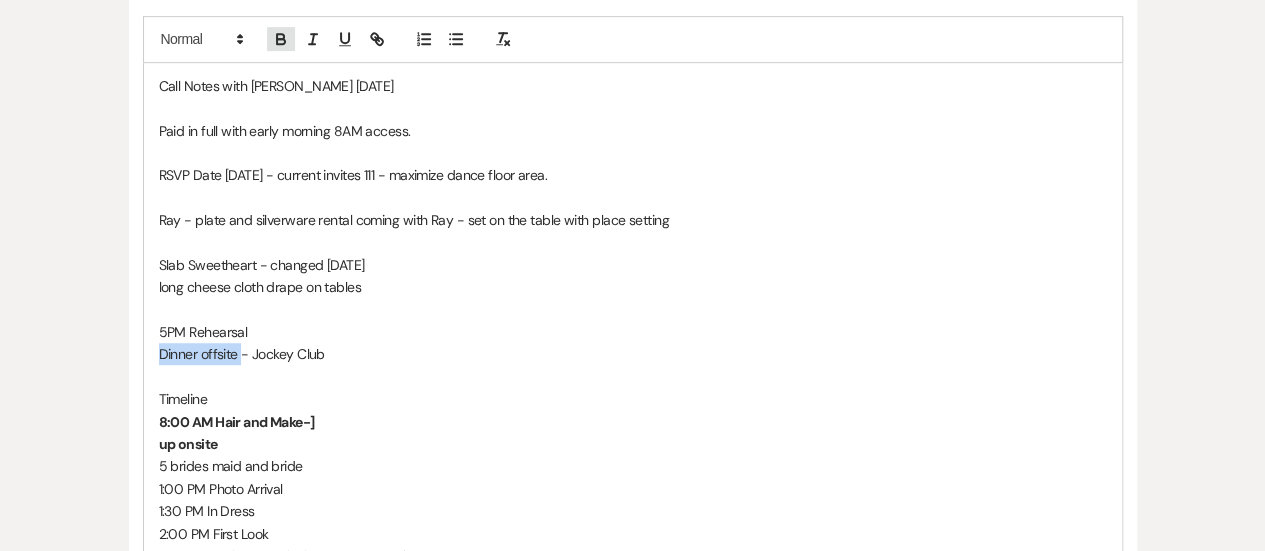 click 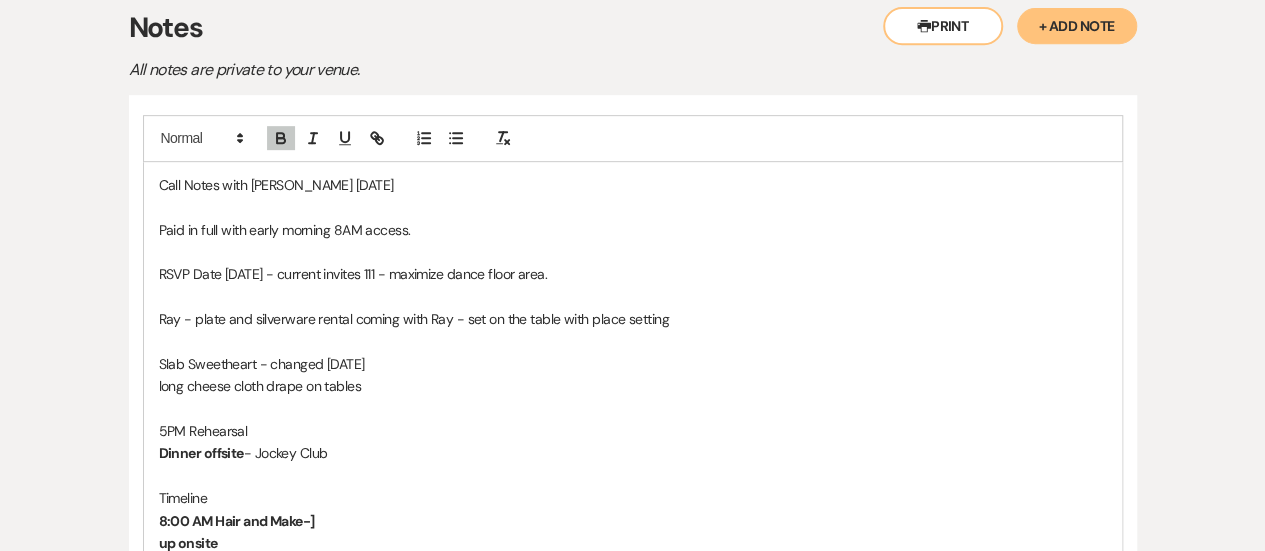 scroll, scrollTop: 455, scrollLeft: 0, axis: vertical 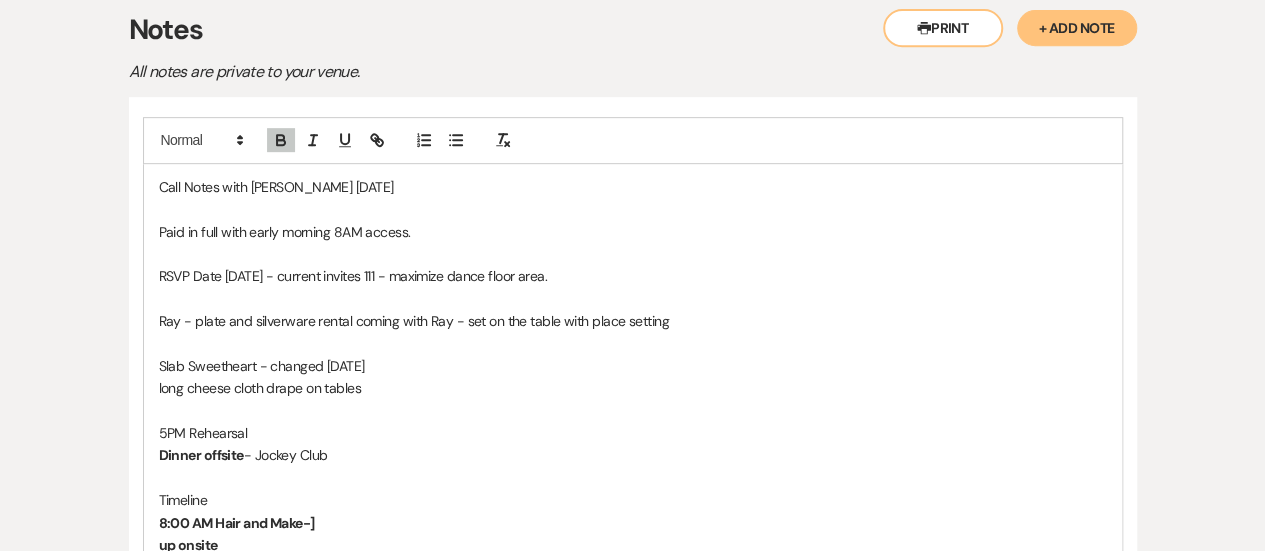 click on "long cheese cloth drape on tables" at bounding box center [633, 388] 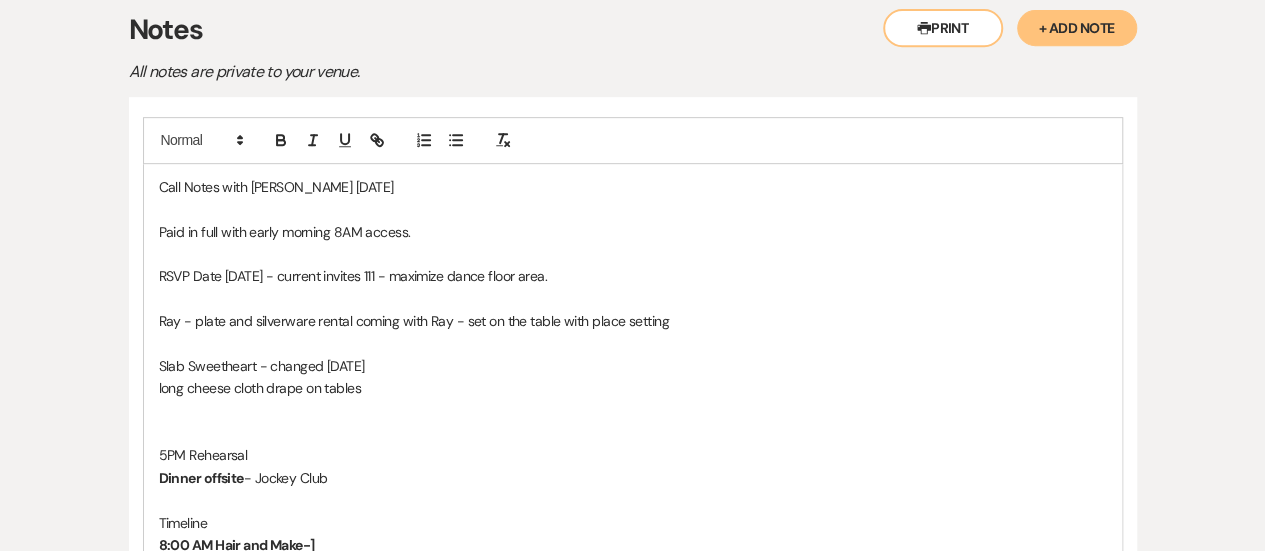type 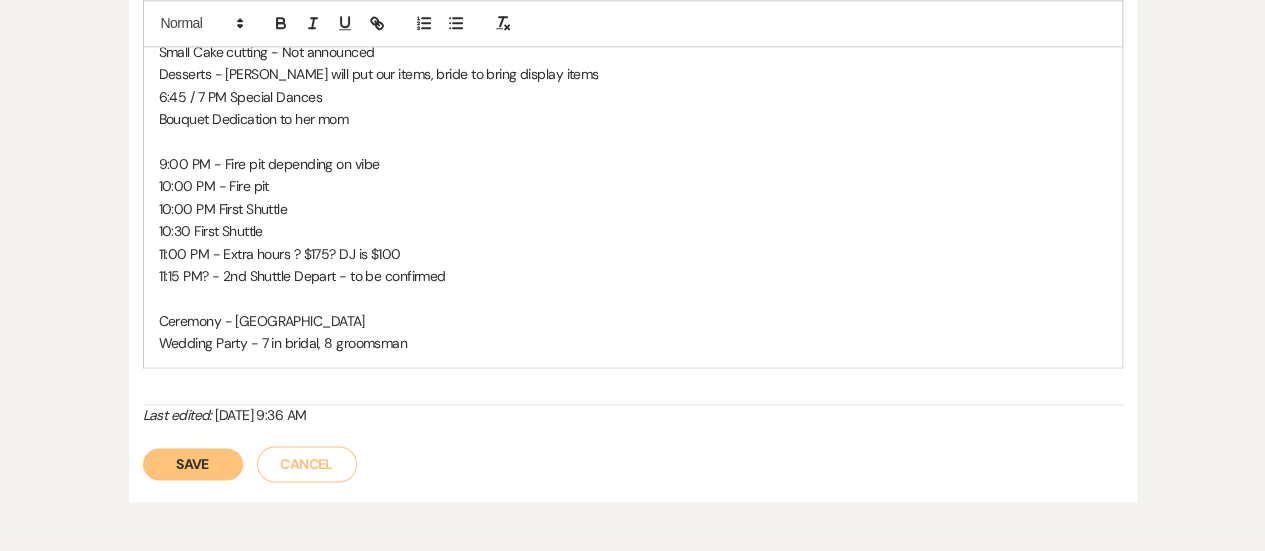 scroll, scrollTop: 1409, scrollLeft: 0, axis: vertical 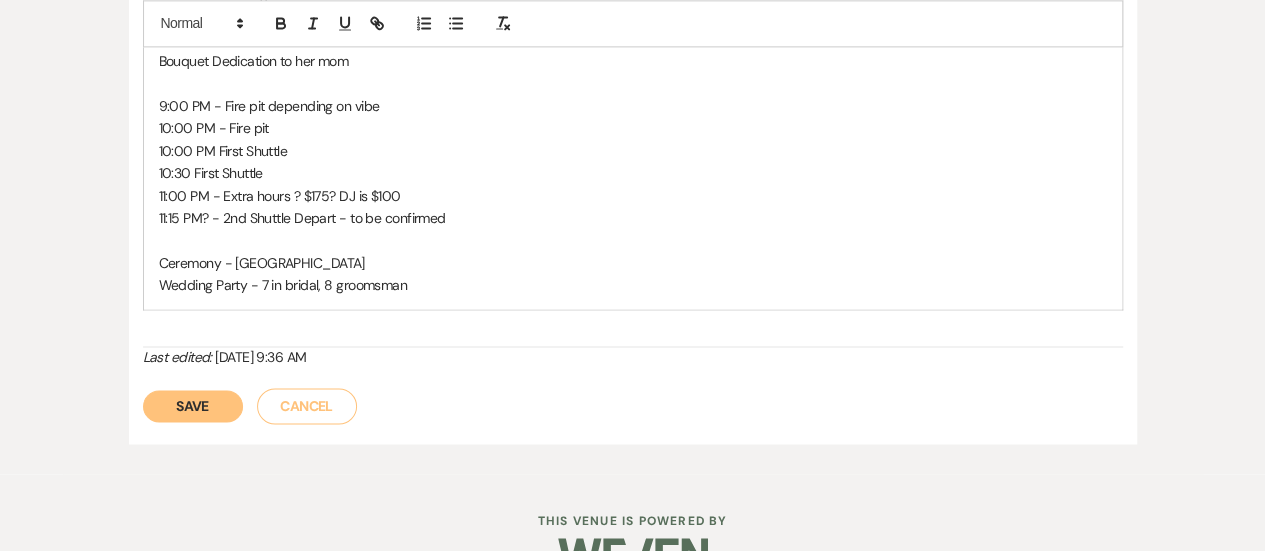 click on "Save" at bounding box center [193, 406] 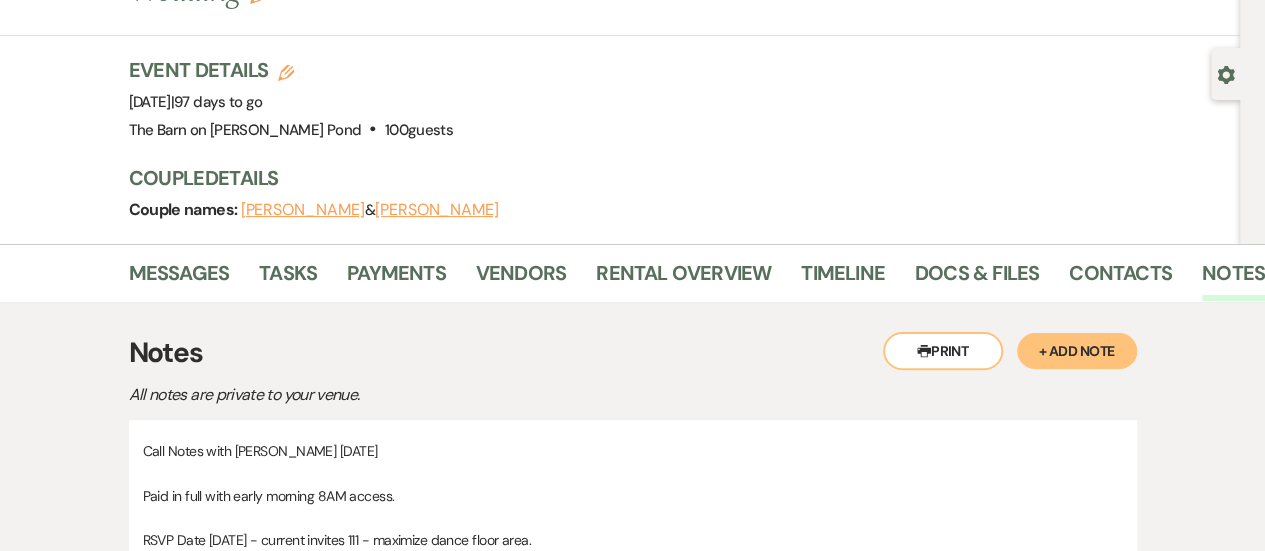 scroll, scrollTop: 69, scrollLeft: 0, axis: vertical 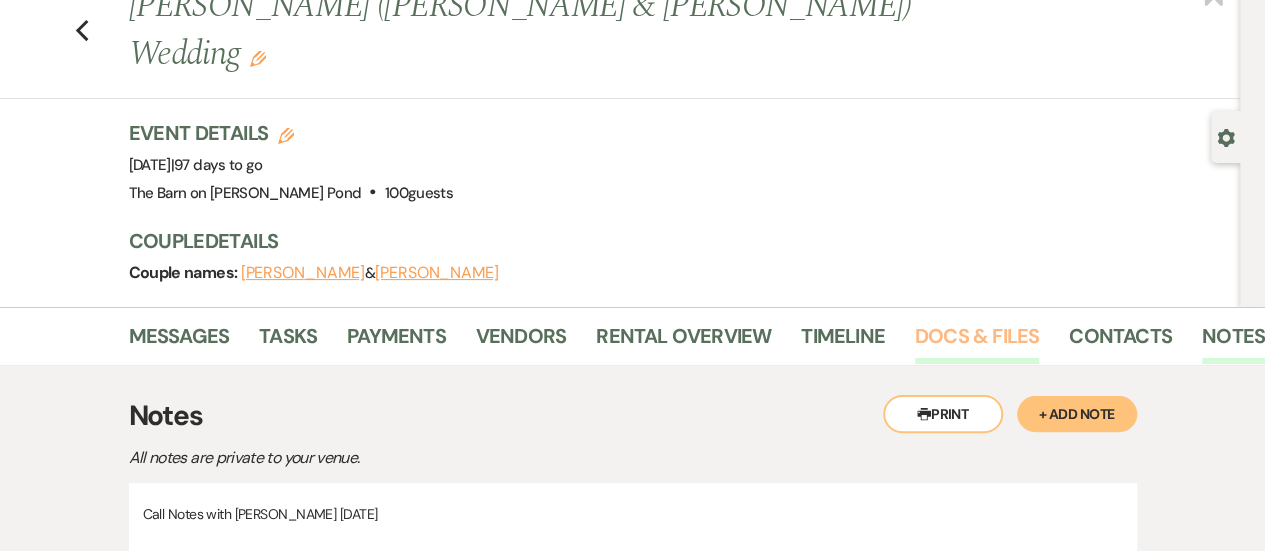 click on "Docs & Files" at bounding box center (977, 342) 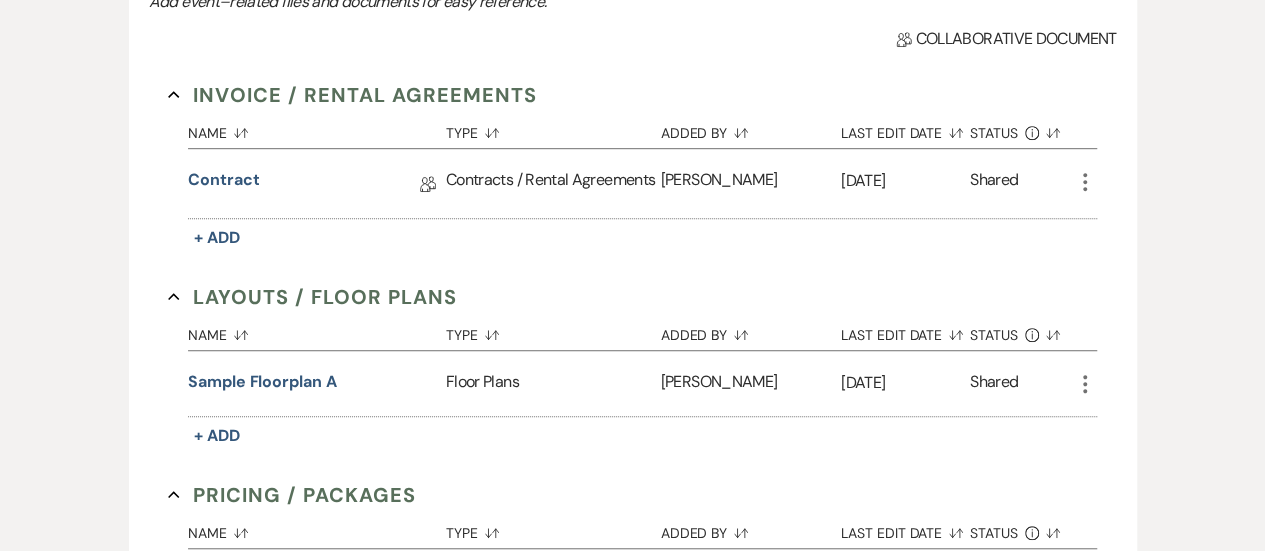 scroll, scrollTop: 549, scrollLeft: 0, axis: vertical 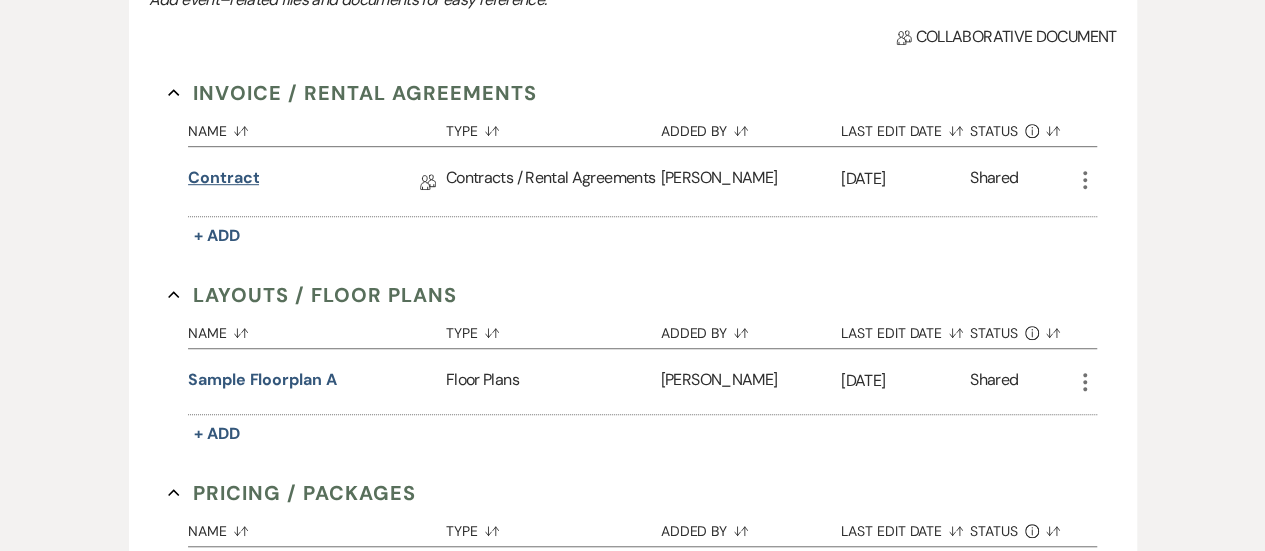 click on "Contract" at bounding box center (223, 181) 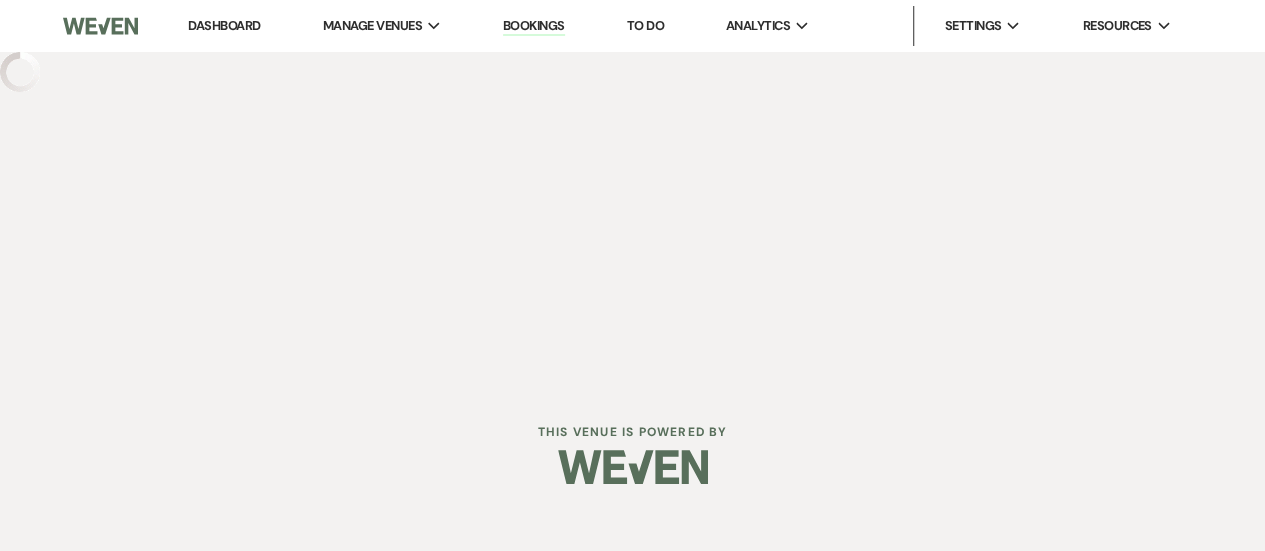 scroll, scrollTop: 0, scrollLeft: 0, axis: both 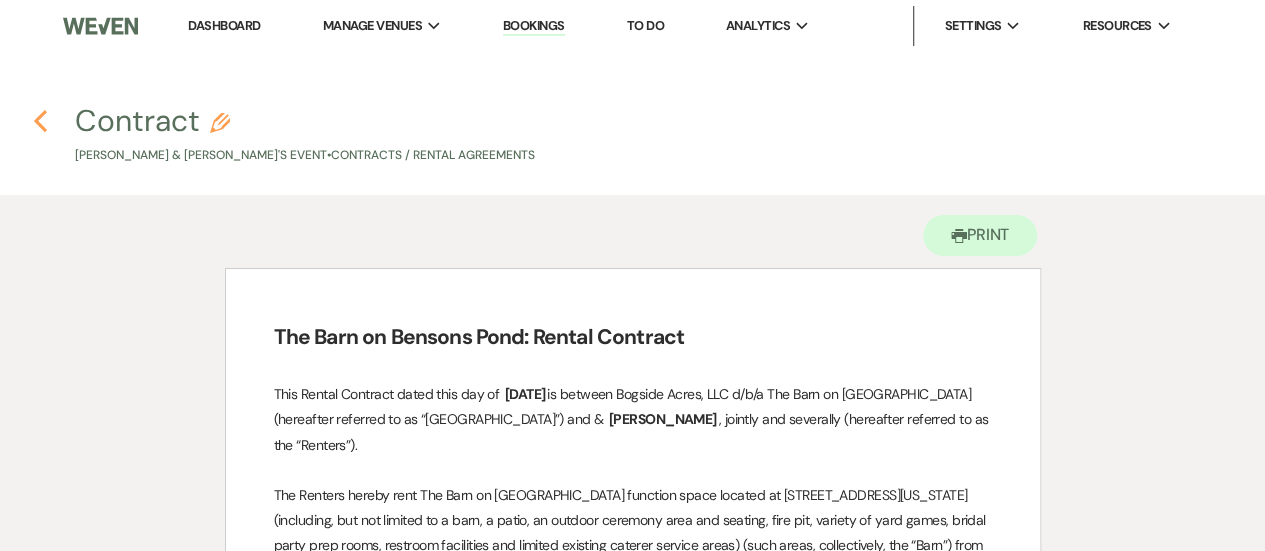 click on "Previous" 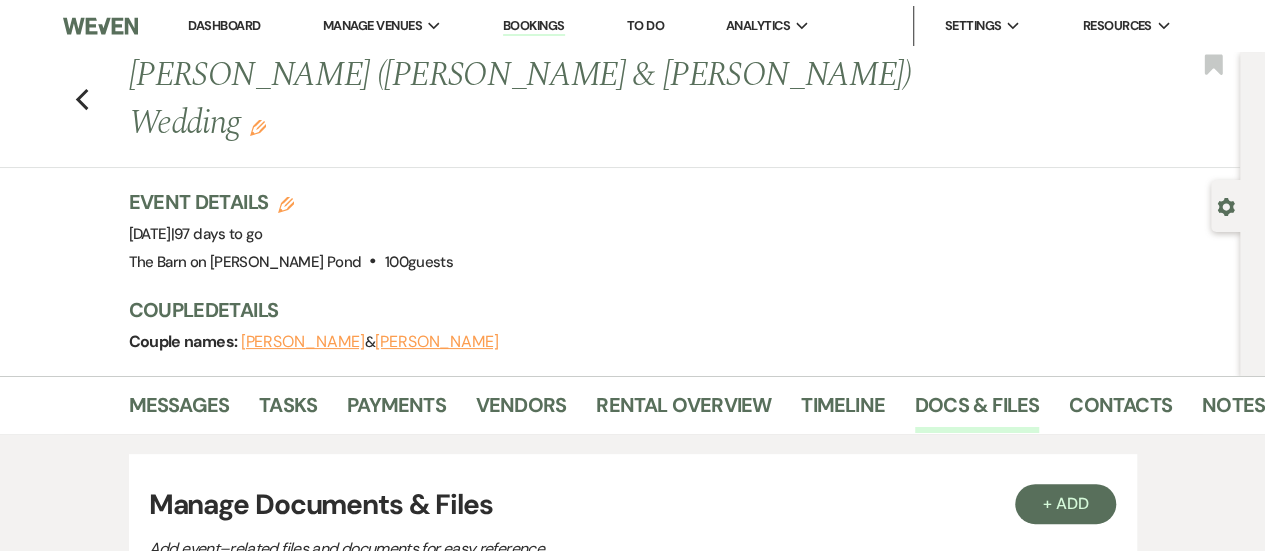 scroll, scrollTop: 549, scrollLeft: 0, axis: vertical 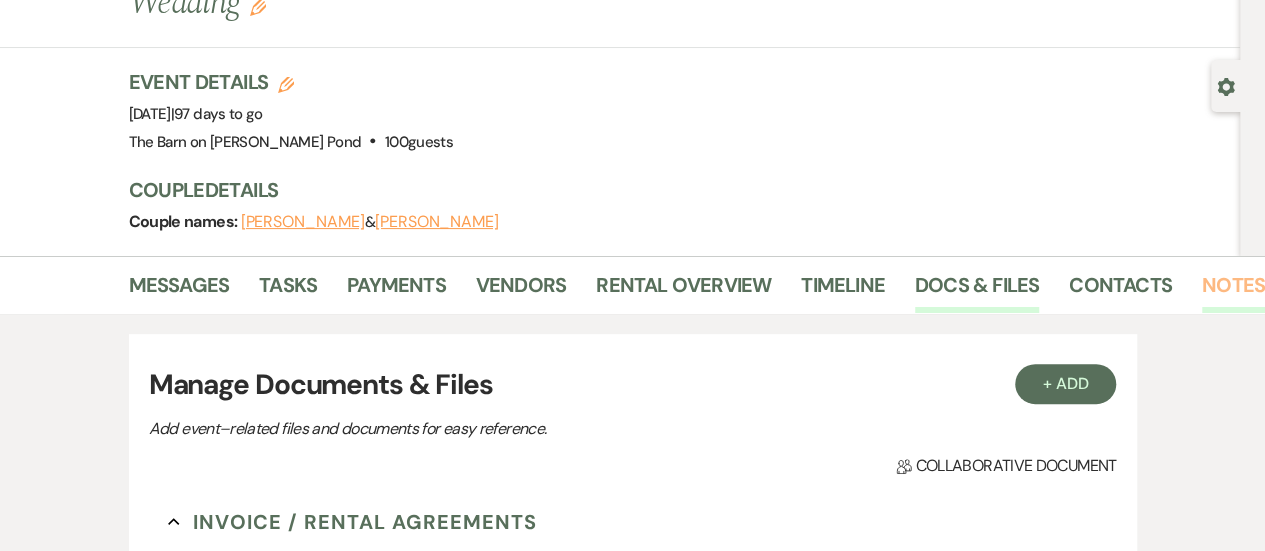 click on "Notes" at bounding box center [1233, 291] 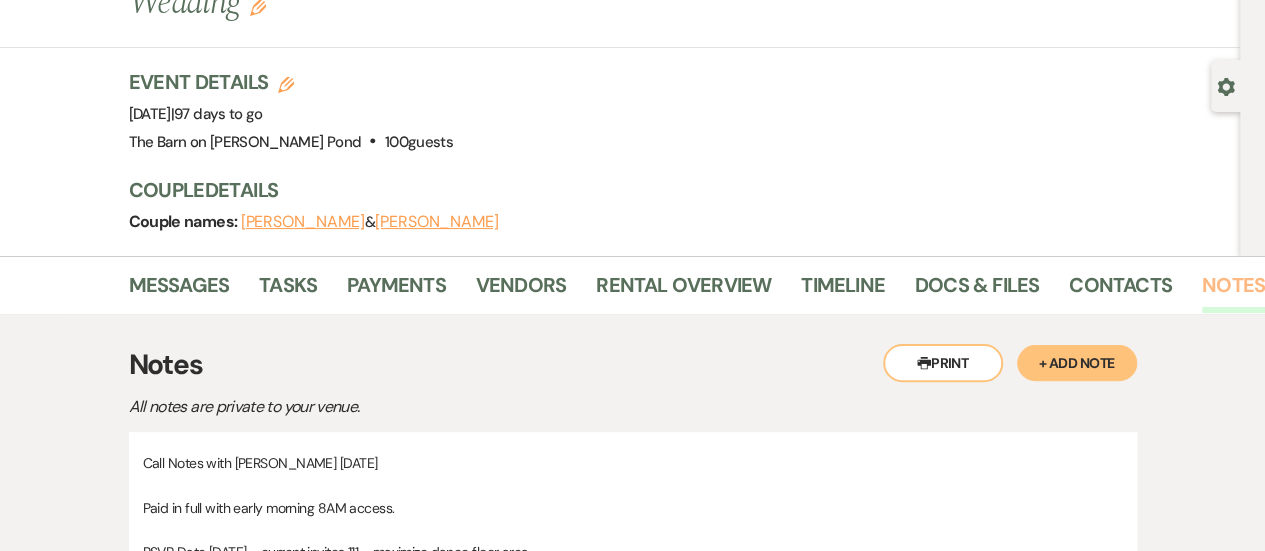 scroll, scrollTop: 380, scrollLeft: 0, axis: vertical 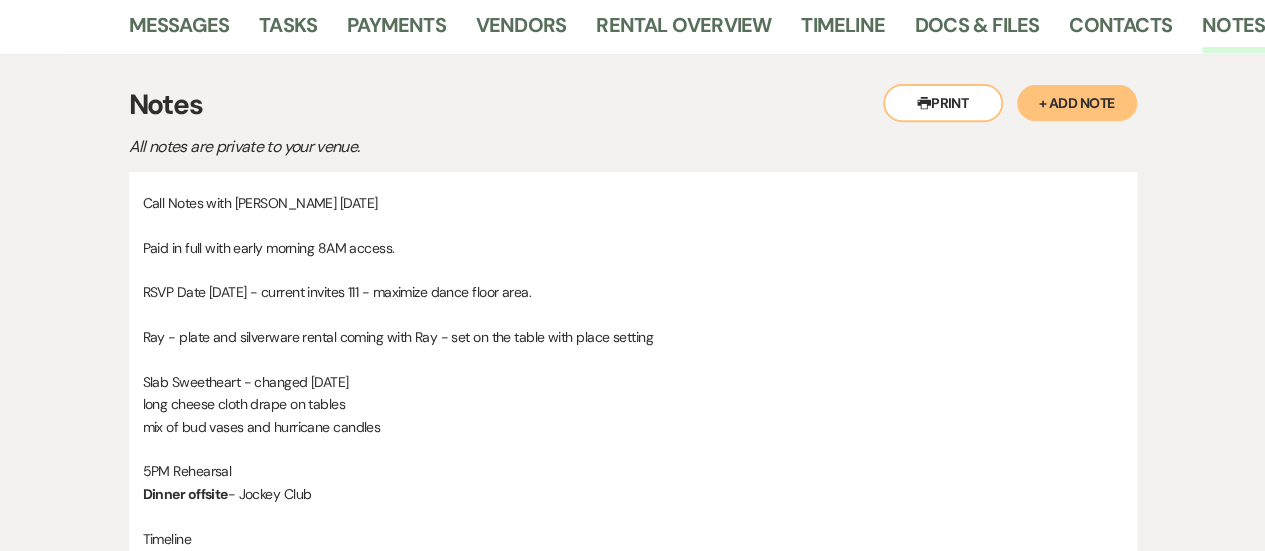 click on "+ Add Note" at bounding box center [1077, 103] 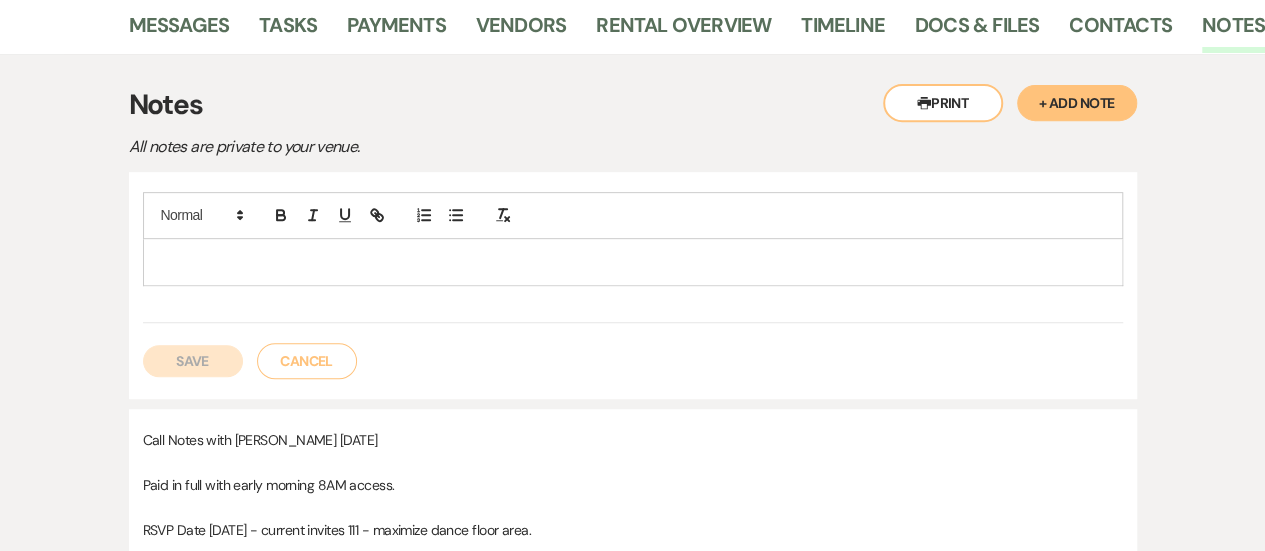 click at bounding box center [633, 262] 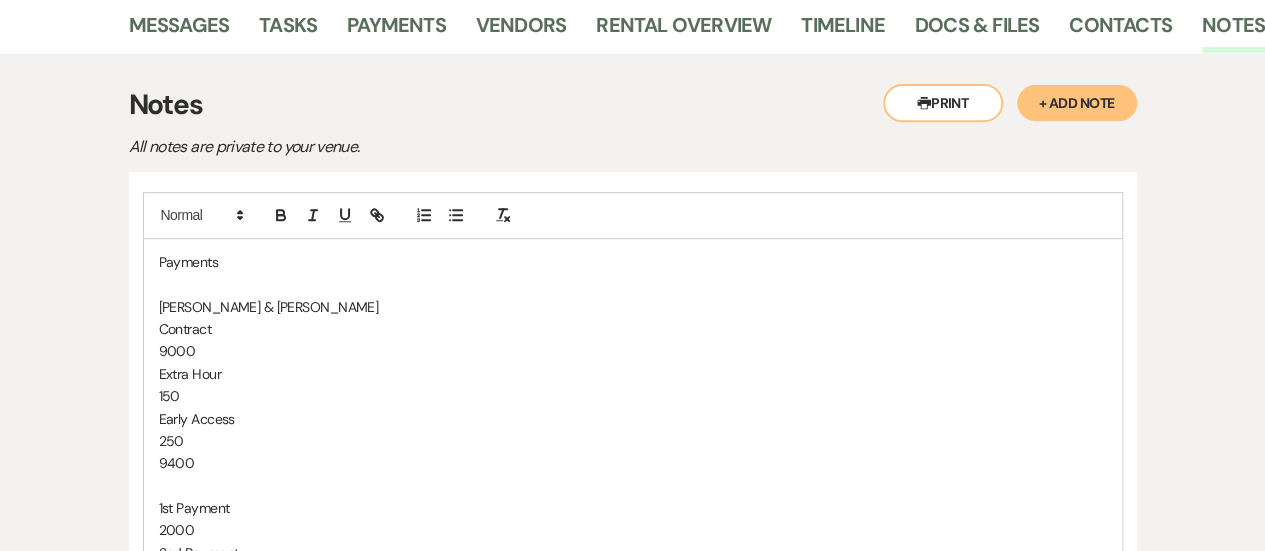 click on "Payments [PERSON_NAME] & [PERSON_NAME]  Contract 9000 Extra Hour 150 Early Access 250 9400 1st Payment 2000 2nd Payment 2400 16-[DATE] Payment 5000 19-[DATE] 9400" at bounding box center (633, 475) 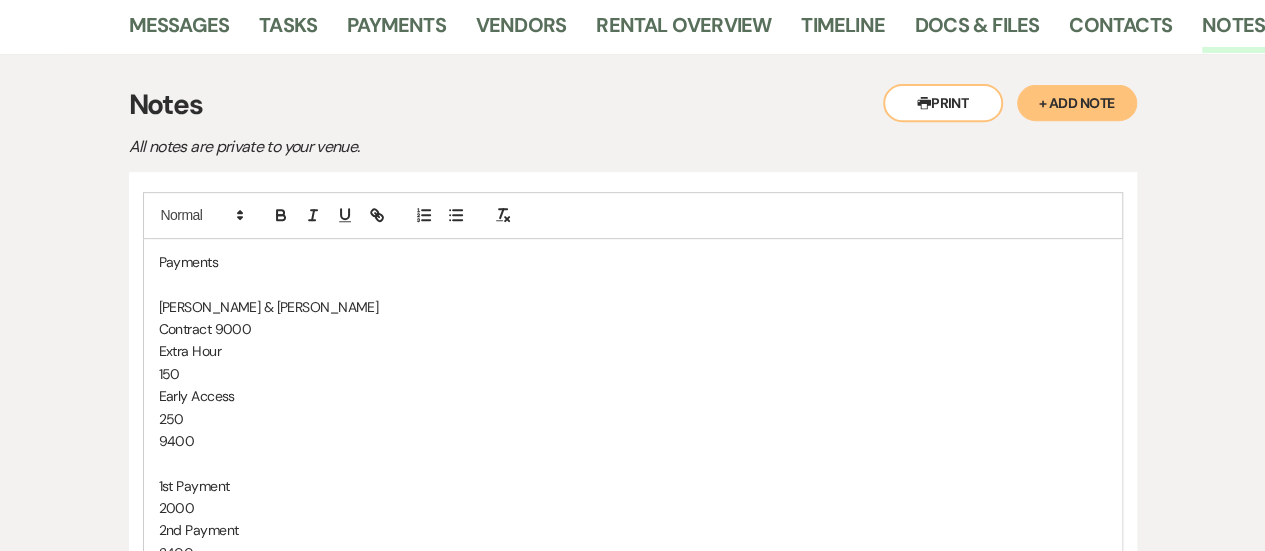 click on "Payments [PERSON_NAME] & [PERSON_NAME]  Contract 9000 Extra Hour 150 Early Access 250 9400 1st Payment 2000 2nd Payment 2400 16-[DATE] Payment 5000 19-[DATE] 9400" at bounding box center [633, 463] 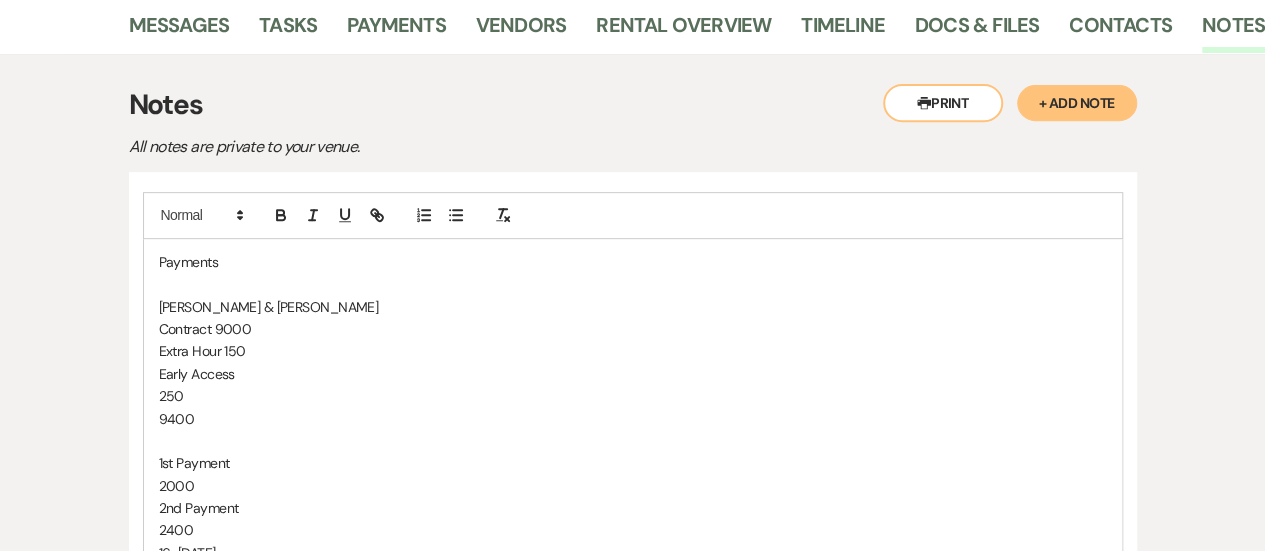 click on "Payments [PERSON_NAME] & [PERSON_NAME]  Contract 9000 Extra Hour 150 Early Access 250 9400 1st Payment 2000 2nd Payment 2400 16-[DATE] Payment 5000 19-[DATE] 9400" at bounding box center [633, 452] 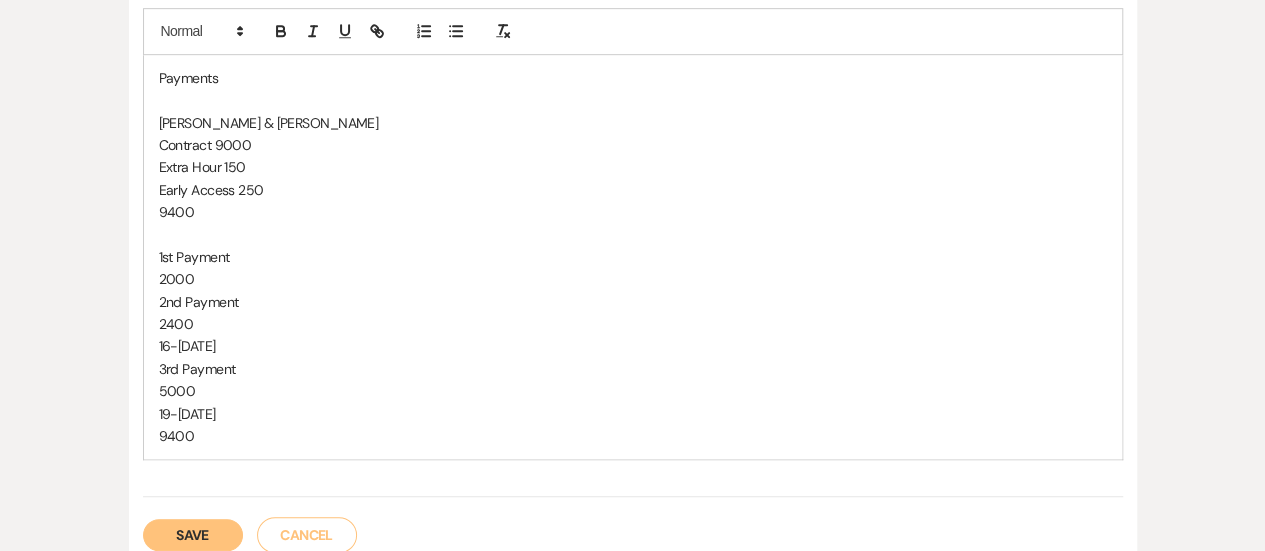 scroll, scrollTop: 586, scrollLeft: 0, axis: vertical 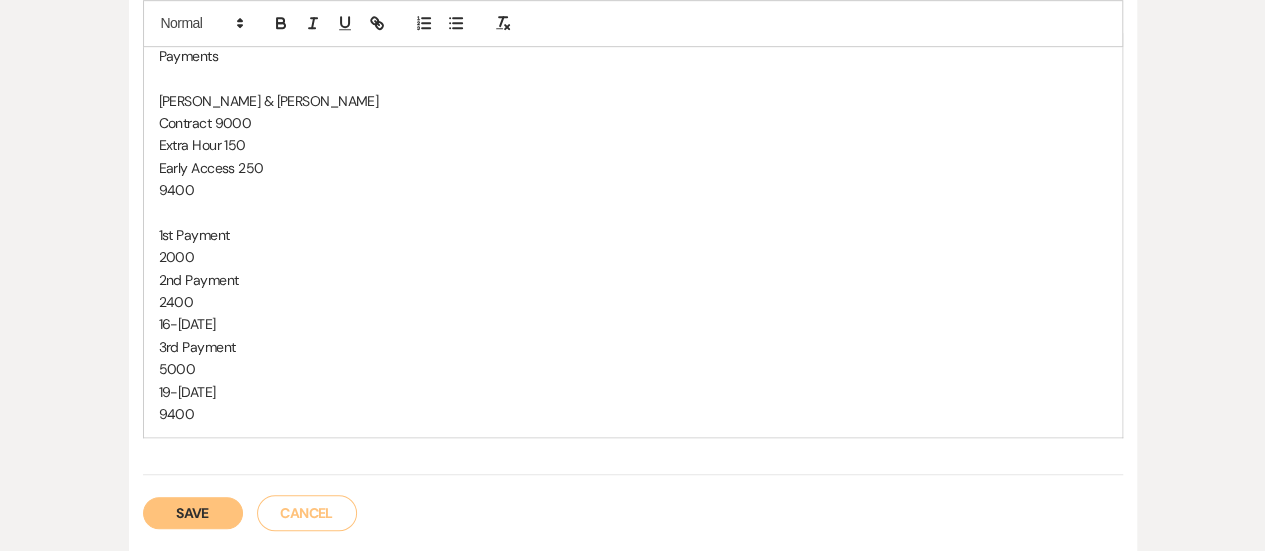 click on "Payments [PERSON_NAME] & [PERSON_NAME]  Contract 9000 Extra Hour 150 Early Access 250 9400 1st Payment 2000 2nd Payment 2400 16-[DATE] Payment 5000 19-[DATE] 9400" at bounding box center (633, 235) 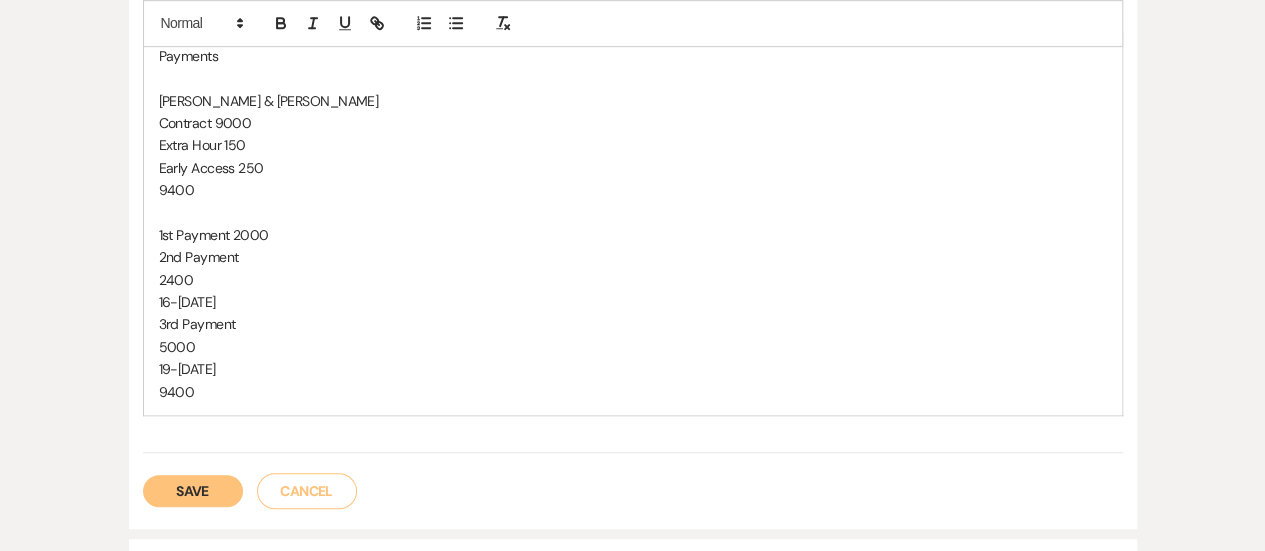 click on "Payments [PERSON_NAME] & [PERSON_NAME]  Contract 9000 Extra Hour 150 Early Access 250 9400 1st Payment 2000 2nd Payment 2400 16-[DATE] Payment 5000 19-[DATE] 9400" at bounding box center (633, 224) 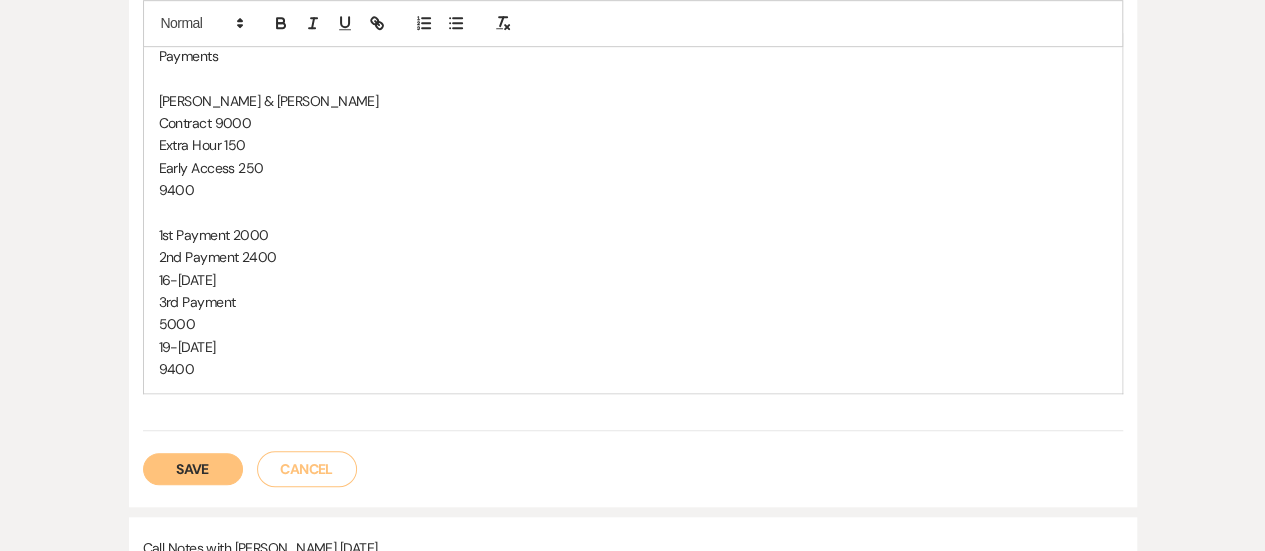 click on "Payments [PERSON_NAME] & [PERSON_NAME]  Contract 9000 Extra Hour 150 Early Access 250 9400 1st Payment 2000 2nd Payment 2400 16-[DATE] Payment 5000 19-[DATE] 9400" at bounding box center (633, 213) 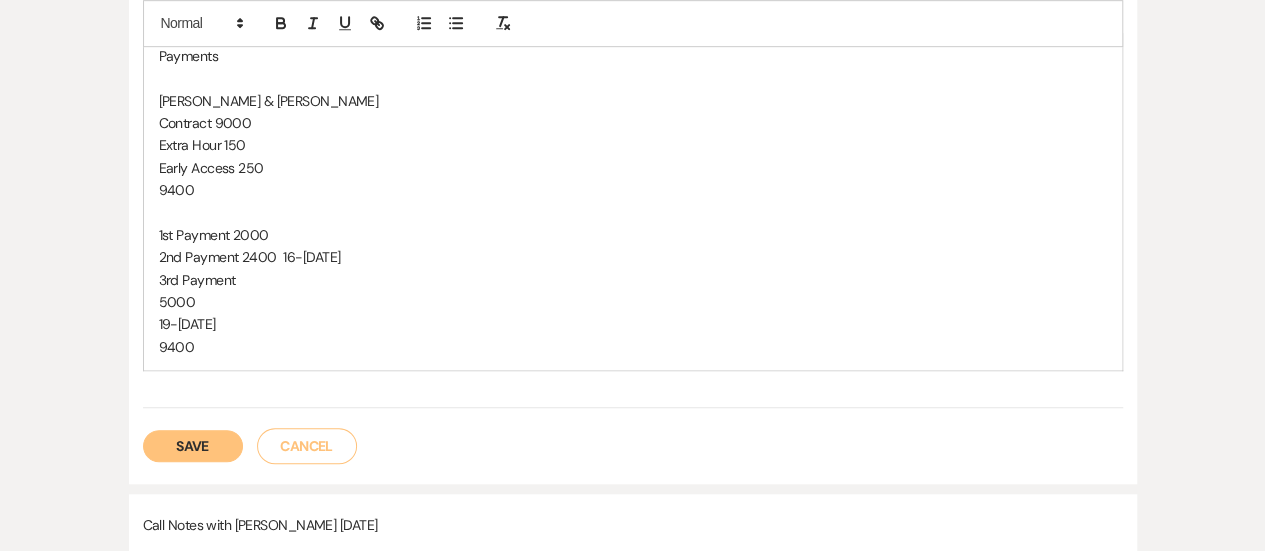 click on "5000" at bounding box center [633, 302] 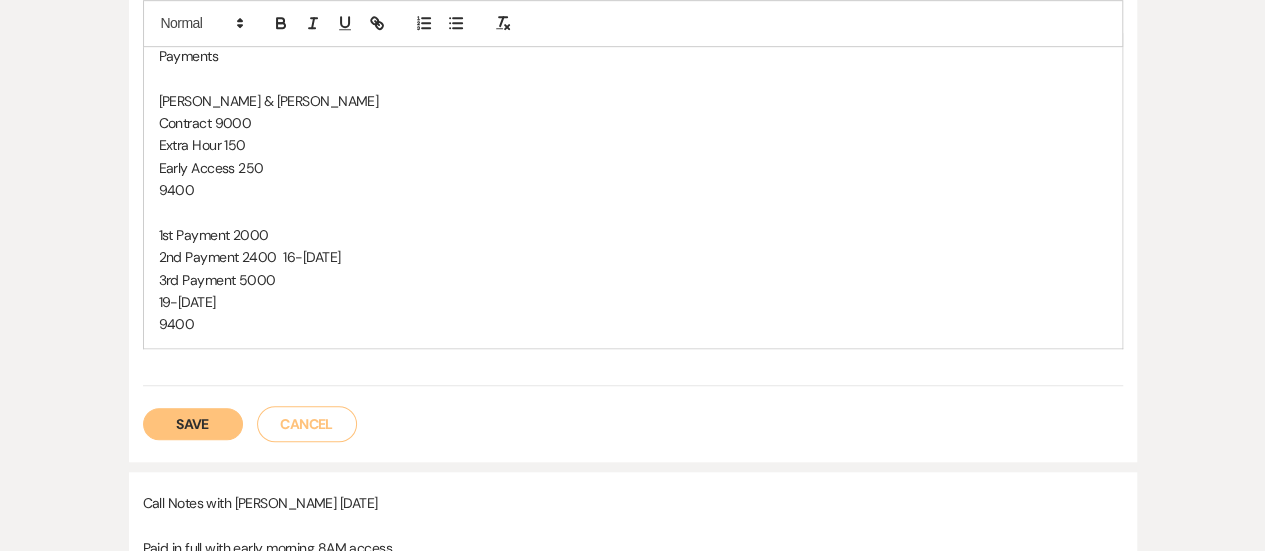 click on "19-[DATE]" at bounding box center (633, 302) 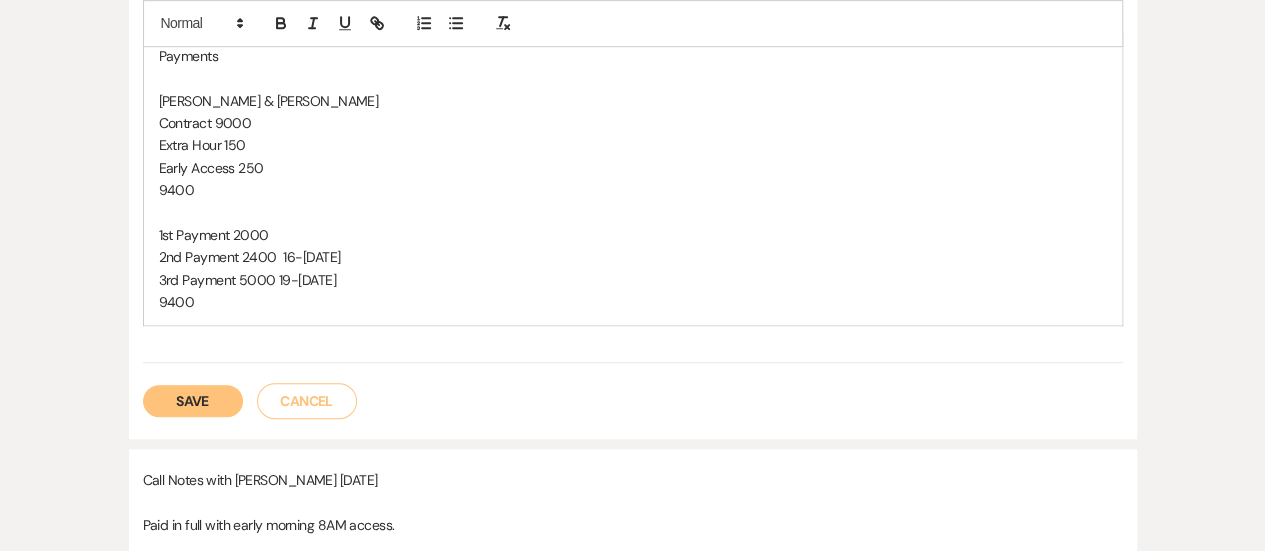 click on "9400" at bounding box center [633, 302] 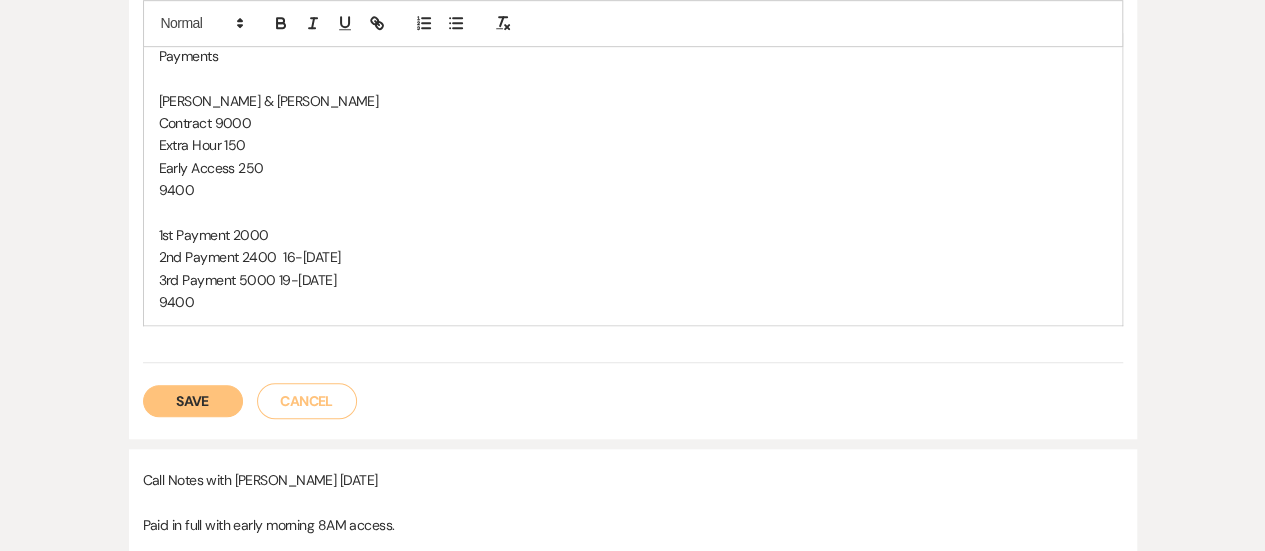 click on "Save" at bounding box center (193, 401) 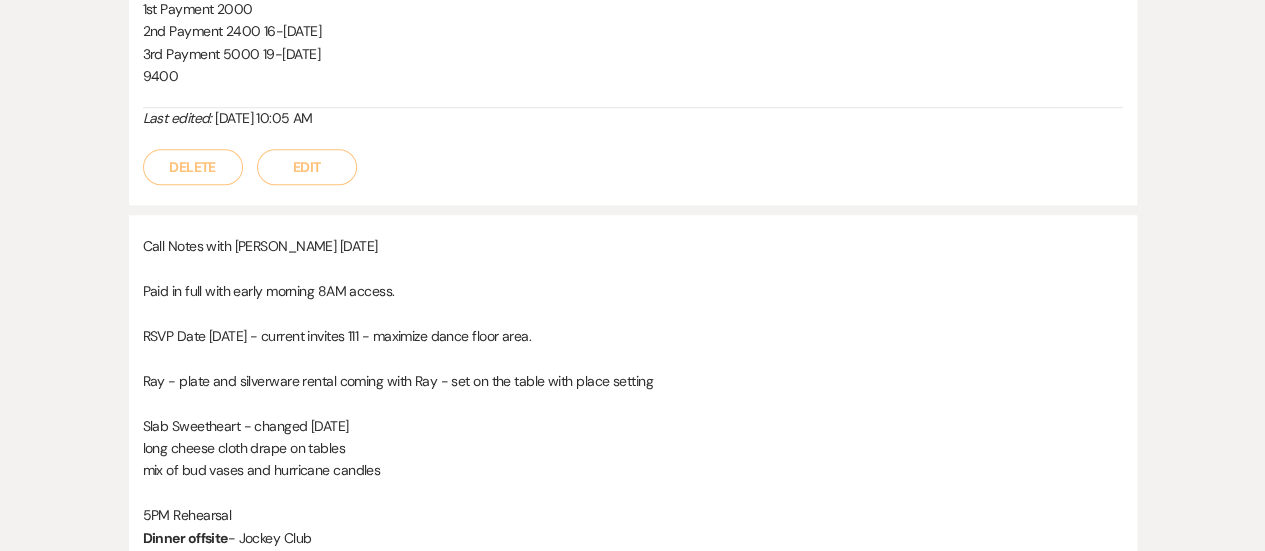 scroll, scrollTop: 747, scrollLeft: 0, axis: vertical 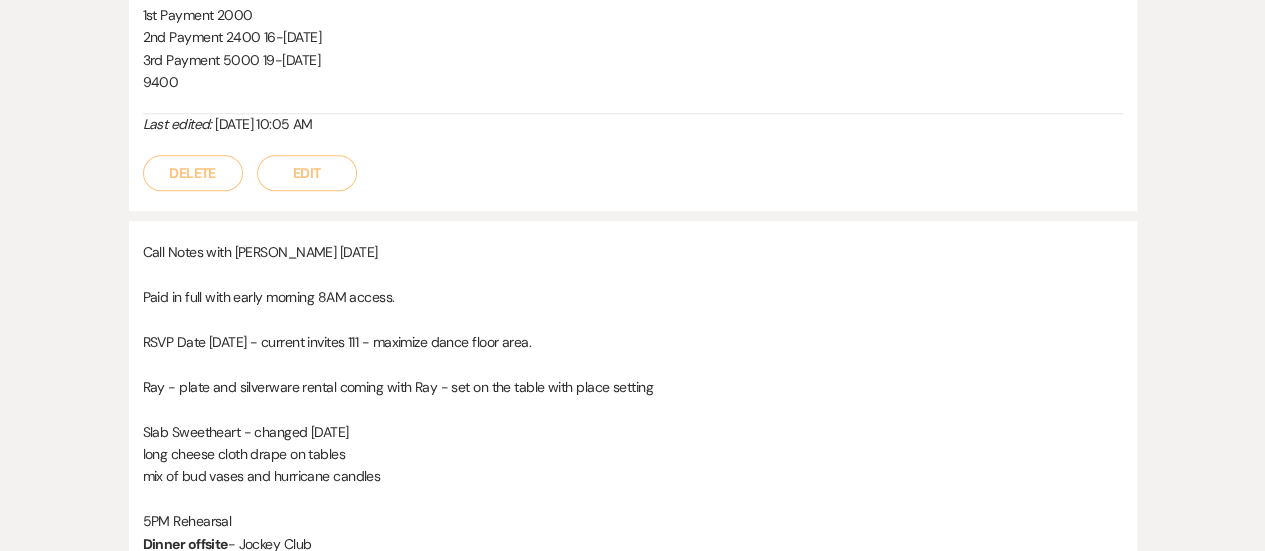 click on "Paid in full with early morning 8AM access." at bounding box center (633, 297) 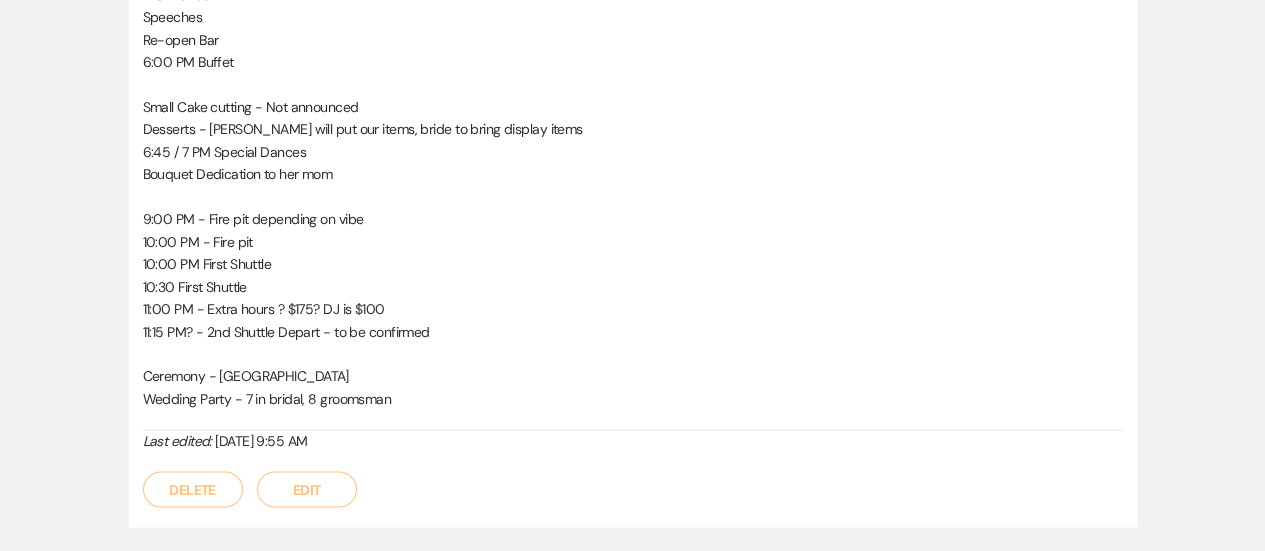 scroll, scrollTop: 1665, scrollLeft: 0, axis: vertical 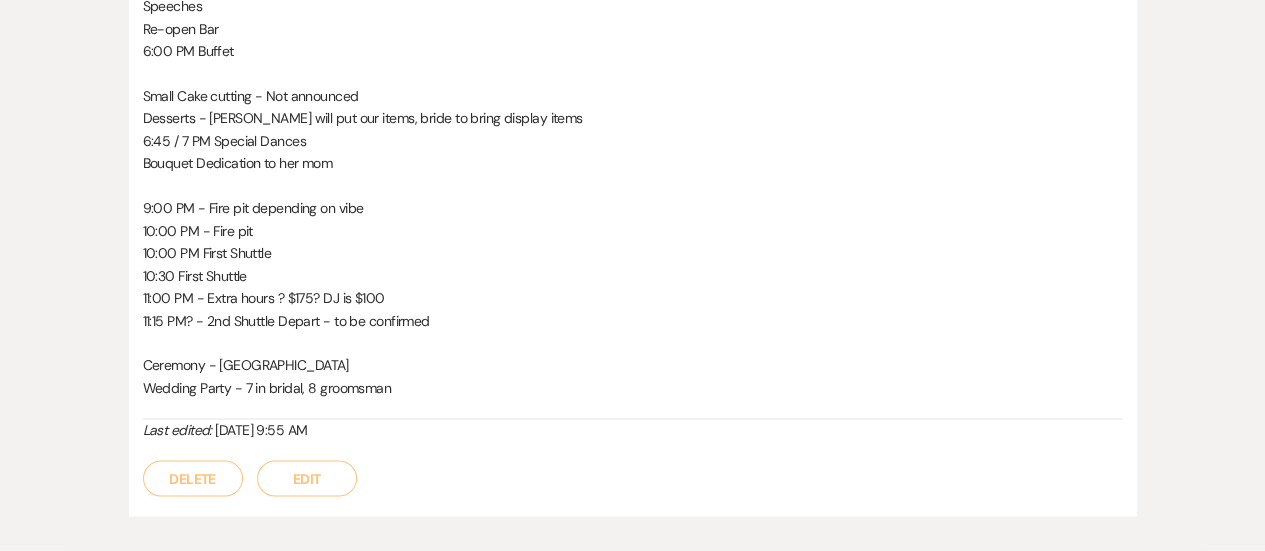 click on "Edit" at bounding box center [307, 478] 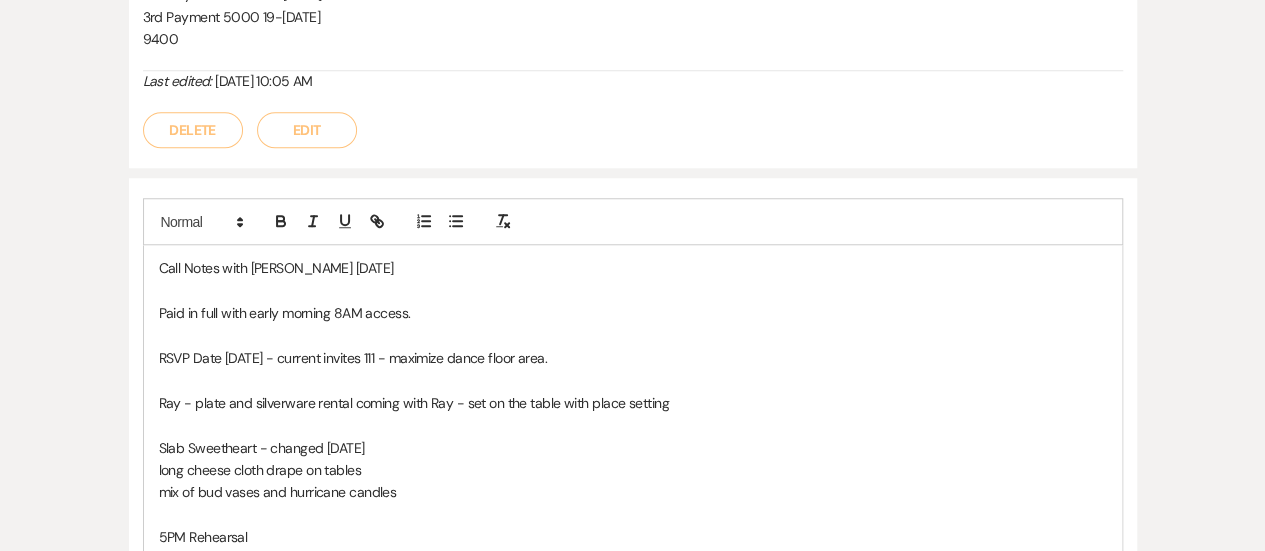 scroll, scrollTop: 783, scrollLeft: 0, axis: vertical 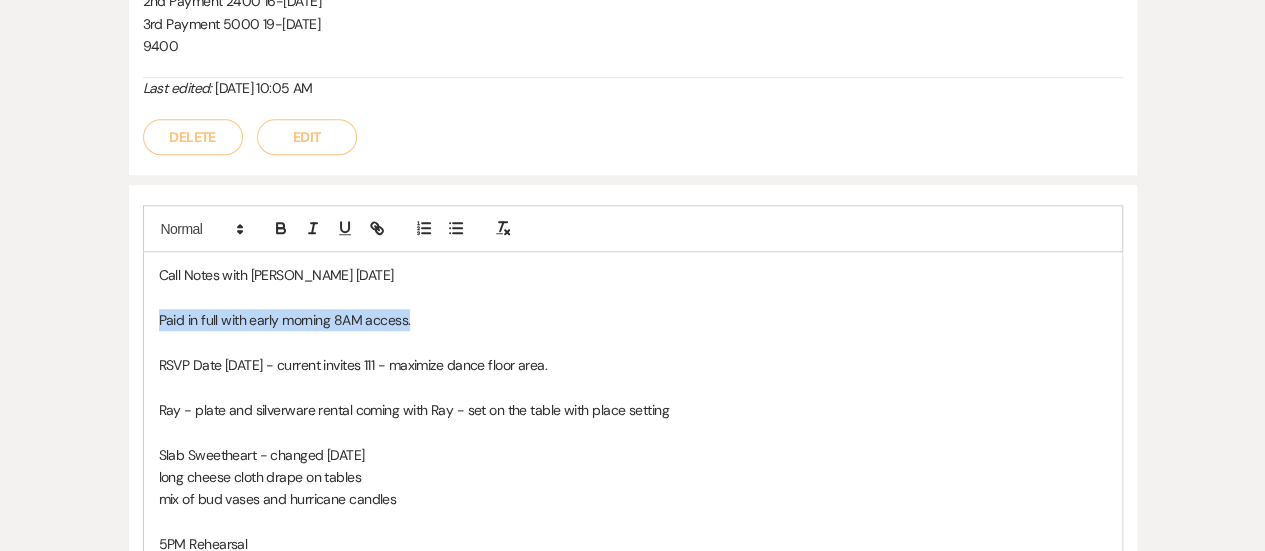 drag, startPoint x: 458, startPoint y: 277, endPoint x: 112, endPoint y: 273, distance: 346.02313 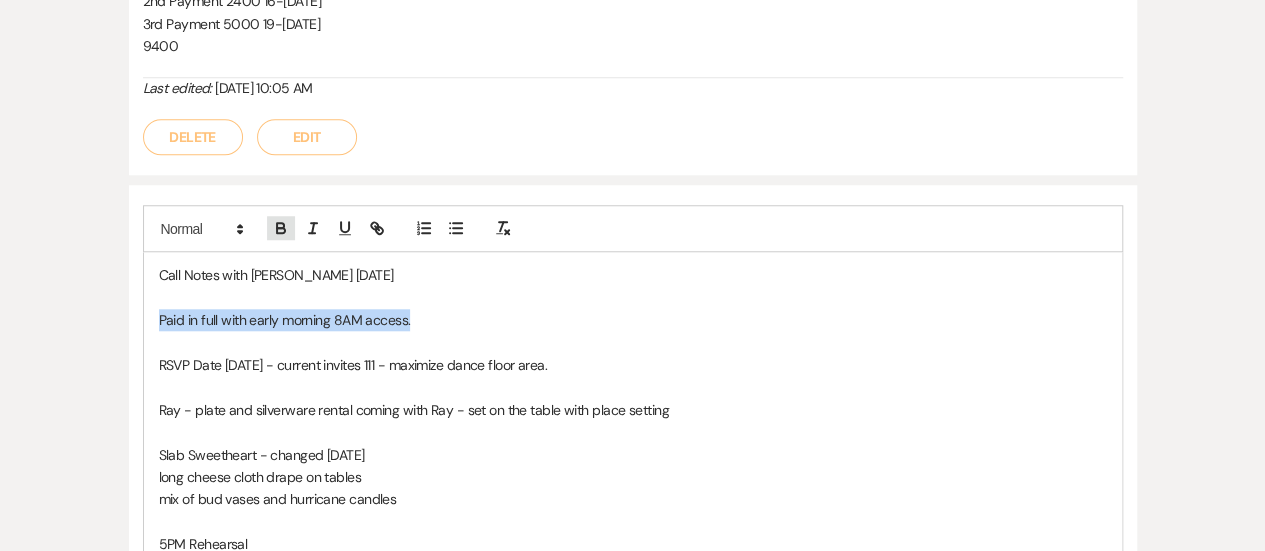 click 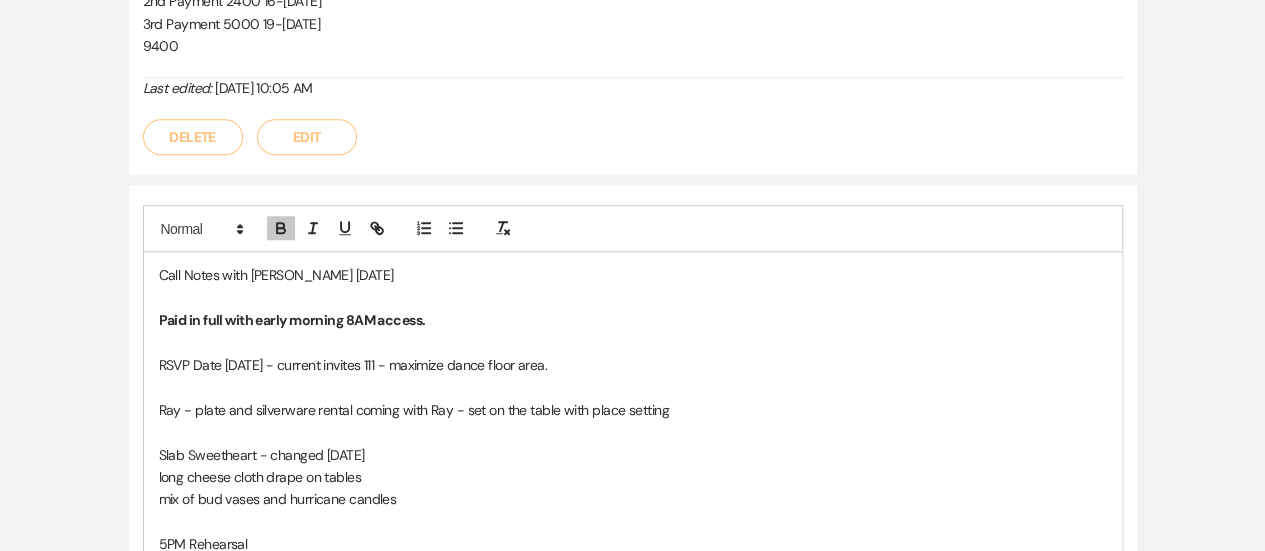 click on "Paid in full with early morning 8AM access." at bounding box center [633, 320] 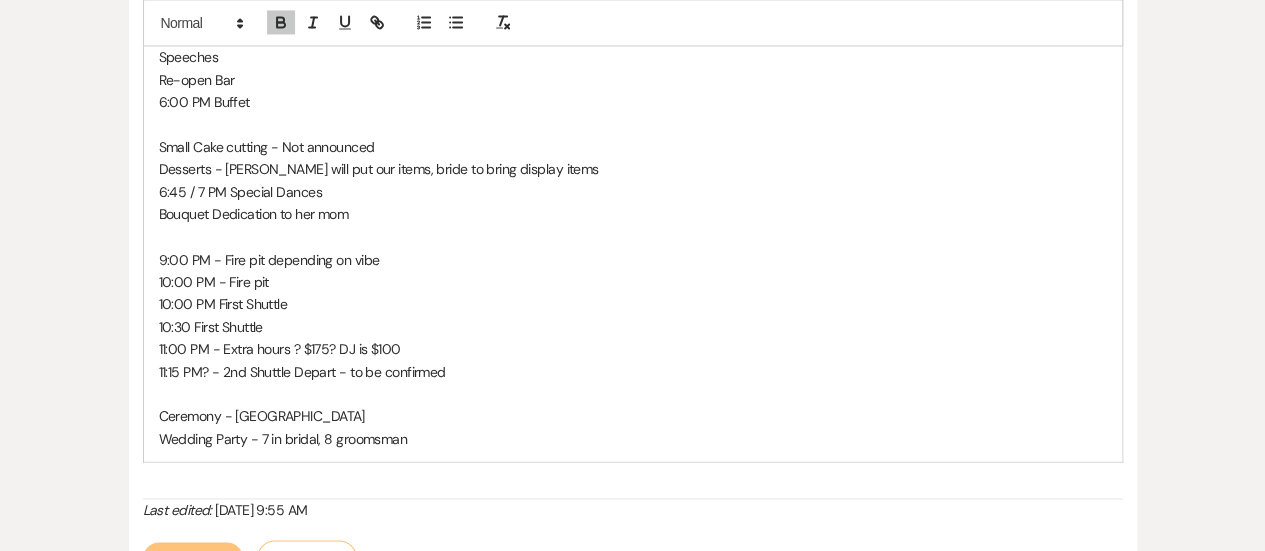 scroll, scrollTop: 1825, scrollLeft: 0, axis: vertical 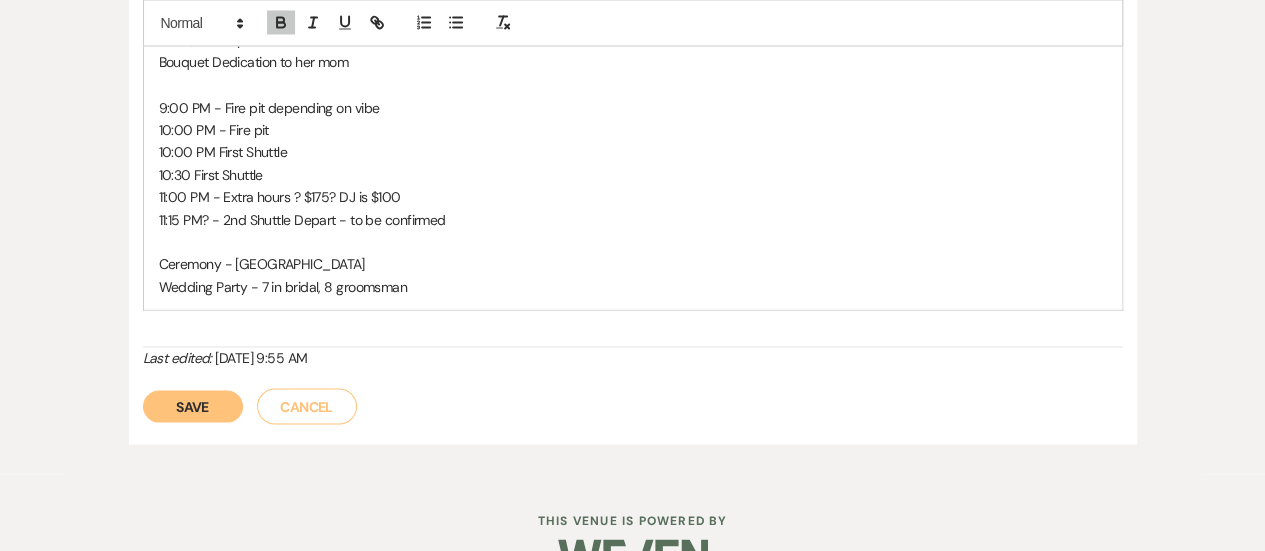 click on "Save" at bounding box center [193, 406] 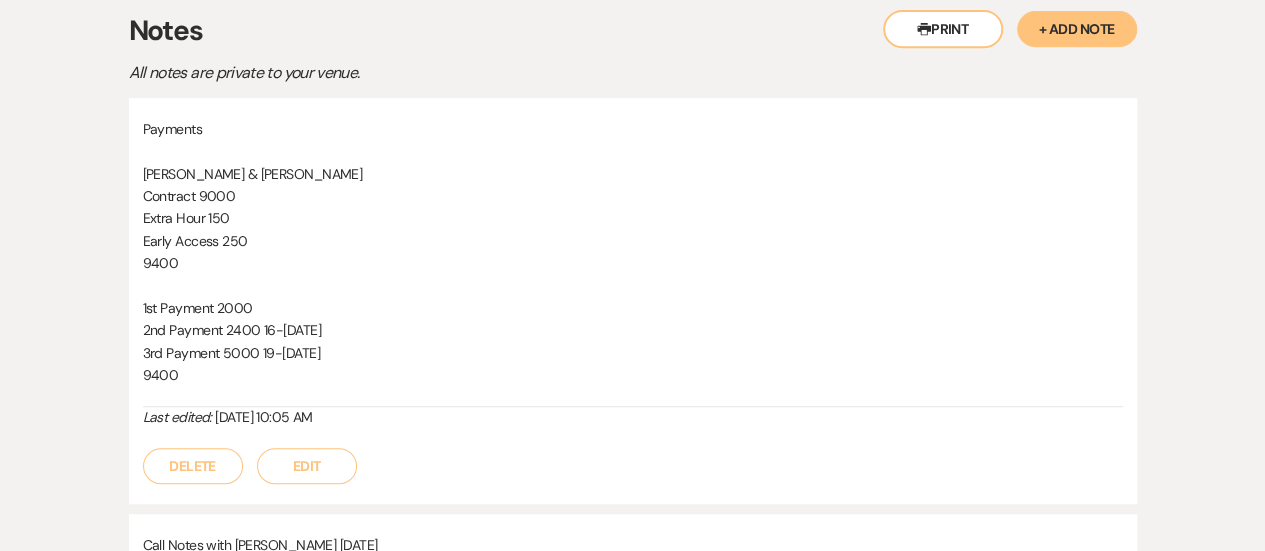 scroll, scrollTop: 0, scrollLeft: 0, axis: both 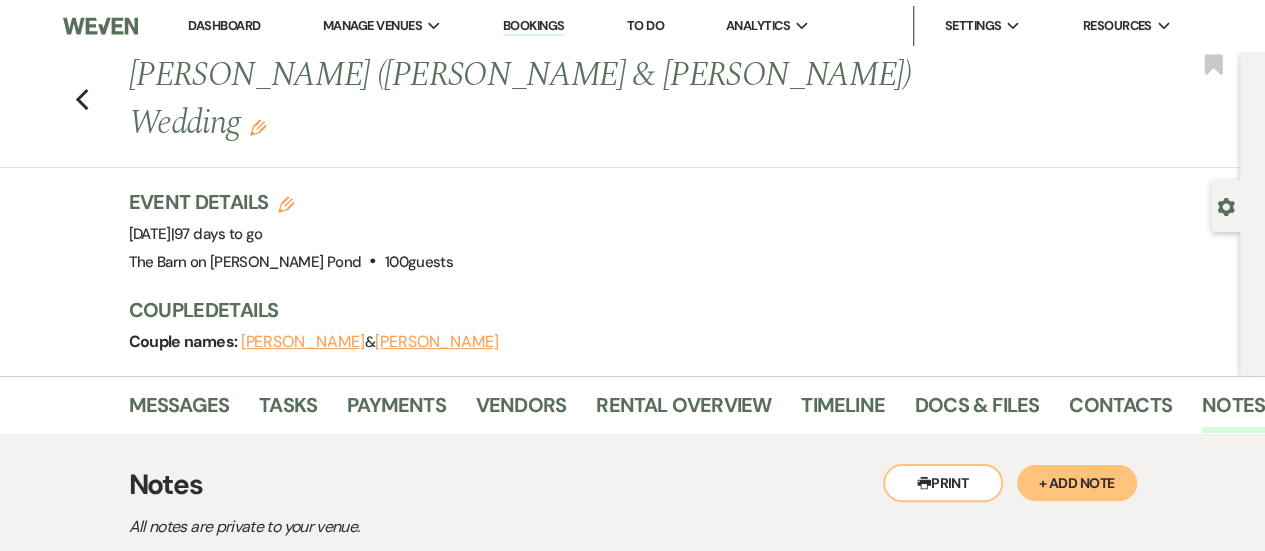 click on "Dashboard" at bounding box center (224, 26) 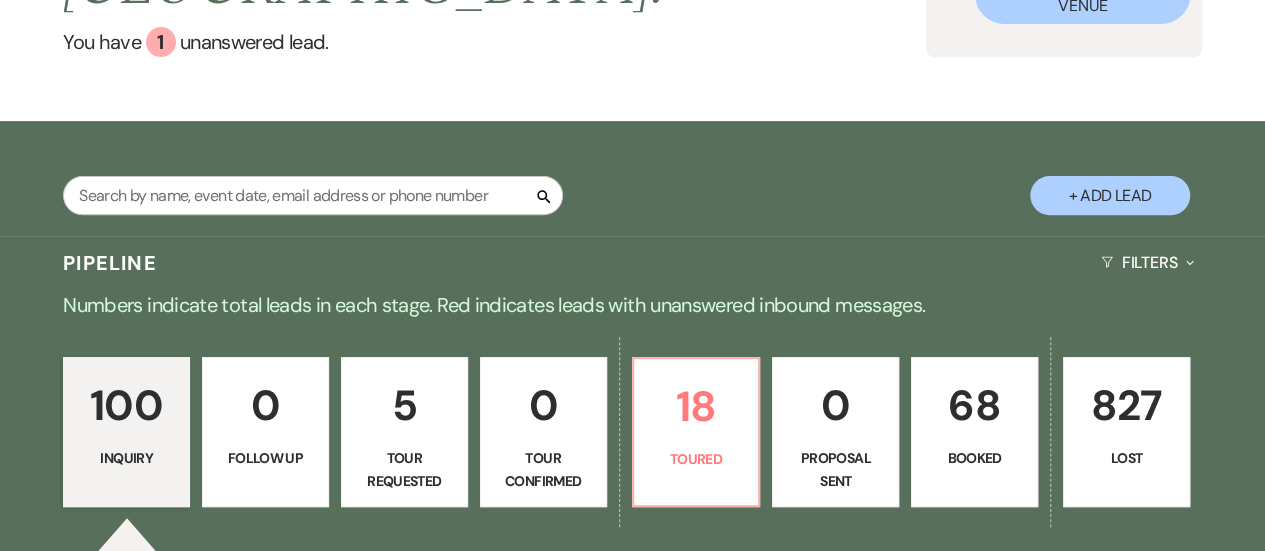 scroll, scrollTop: 387, scrollLeft: 0, axis: vertical 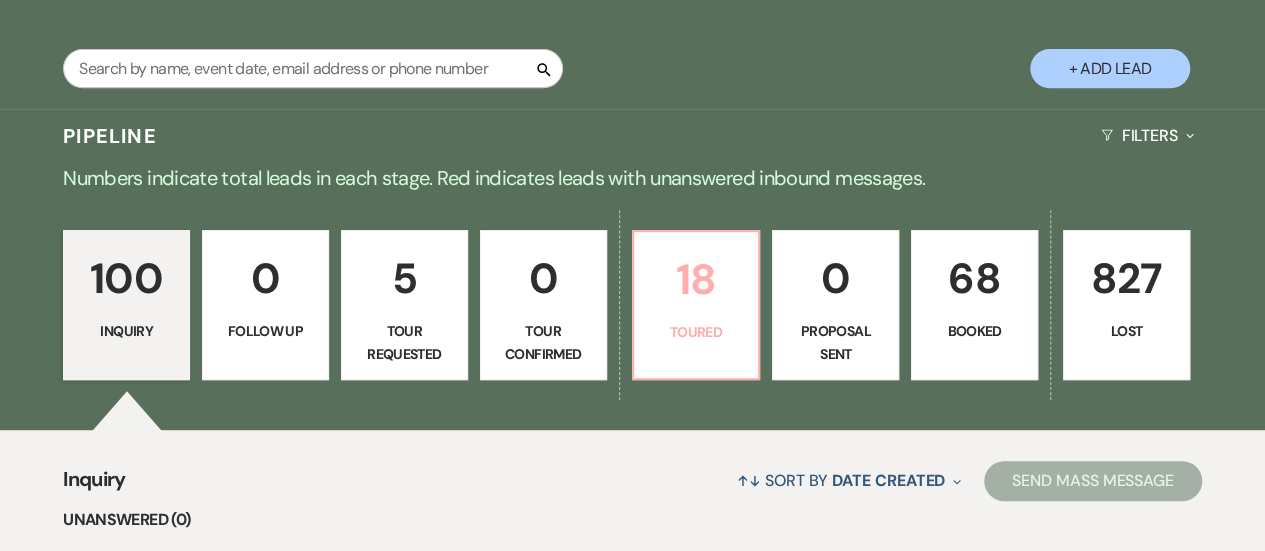 click on "18" at bounding box center [696, 279] 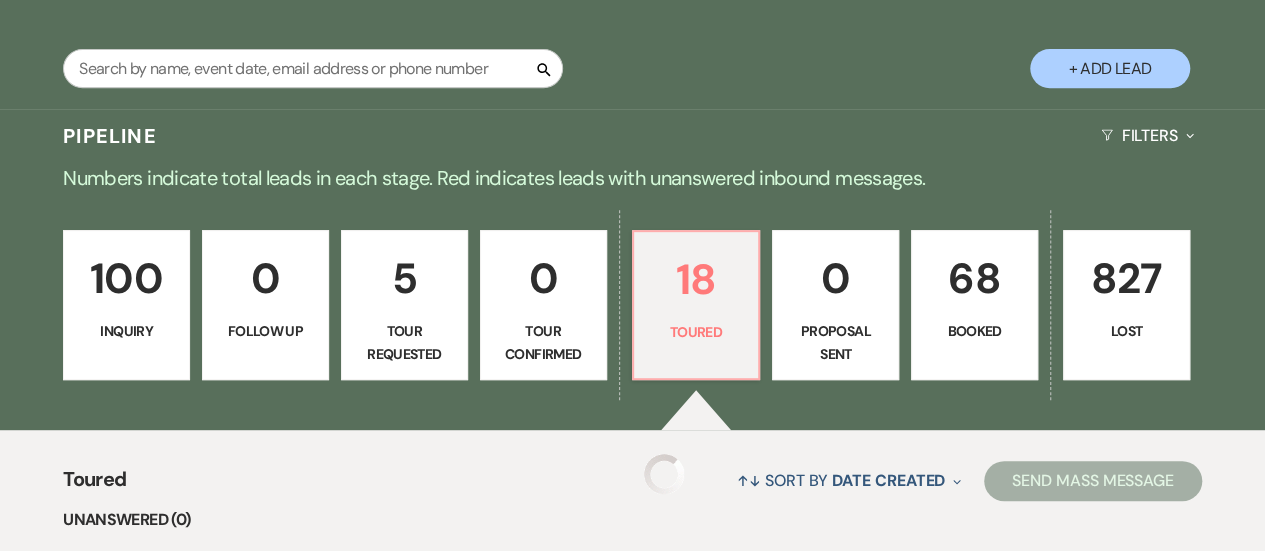 select on "5" 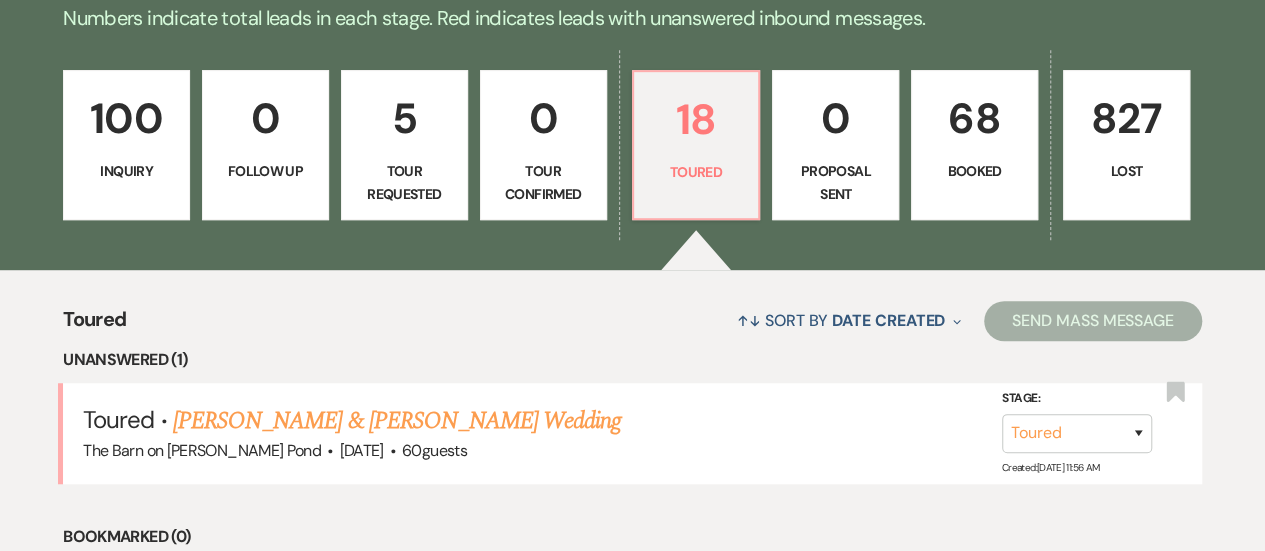 scroll, scrollTop: 587, scrollLeft: 0, axis: vertical 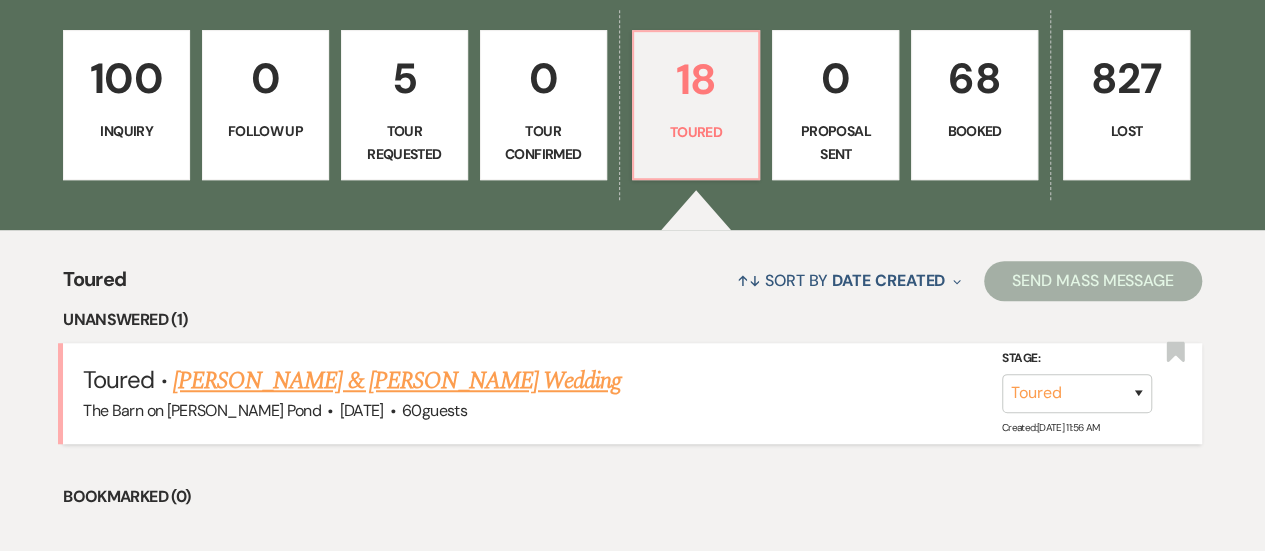 click on "[PERSON_NAME] & [PERSON_NAME] Wedding" at bounding box center [397, 381] 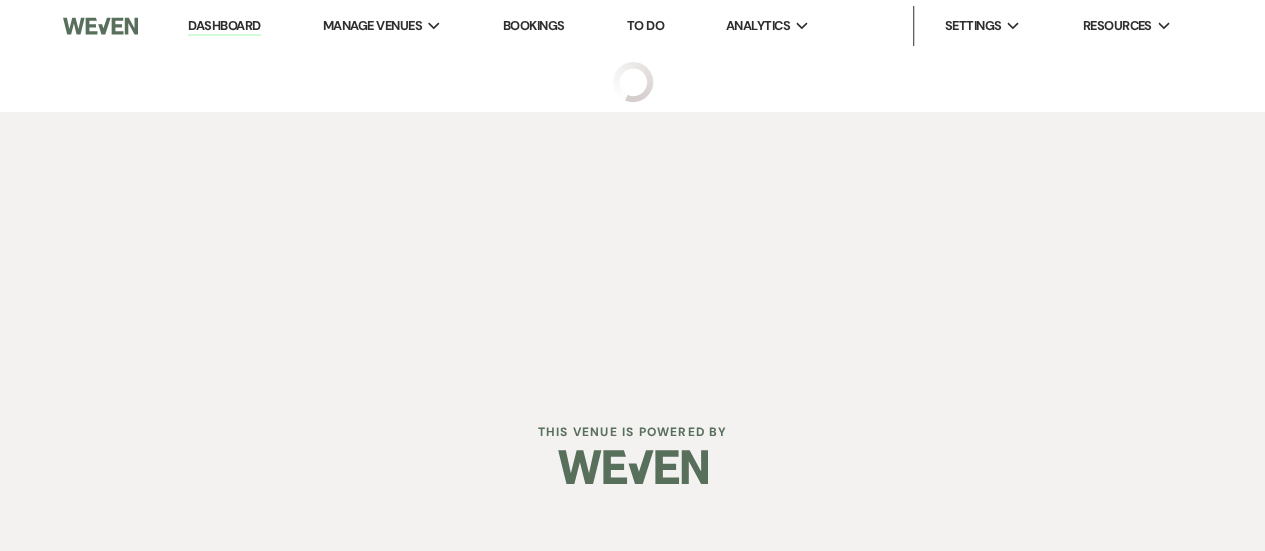 scroll, scrollTop: 0, scrollLeft: 0, axis: both 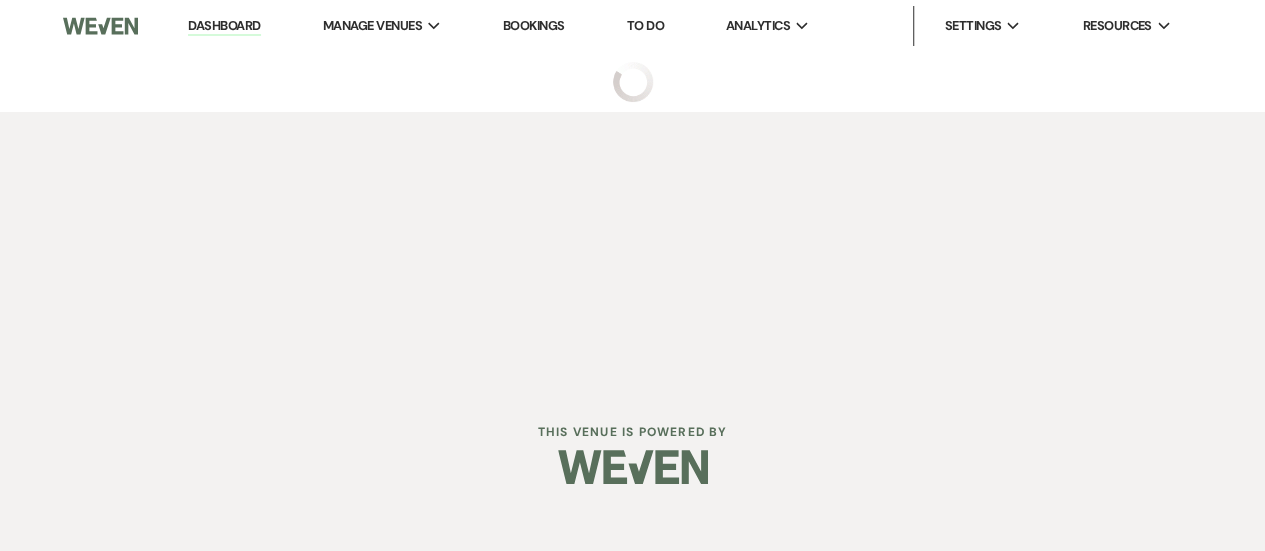 select on "5" 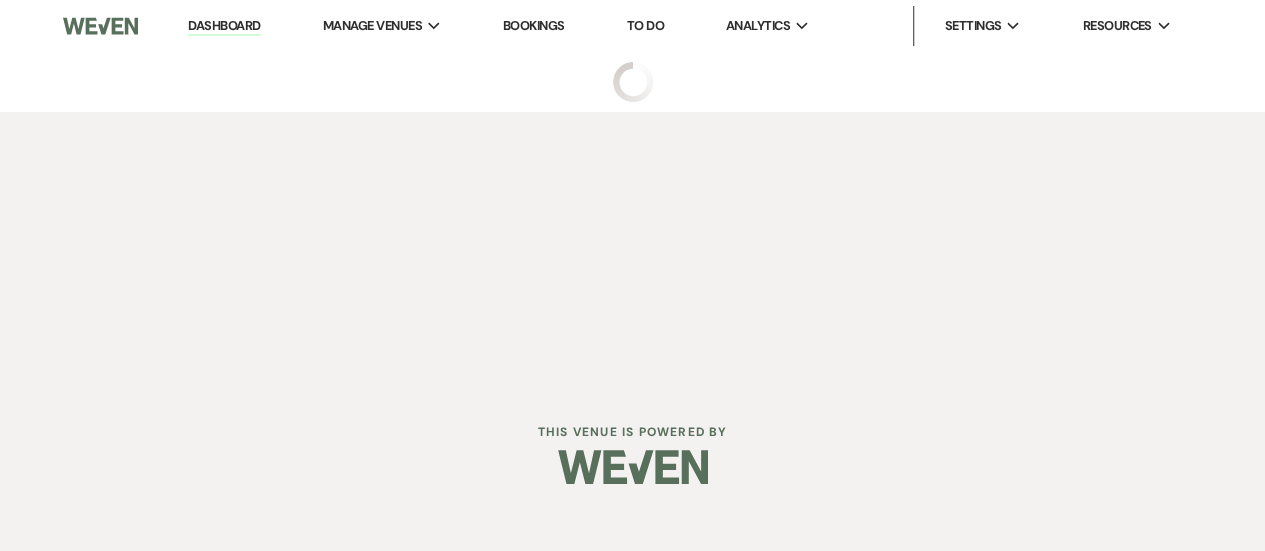 select on "5" 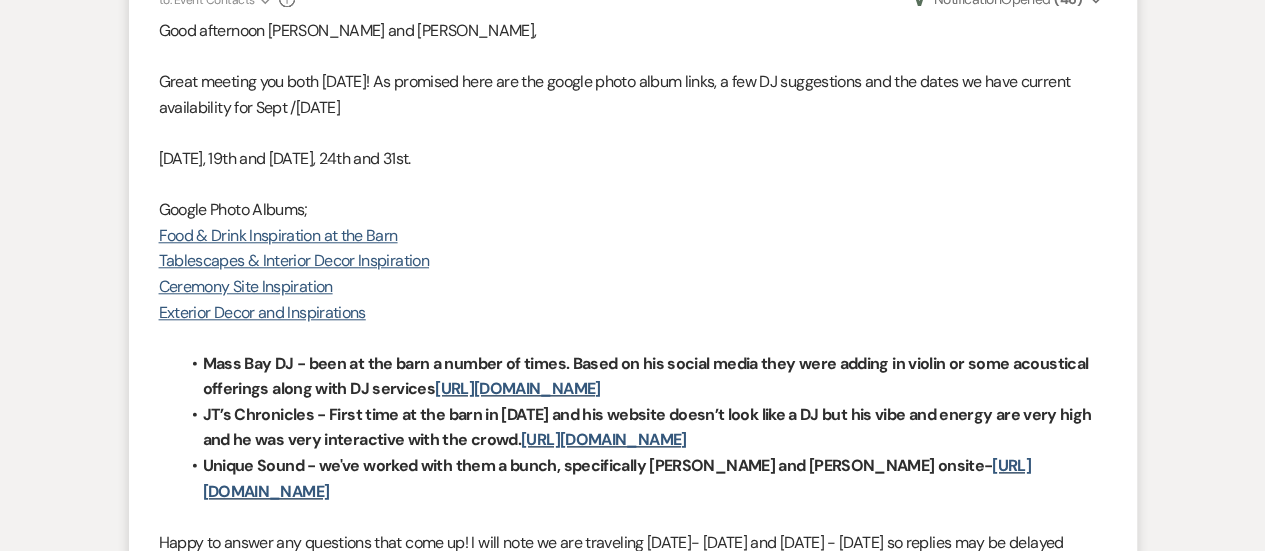 scroll, scrollTop: 839, scrollLeft: 0, axis: vertical 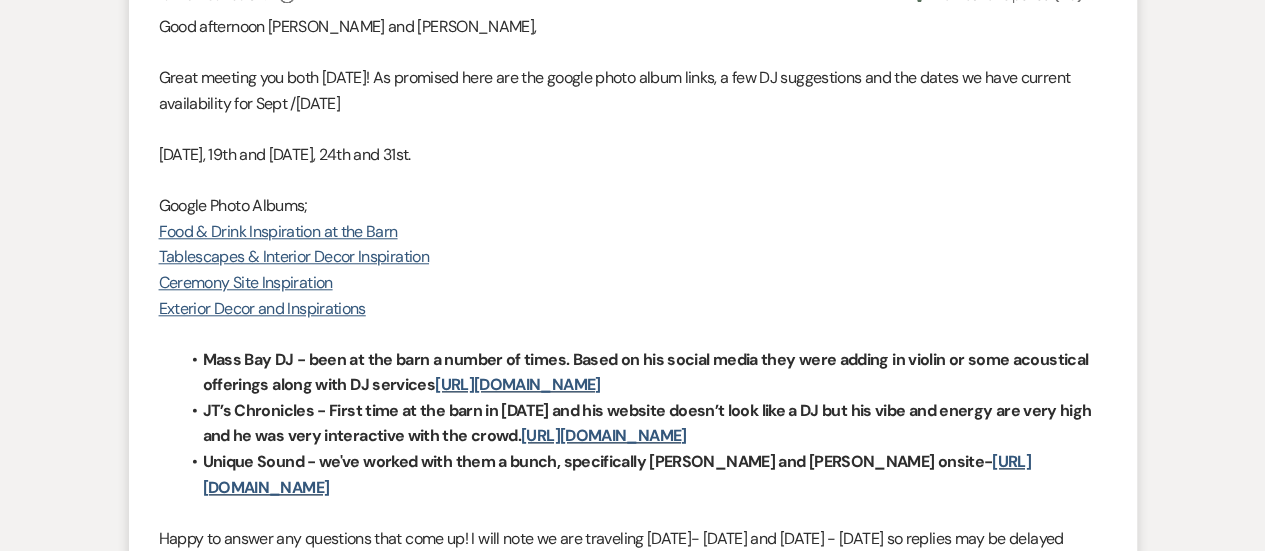 click on "Tablescapes & Interior Decor Inspiration" at bounding box center [633, 257] 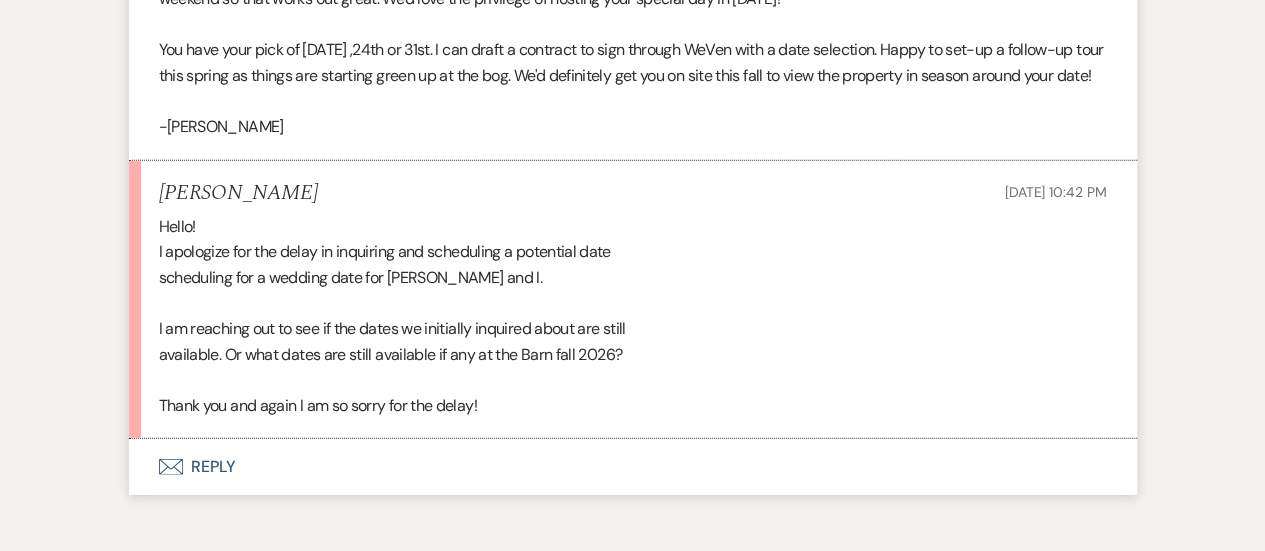 scroll, scrollTop: 2842, scrollLeft: 0, axis: vertical 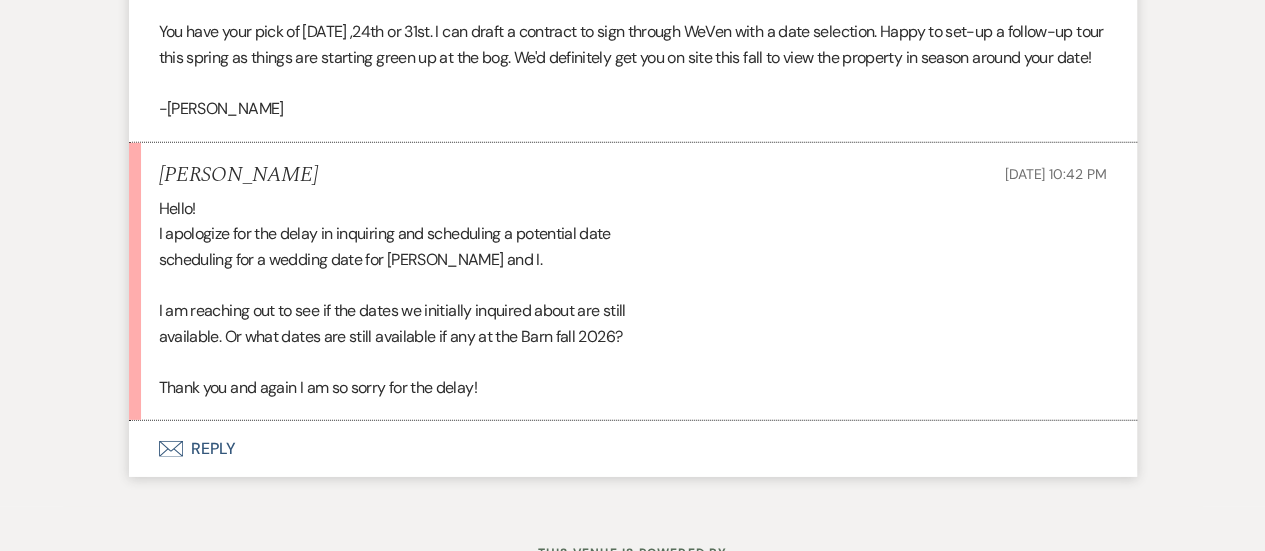 click on "Envelope Reply" at bounding box center [633, 449] 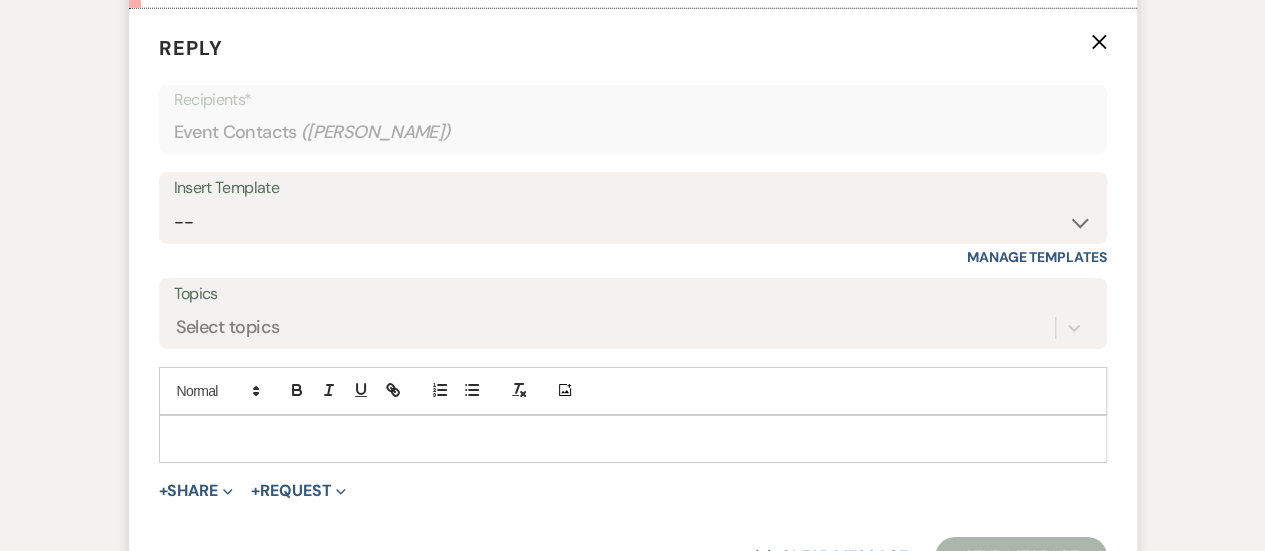 scroll, scrollTop: 3254, scrollLeft: 0, axis: vertical 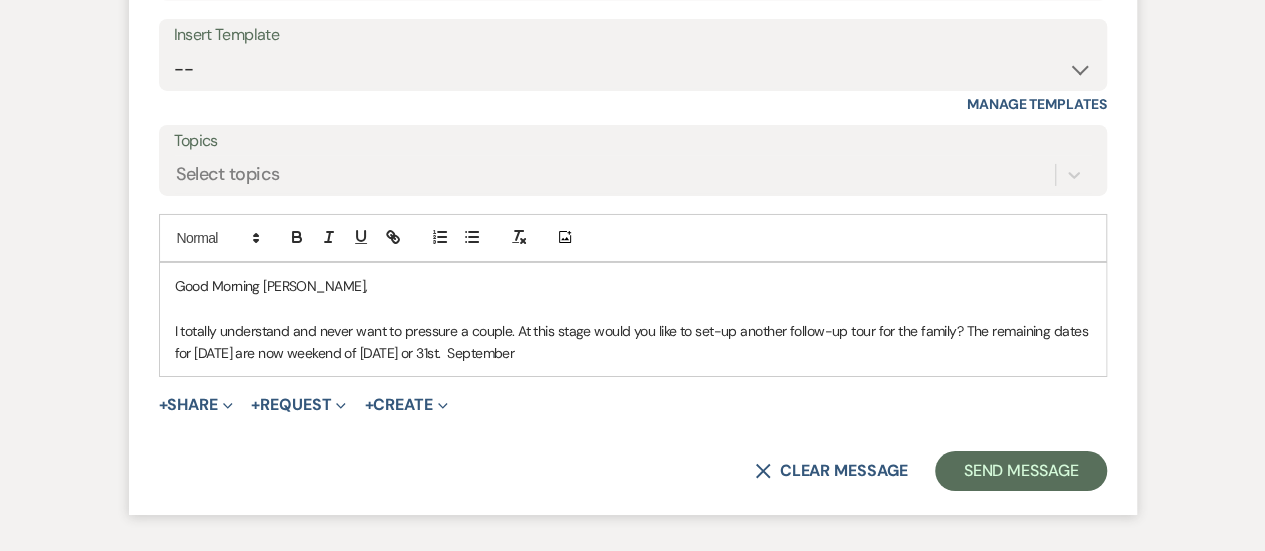 click on "I totally understand and never want to pressure a couple. At this stage would you like to set-up another follow-up tour for the family? The remaining dates for [DATE] are now weekend of [DATE] or 31st.  September" at bounding box center (633, 342) 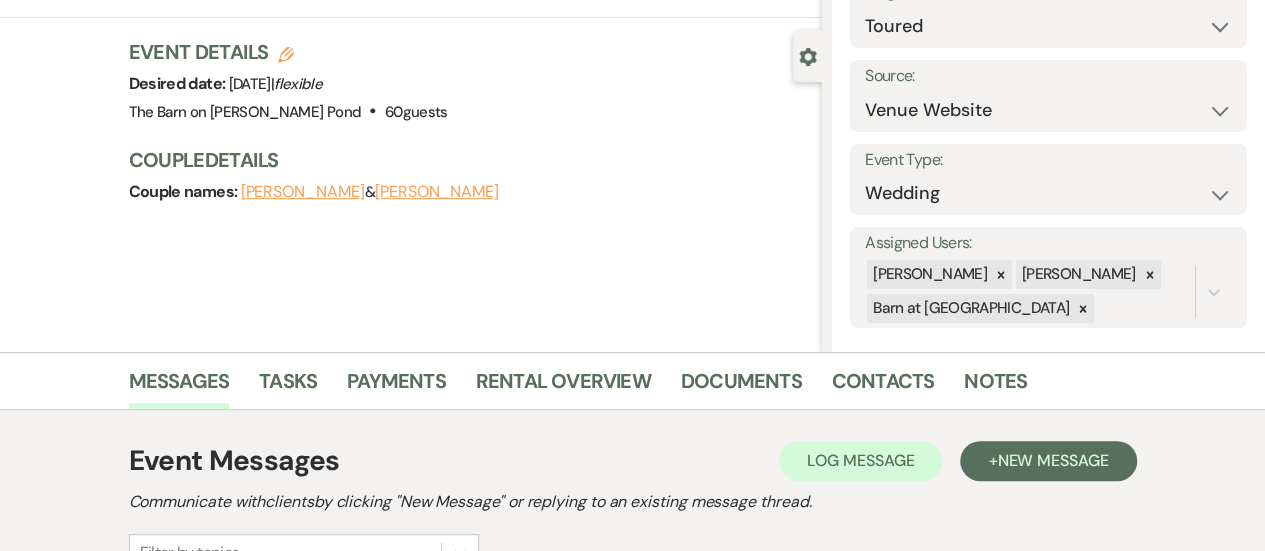 scroll, scrollTop: 0, scrollLeft: 0, axis: both 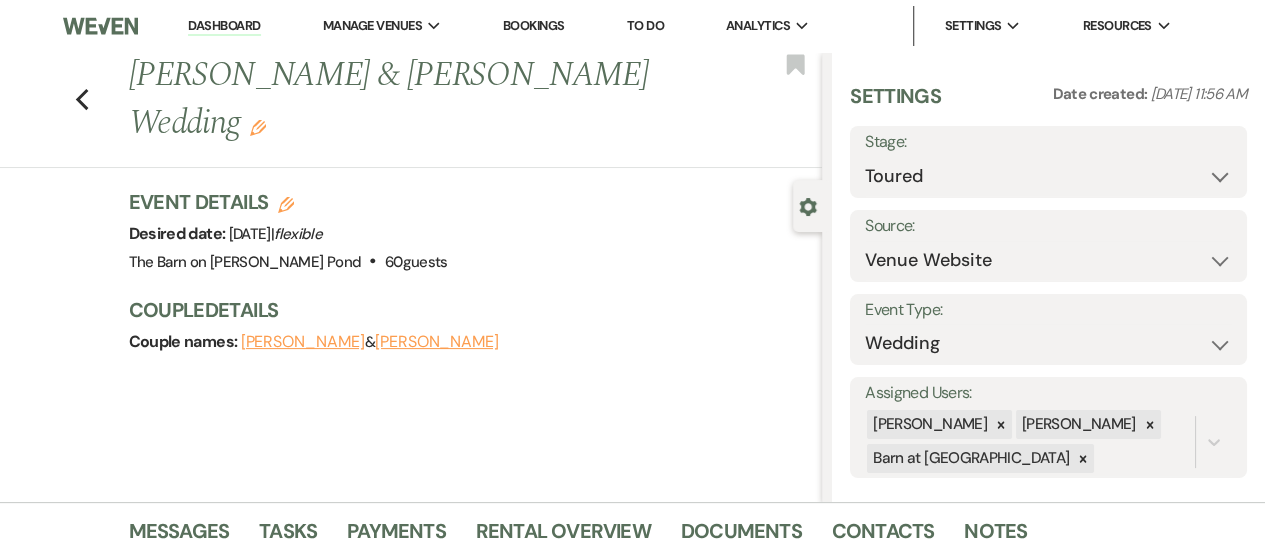 click on "Event Details Edit Desired date:   [DATE]  |   flexible Venue:   [GEOGRAPHIC_DATA][PERSON_NAME] . 60  guests Venue Address:   [STREET_ADDRESS] Guest count:   60  guests Couple  Details Couple names:   [PERSON_NAME]  &  [PERSON_NAME]" at bounding box center (476, 282) 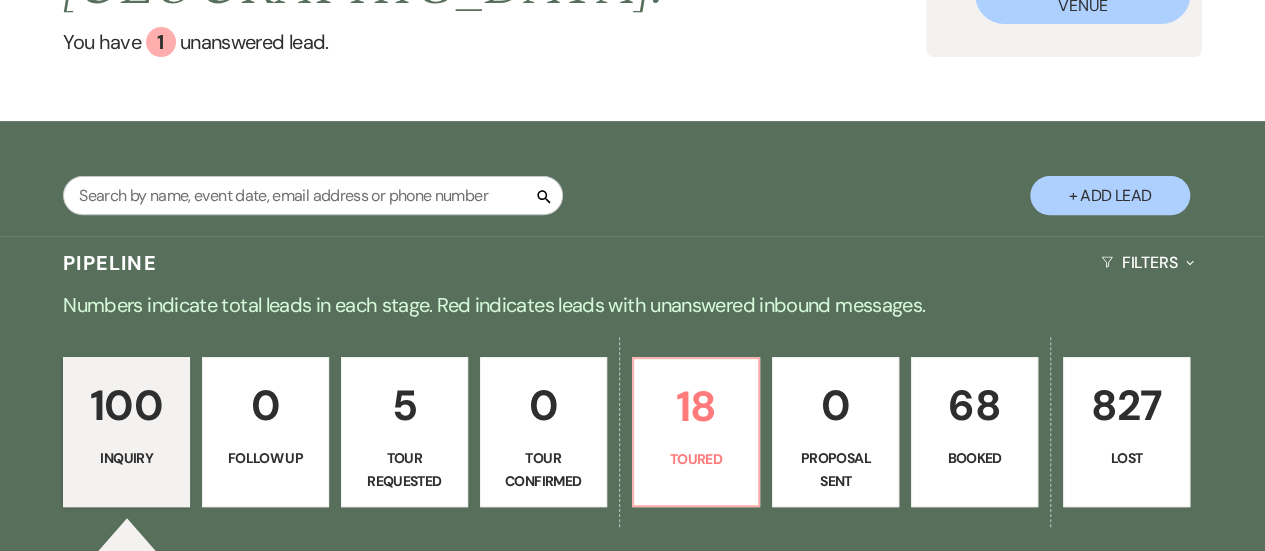 scroll, scrollTop: 340, scrollLeft: 0, axis: vertical 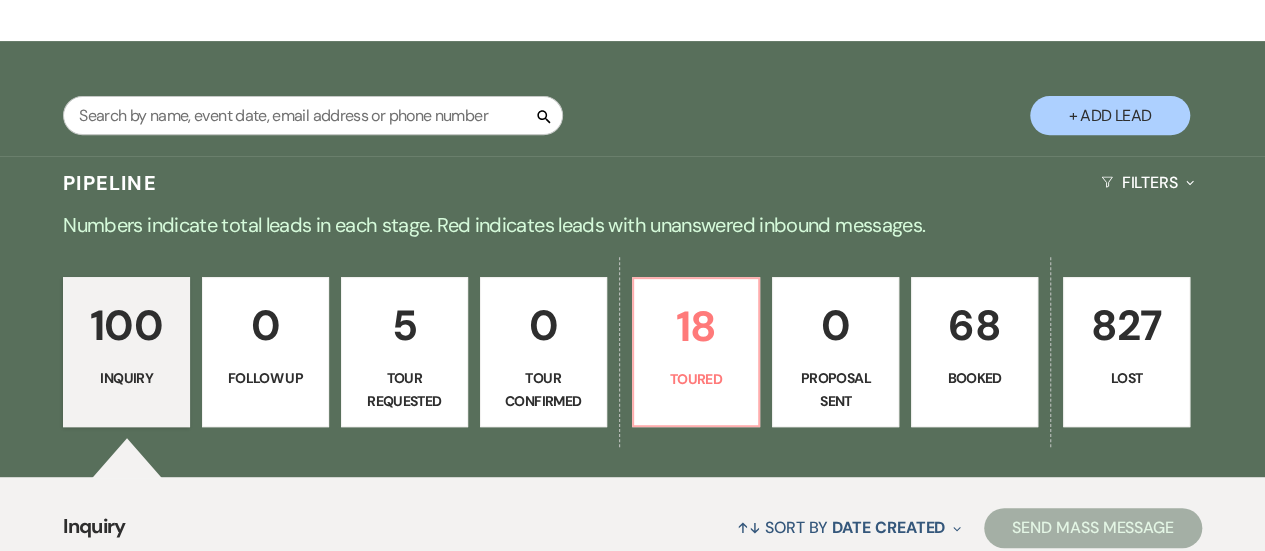 click on "68" at bounding box center (974, 325) 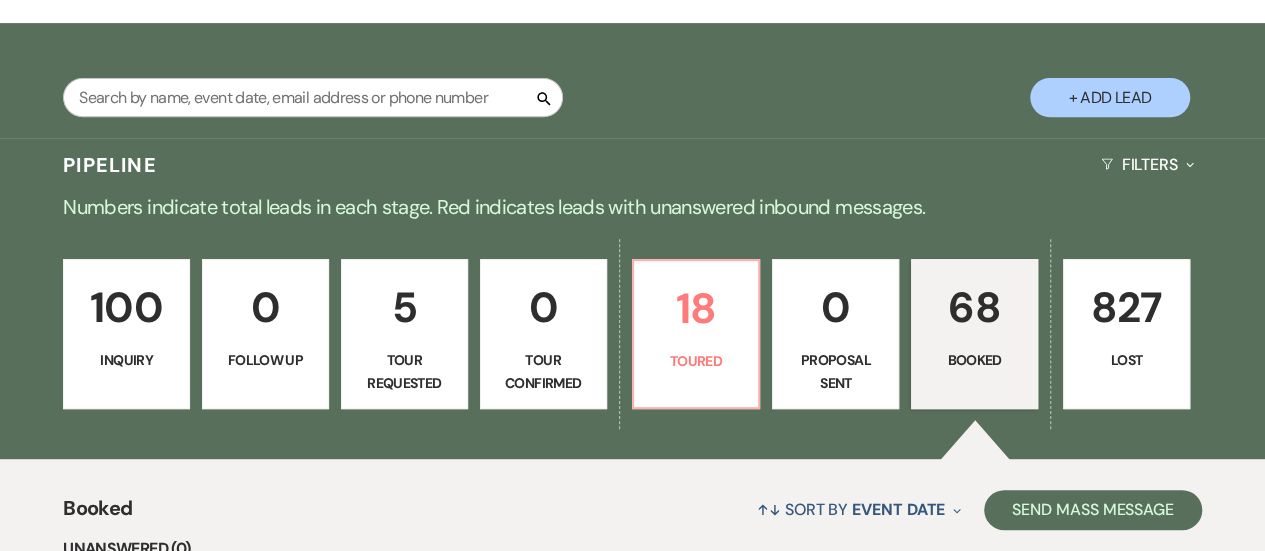 scroll, scrollTop: 370, scrollLeft: 0, axis: vertical 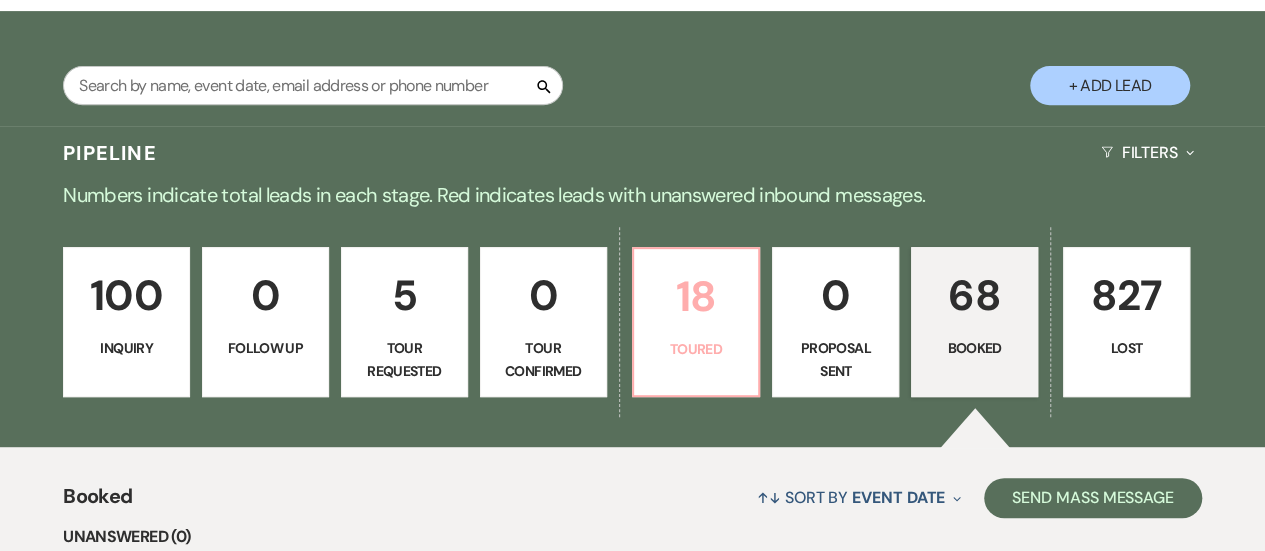 click on "18" at bounding box center (696, 296) 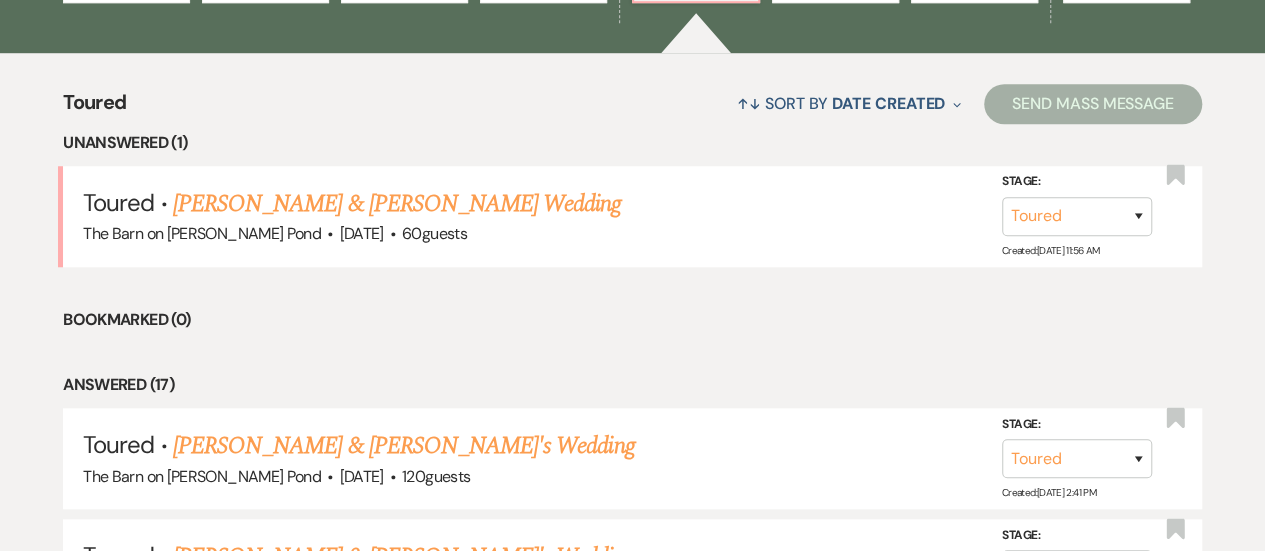 scroll, scrollTop: 809, scrollLeft: 0, axis: vertical 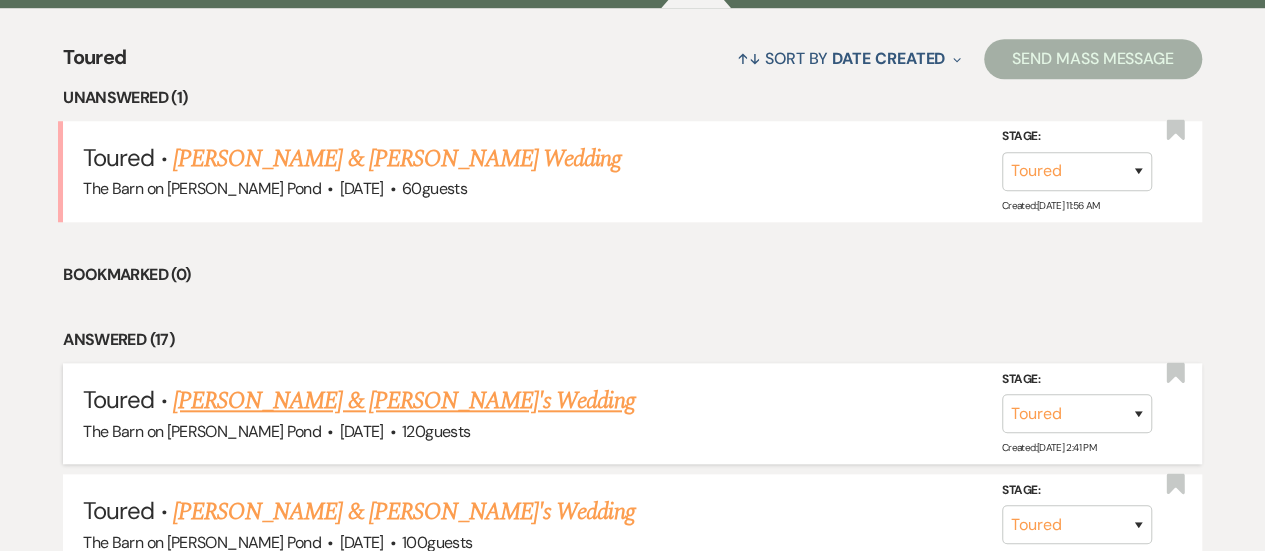 click on "[PERSON_NAME] & [PERSON_NAME]'s Wedding" at bounding box center (404, 401) 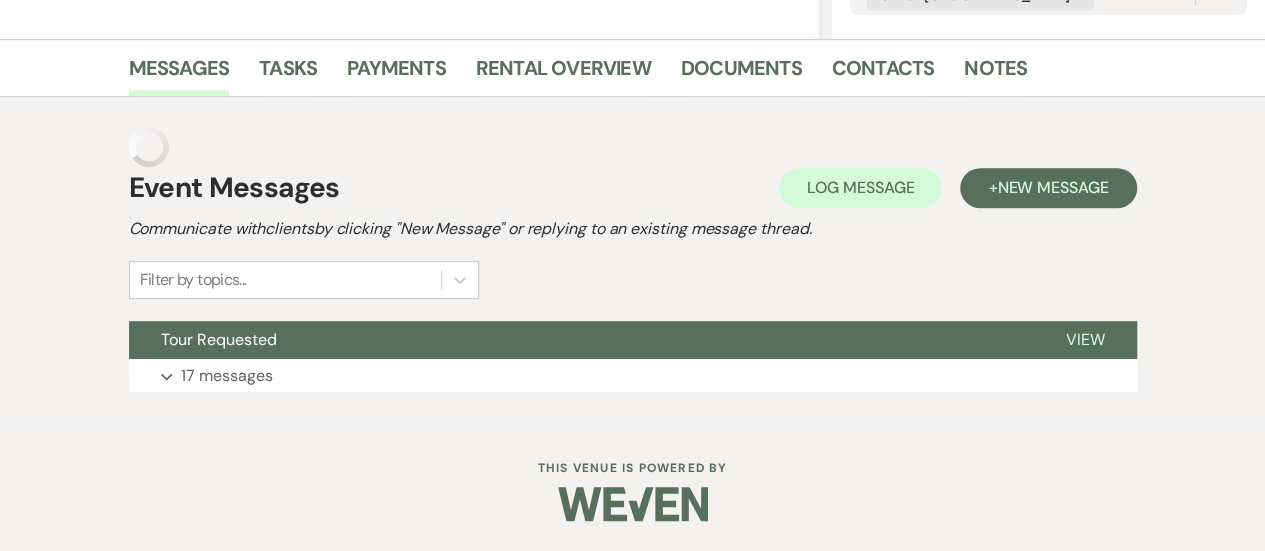 scroll, scrollTop: 422, scrollLeft: 0, axis: vertical 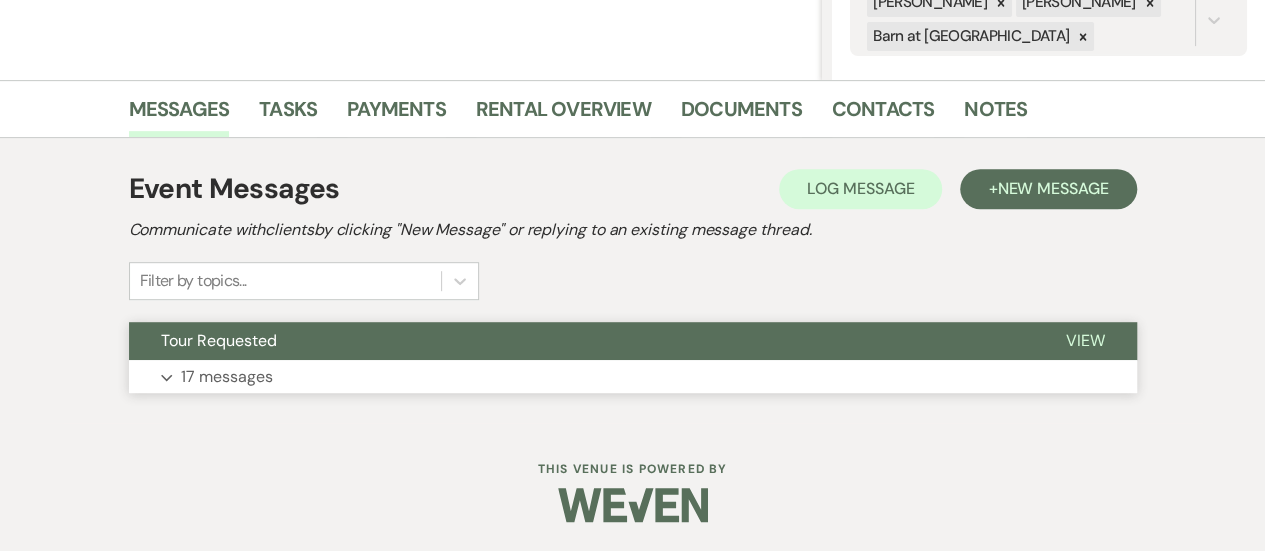 click on "View" at bounding box center [1085, 340] 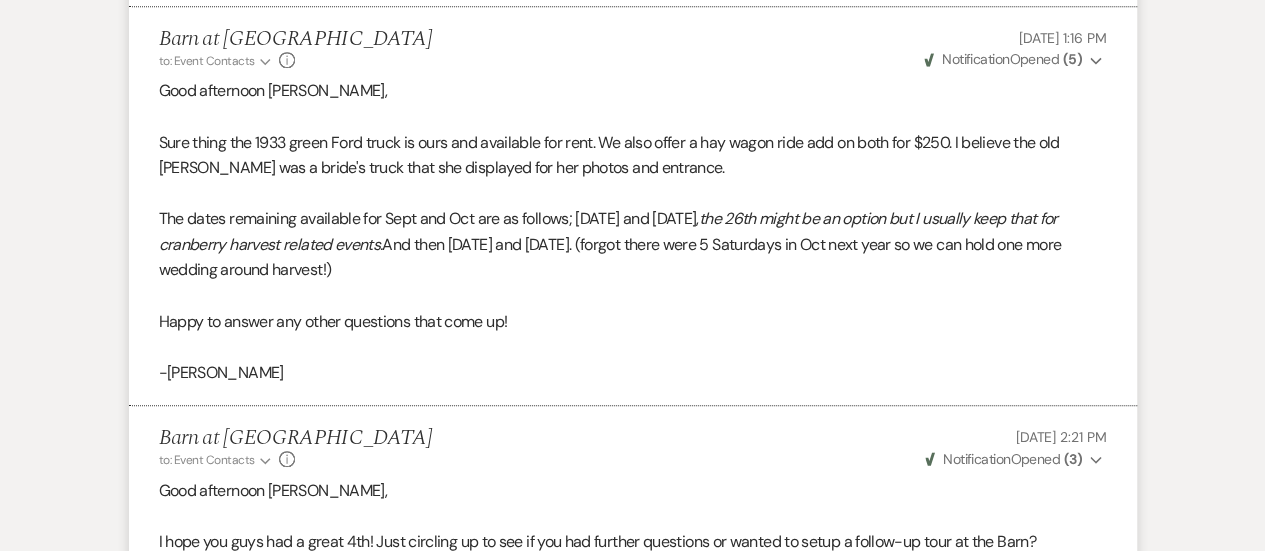 scroll, scrollTop: 4649, scrollLeft: 0, axis: vertical 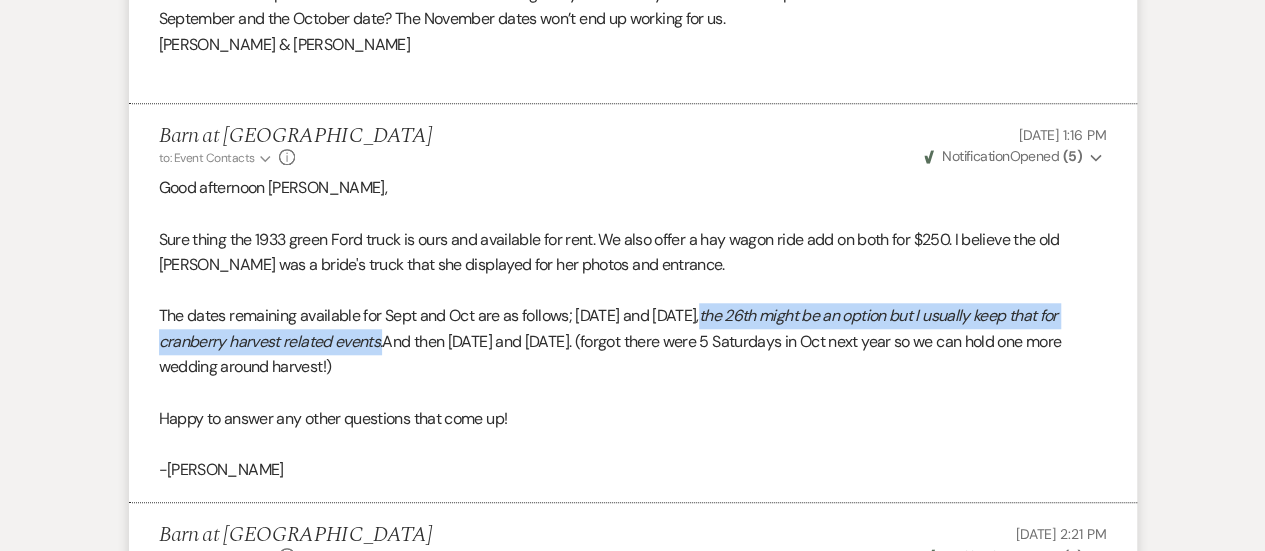 drag, startPoint x: 698, startPoint y: 304, endPoint x: 377, endPoint y: 333, distance: 322.3073 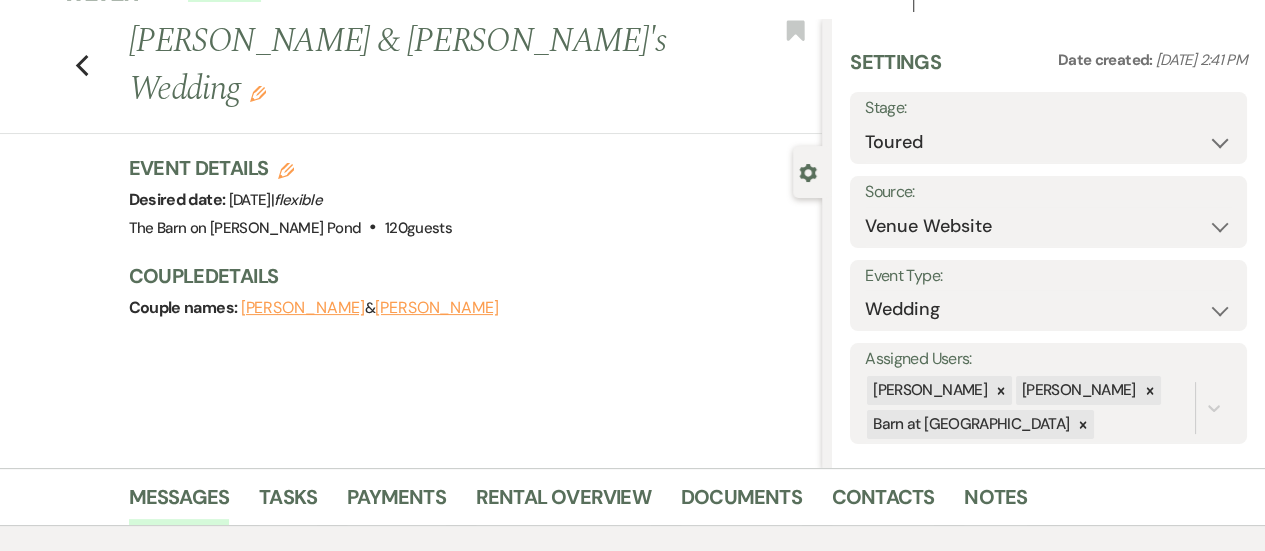 scroll, scrollTop: 0, scrollLeft: 0, axis: both 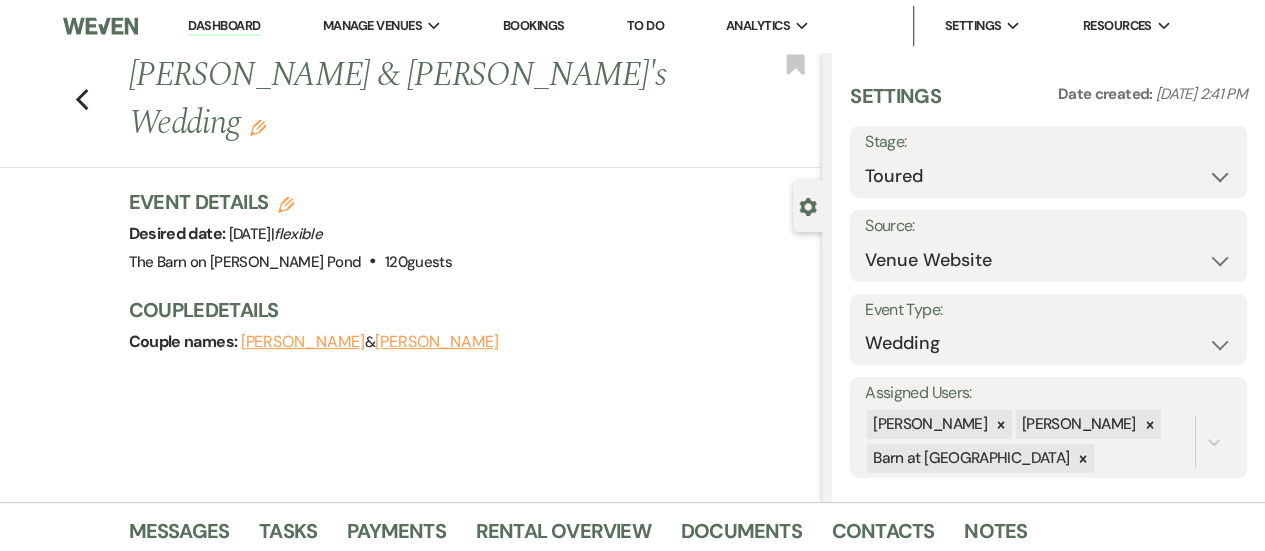 click on "Dashboard" at bounding box center (224, 26) 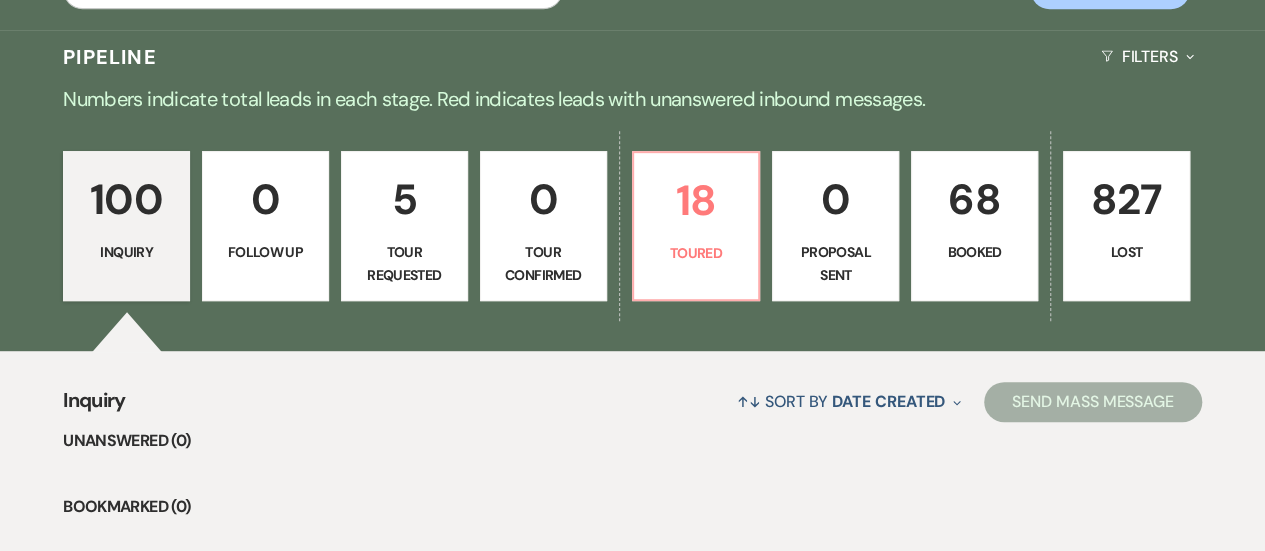 scroll, scrollTop: 450, scrollLeft: 0, axis: vertical 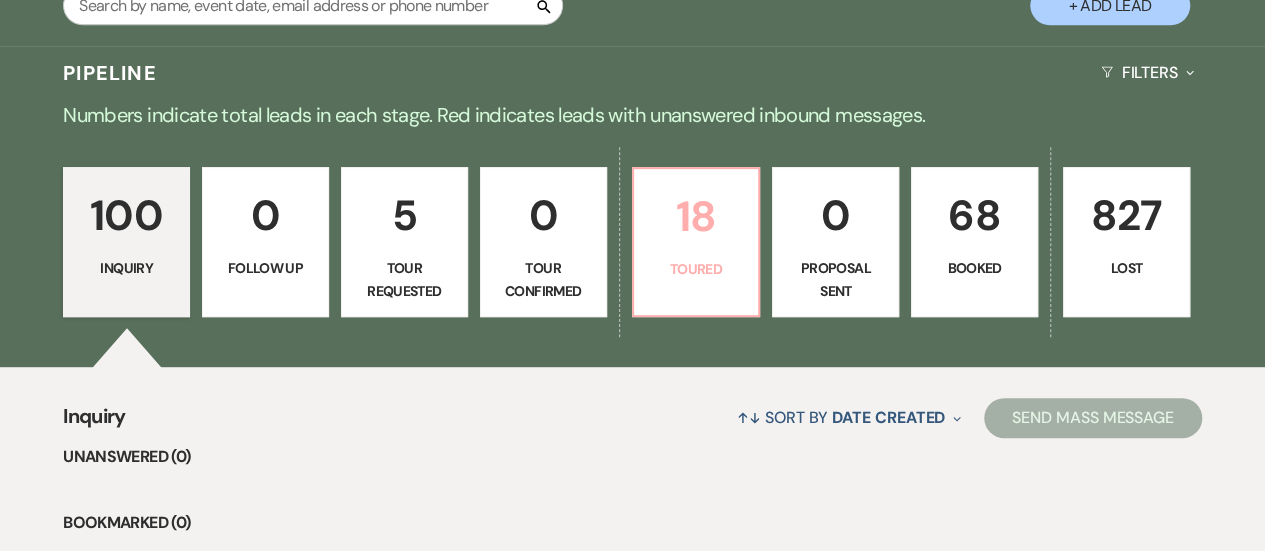 click on "18" at bounding box center (696, 216) 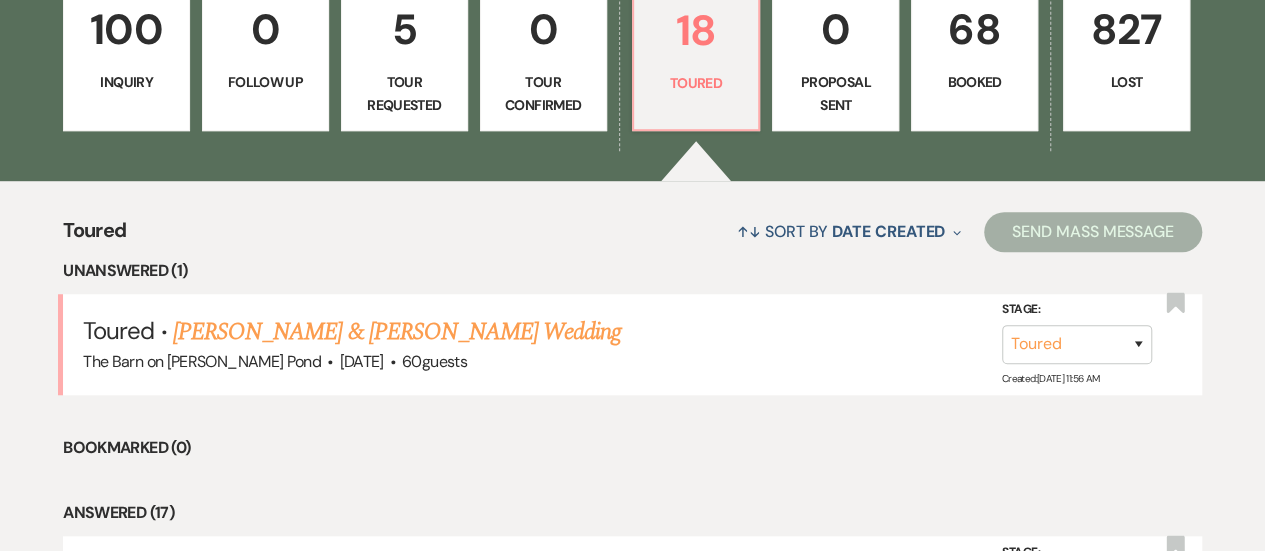 scroll, scrollTop: 693, scrollLeft: 0, axis: vertical 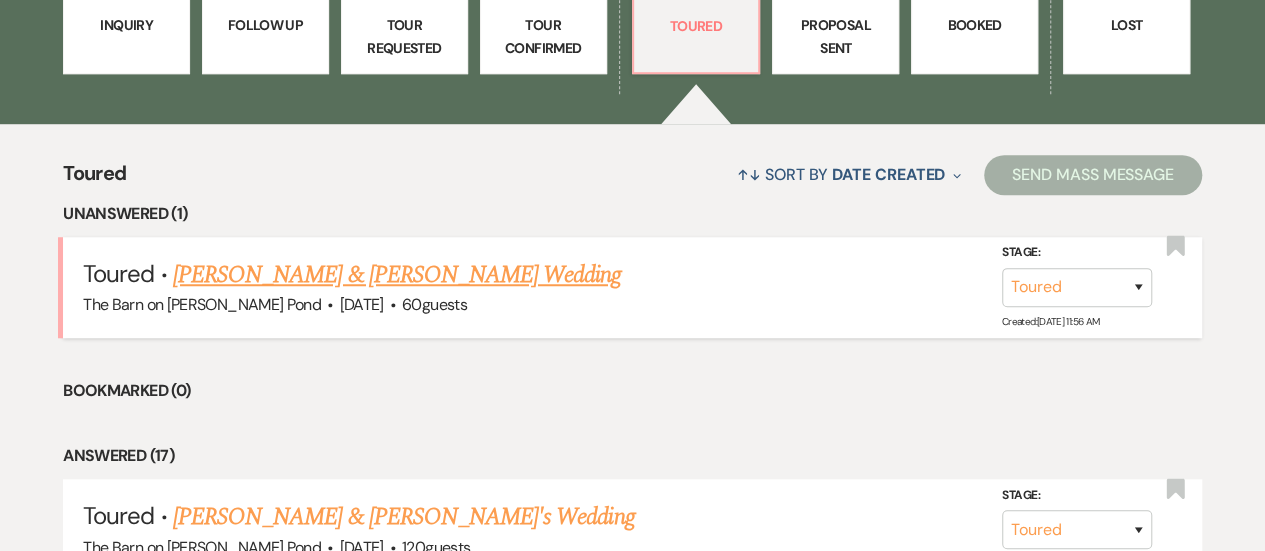 click on "[PERSON_NAME] & [PERSON_NAME] Wedding" at bounding box center (397, 275) 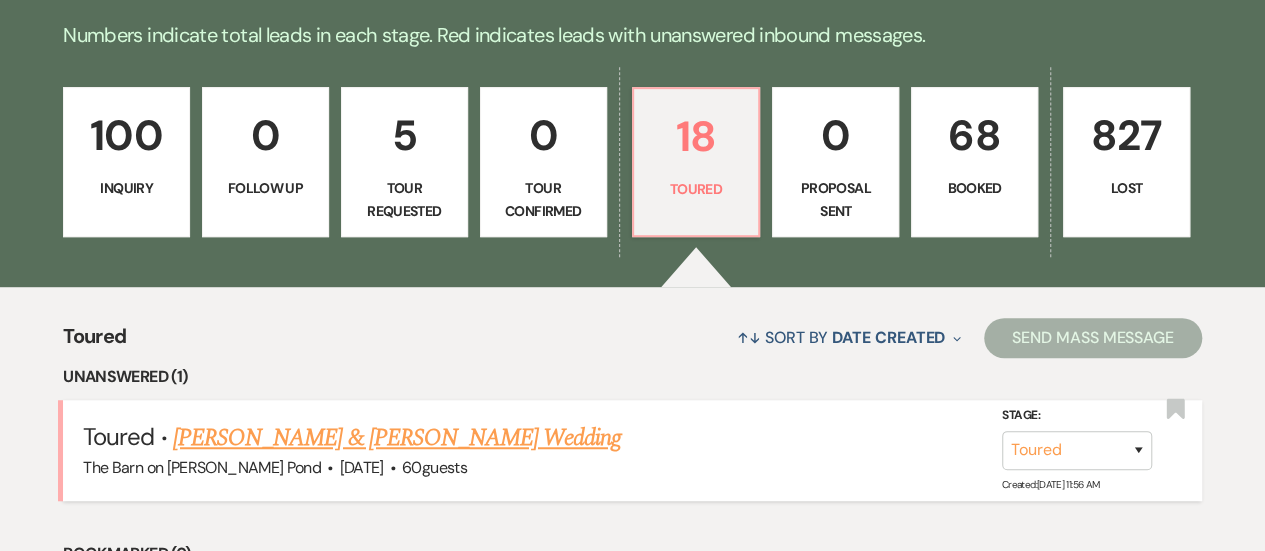 select on "5" 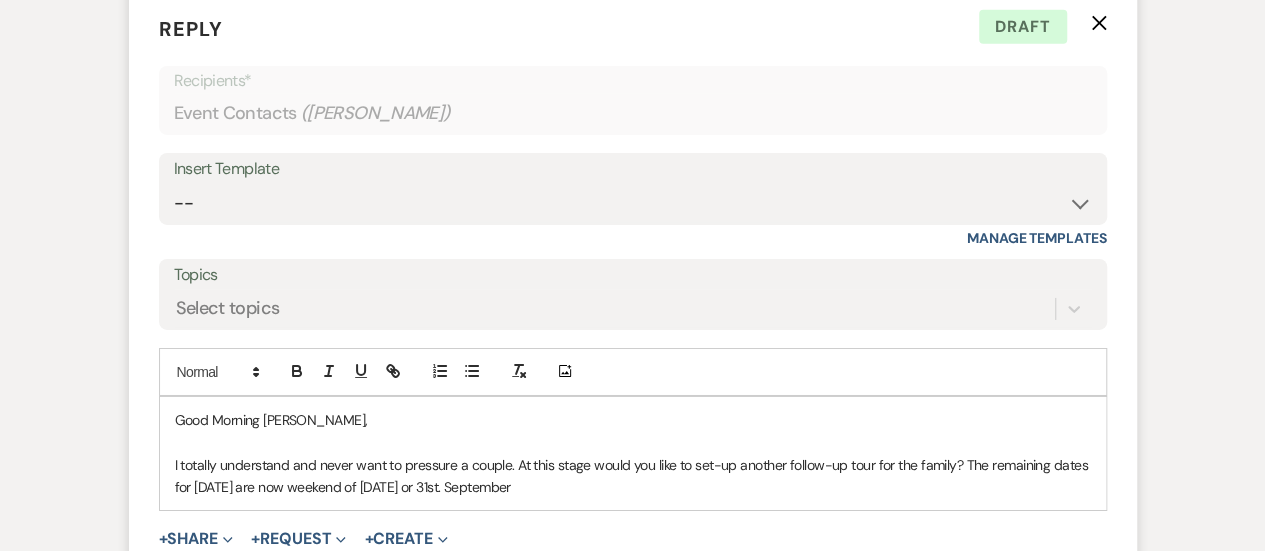 scroll, scrollTop: 3286, scrollLeft: 0, axis: vertical 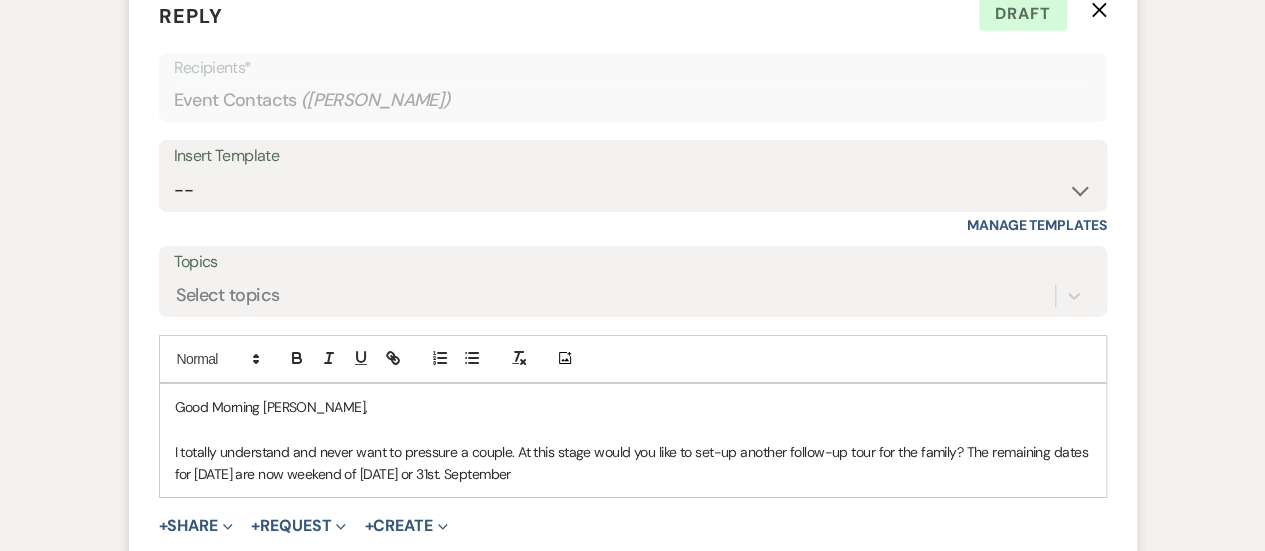 click on "I totally understand and never want to pressure a couple. At this stage would you like to set-up another follow-up tour for the family? The remaining dates for [DATE] are now weekend of [DATE] or 31st. September" at bounding box center [633, 463] 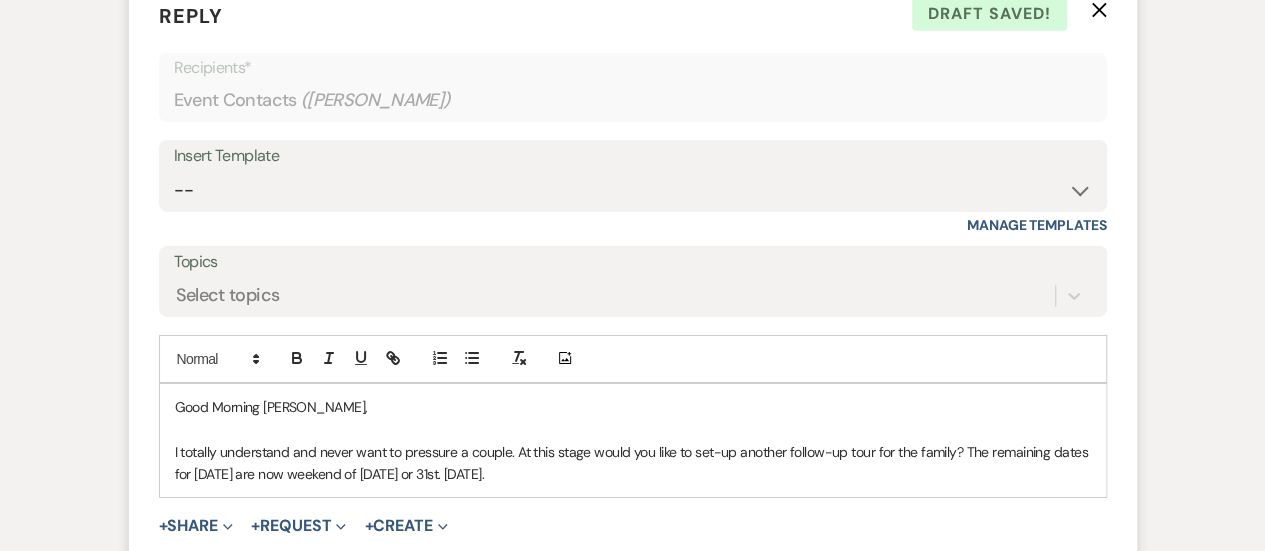 click on "I totally understand and never want to pressure a couple. At this stage would you like to set-up another follow-up tour for the family? The remaining dates for [DATE] are now weekend of [DATE] or 31st. [DATE]." at bounding box center (633, 463) 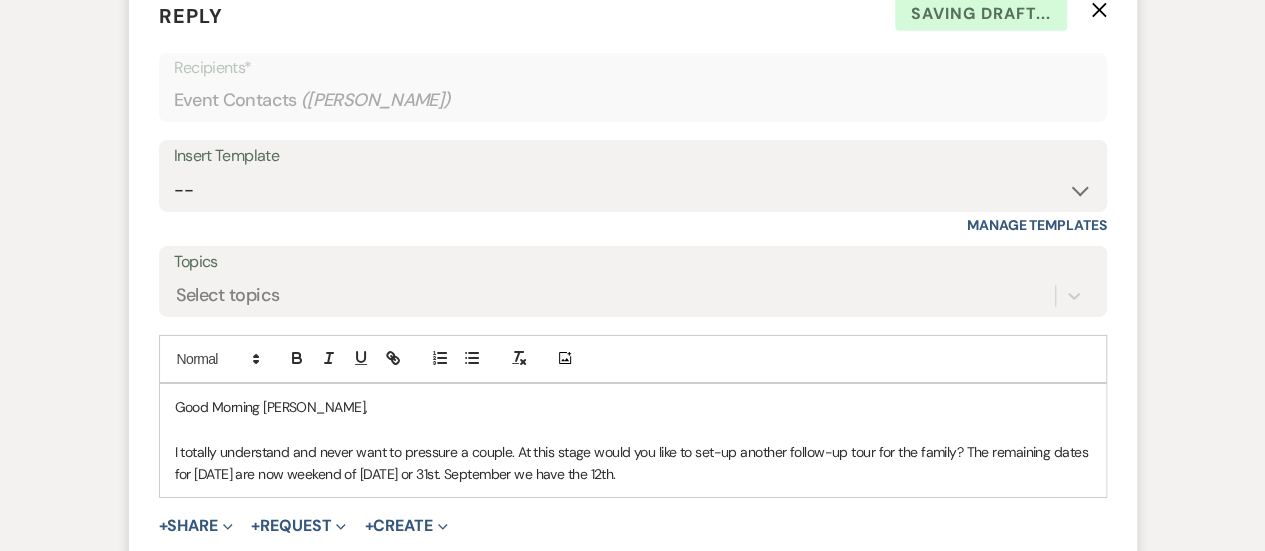 click on "I totally understand and never want to pressure a couple. At this stage would you like to set-up another follow-up tour for the family? The remaining dates for [DATE] are now weekend of [DATE] or 31st. September we have the 12th." at bounding box center [633, 463] 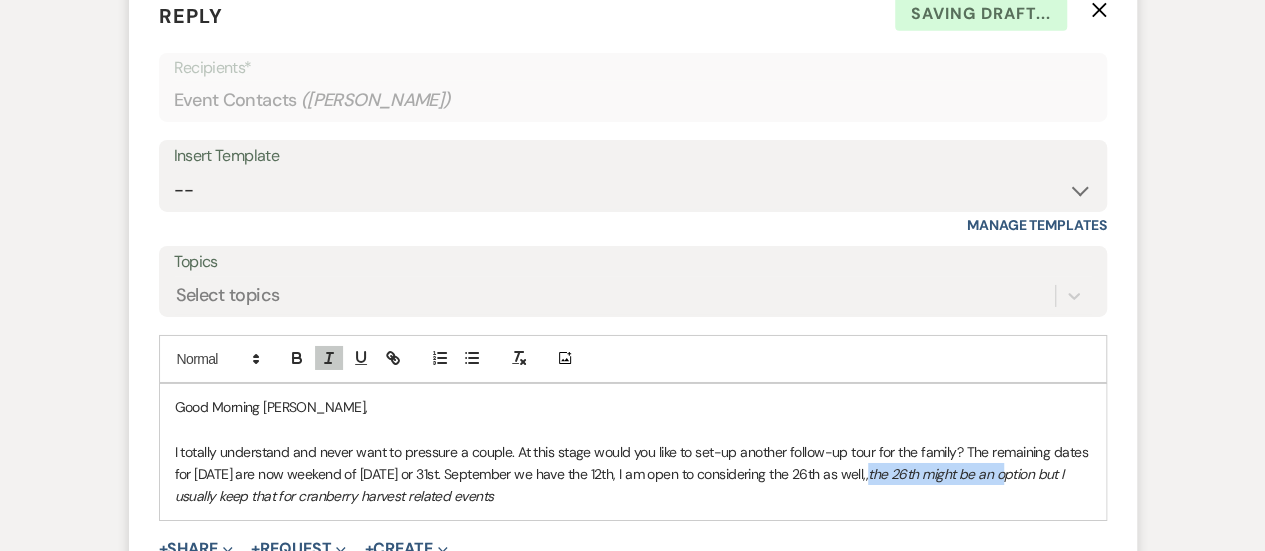 drag, startPoint x: 1063, startPoint y: 445, endPoint x: 929, endPoint y: 441, distance: 134.0597 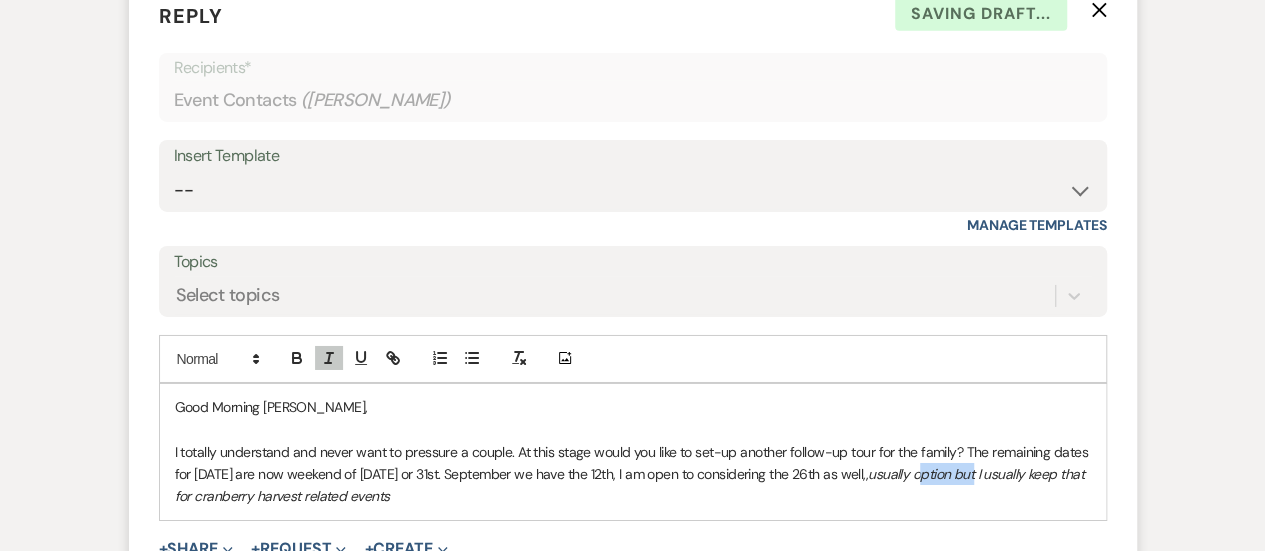 drag, startPoint x: 1036, startPoint y: 439, endPoint x: 980, endPoint y: 437, distance: 56.0357 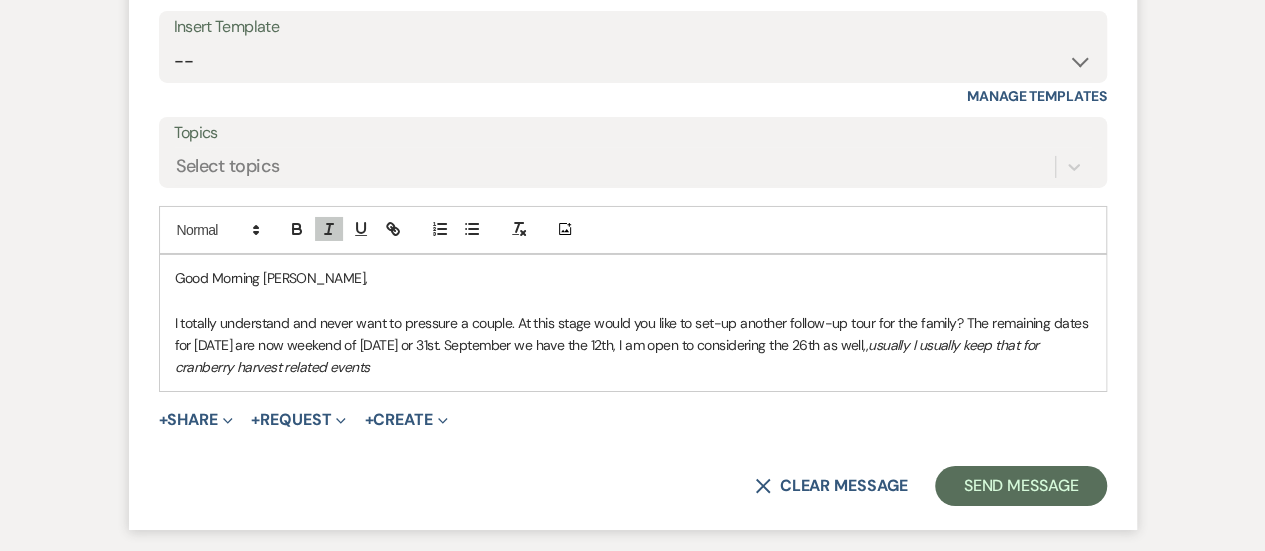 scroll, scrollTop: 3436, scrollLeft: 0, axis: vertical 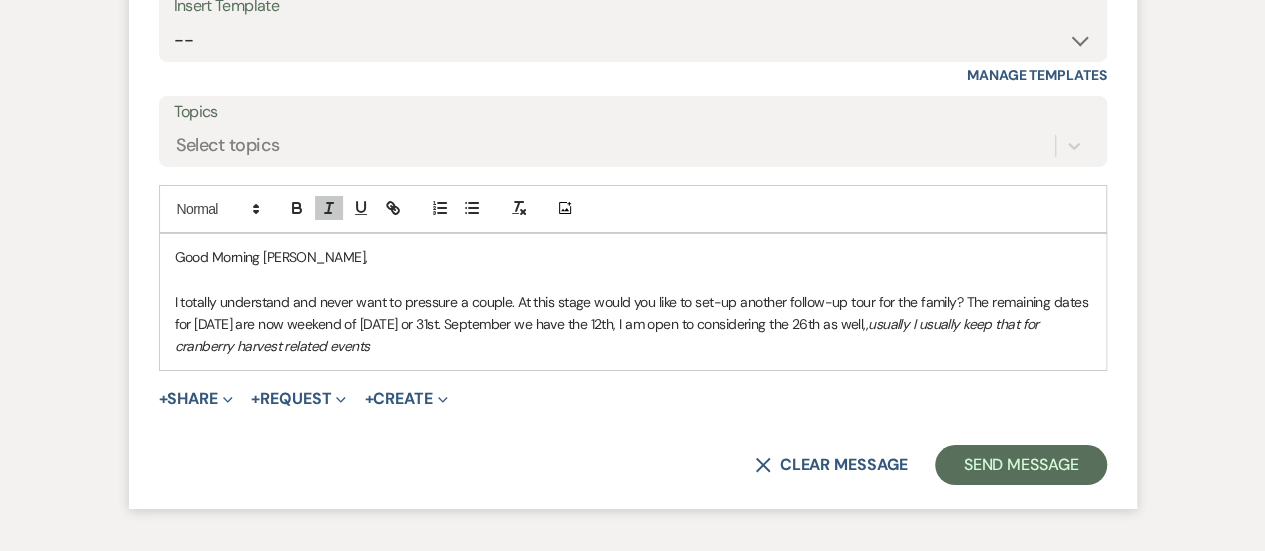 click on "I totally understand and never want to pressure a couple. At this stage would you like to set-up another follow-up tour for the family? The remaining dates for [DATE] are now weekend of [DATE] or 31st. September we have the 12th, I am open to considering the 26th as well,  , usually I usually keep that for cranberry harvest related events" at bounding box center (633, 324) 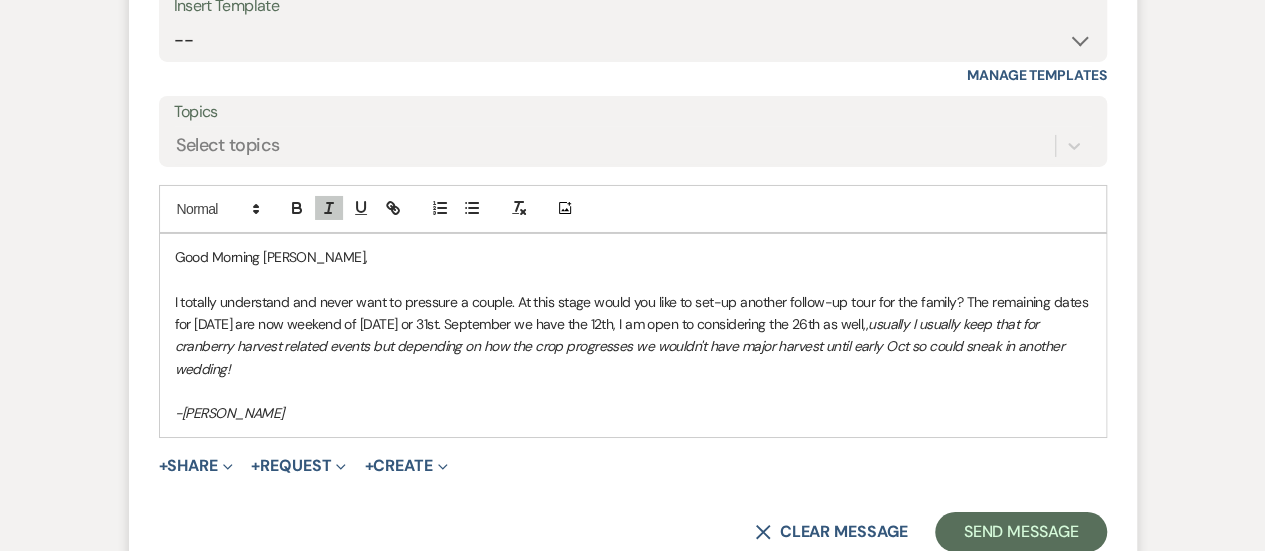 click on "I totally understand and never want to pressure a couple. At this stage would you like to set-up another follow-up tour for the family? The remaining dates for [DATE] are now weekend of [DATE] or 31st. September we have the 12th, I am open to considering the 26th as well,  , usually I usually keep that for cranberry harvest related events but depending on how the crop progresses we wouldn't have major harvest until early Oct so could sneak in another wedding!" at bounding box center [633, 336] 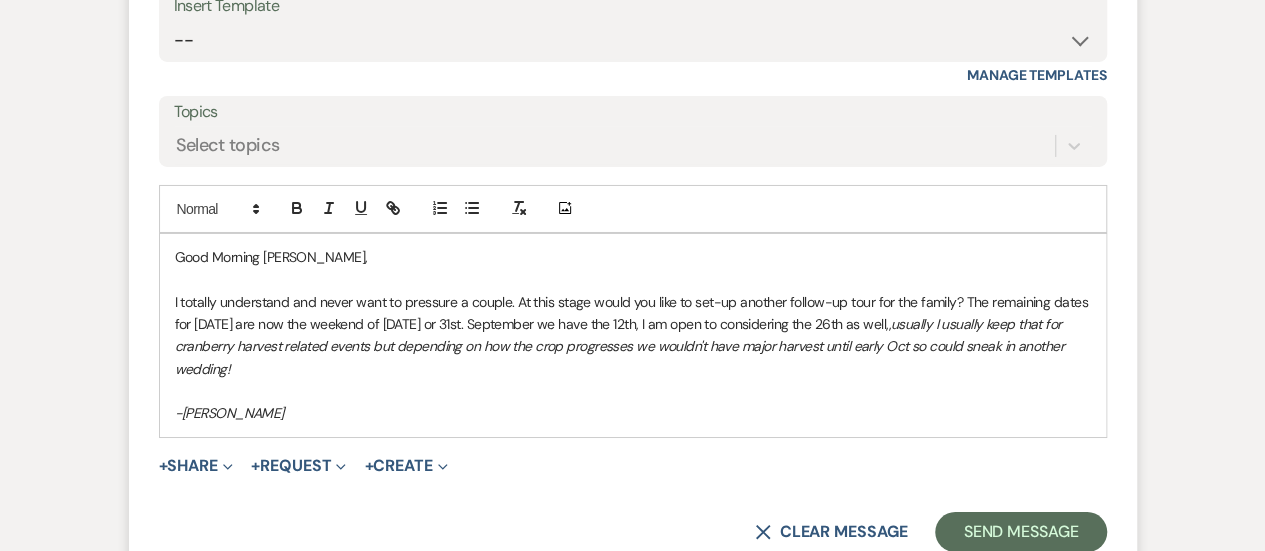 click on "I totally understand and never want to pressure a couple. At this stage would you like to set-up another follow-up tour for the family? The remaining dates for [DATE] are now the weekend of [DATE] or 31st. September we have the 12th, I am open to considering the 26th as well,  , usually I usually keep that for cranberry harvest related events but depending on how the crop progresses we wouldn't have major harvest until early Oct so could sneak in another wedding!" at bounding box center (633, 336) 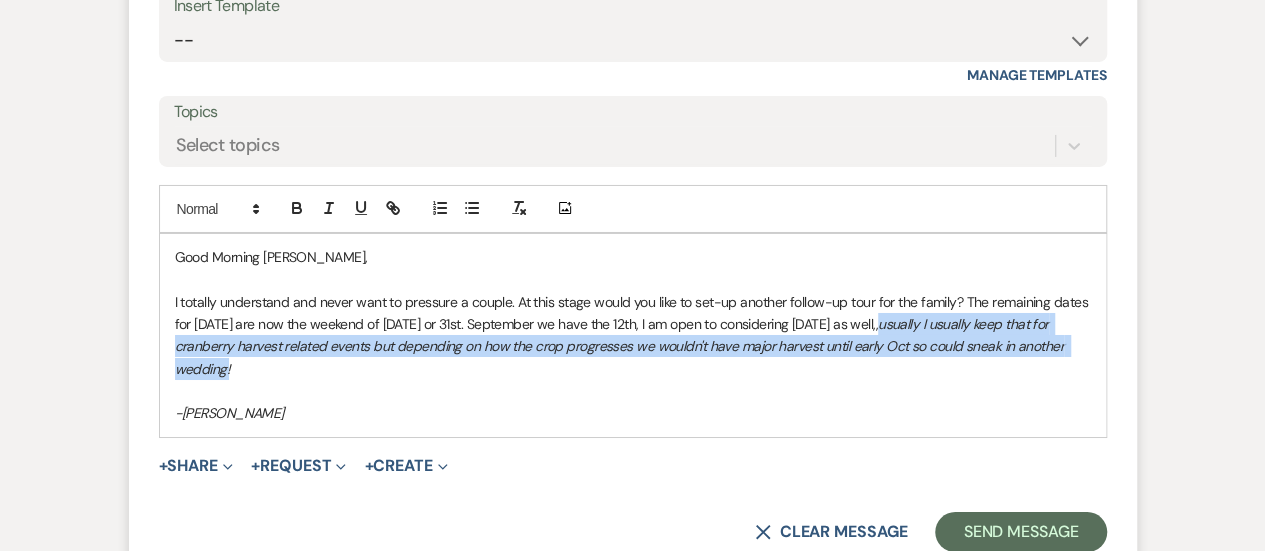 drag, startPoint x: 994, startPoint y: 341, endPoint x: 965, endPoint y: 297, distance: 52.69725 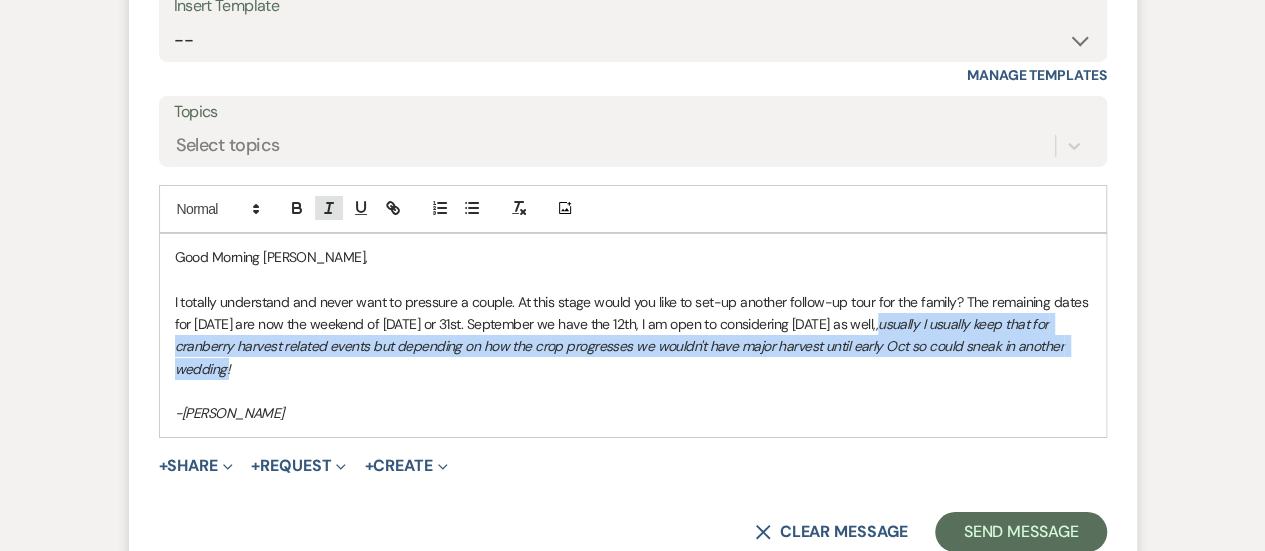 click at bounding box center [329, 208] 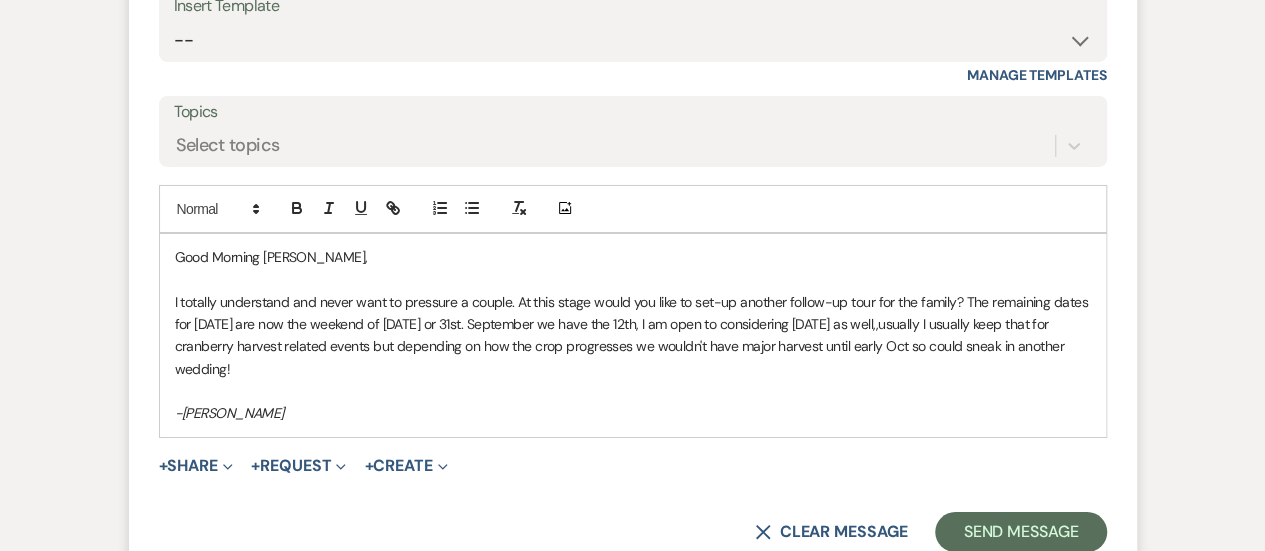 click on "I totally understand and never want to pressure a couple. At this stage would you like to set-up another follow-up tour for the family? The remaining dates for [DATE] are now the weekend of [DATE] or 31st. September we have the 12th, I am open to considering [DATE] as well,  ,usually I usually keep that for cranberry harvest related events but depending on how the crop progresses we wouldn't have major harvest until early Oct so could sneak in another wedding!" at bounding box center (633, 336) 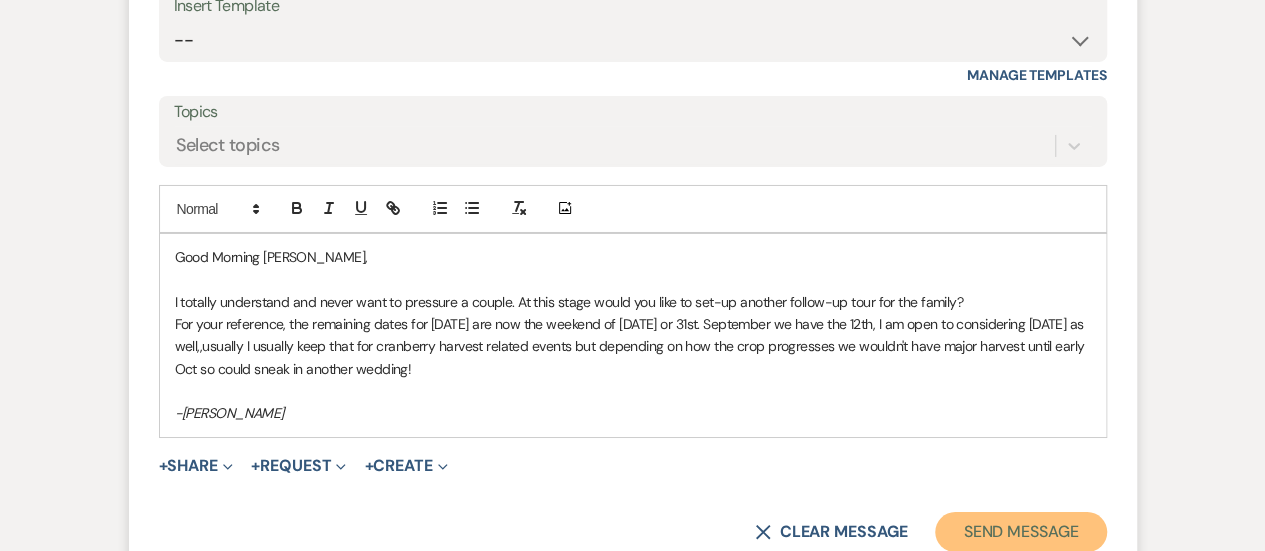 click on "Send Message" at bounding box center [1020, 532] 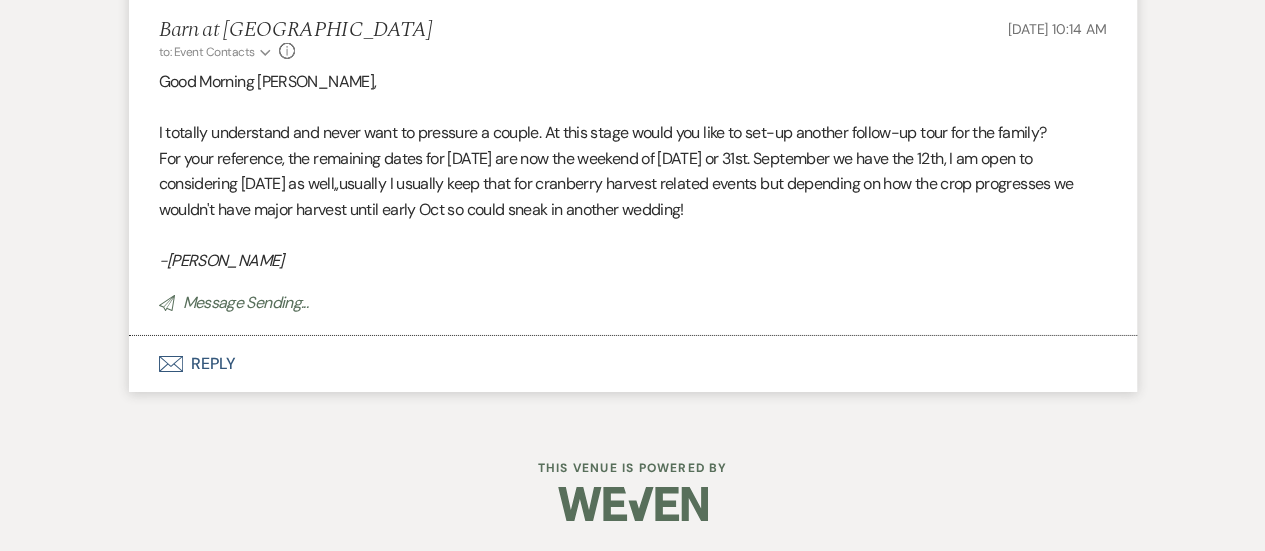 scroll, scrollTop: 3235, scrollLeft: 0, axis: vertical 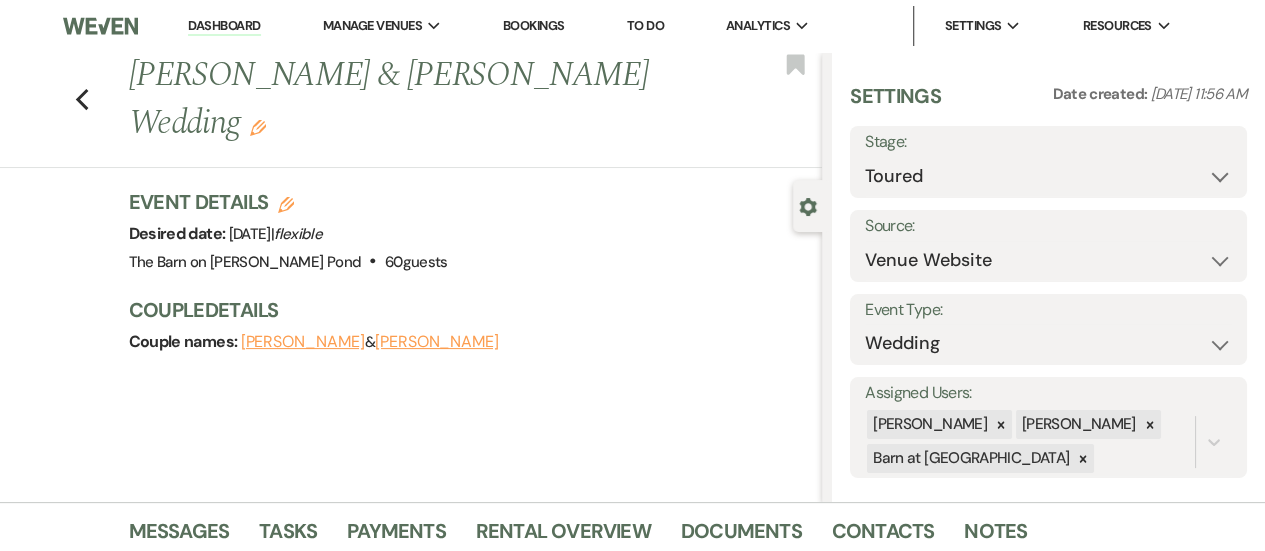 click on "[PERSON_NAME]" at bounding box center (437, 342) 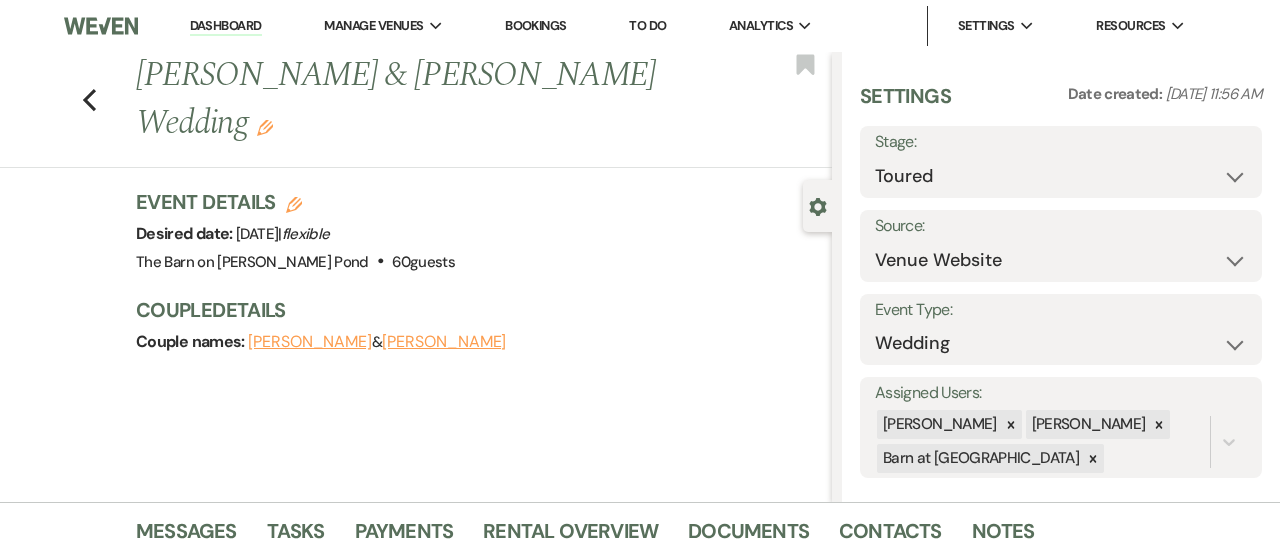 select on "1" 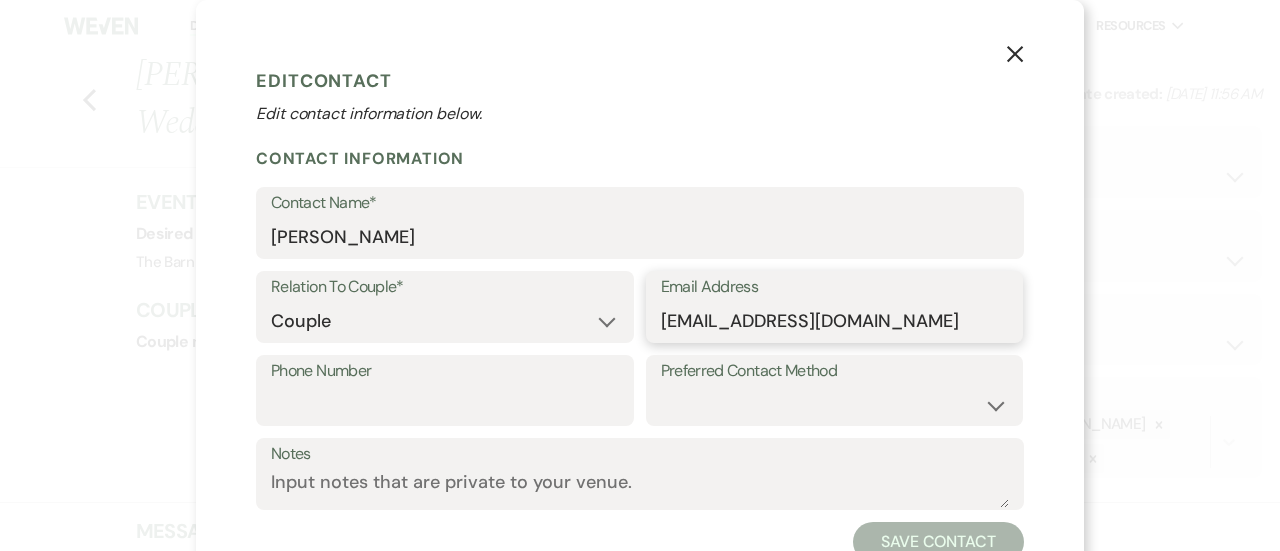 drag, startPoint x: 932, startPoint y: 318, endPoint x: 628, endPoint y: 333, distance: 304.36984 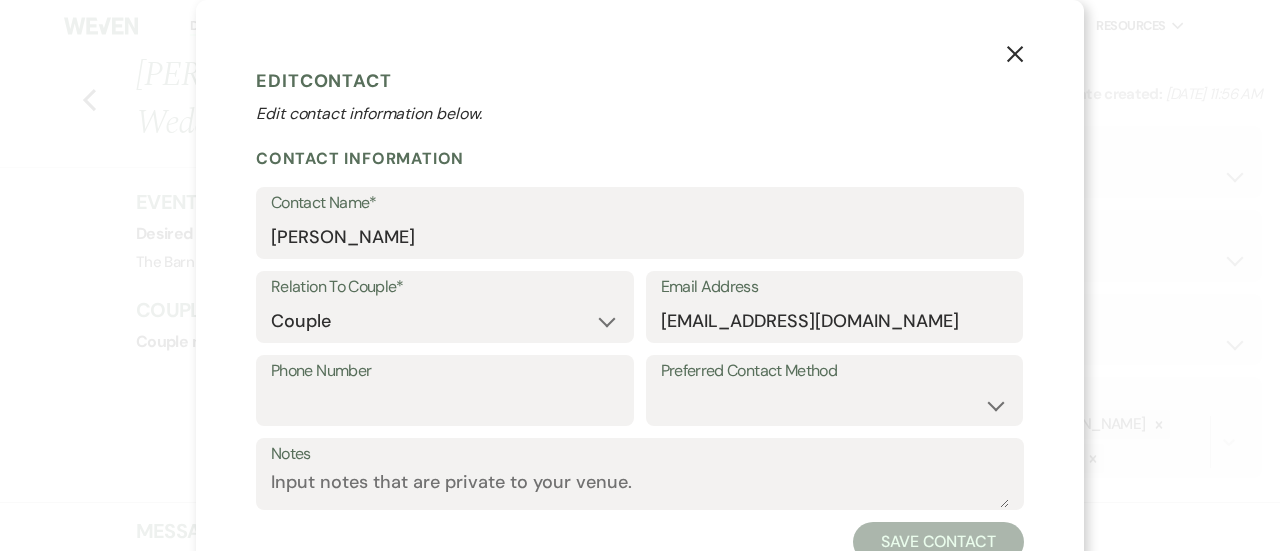 click on "X" at bounding box center (1015, 53) 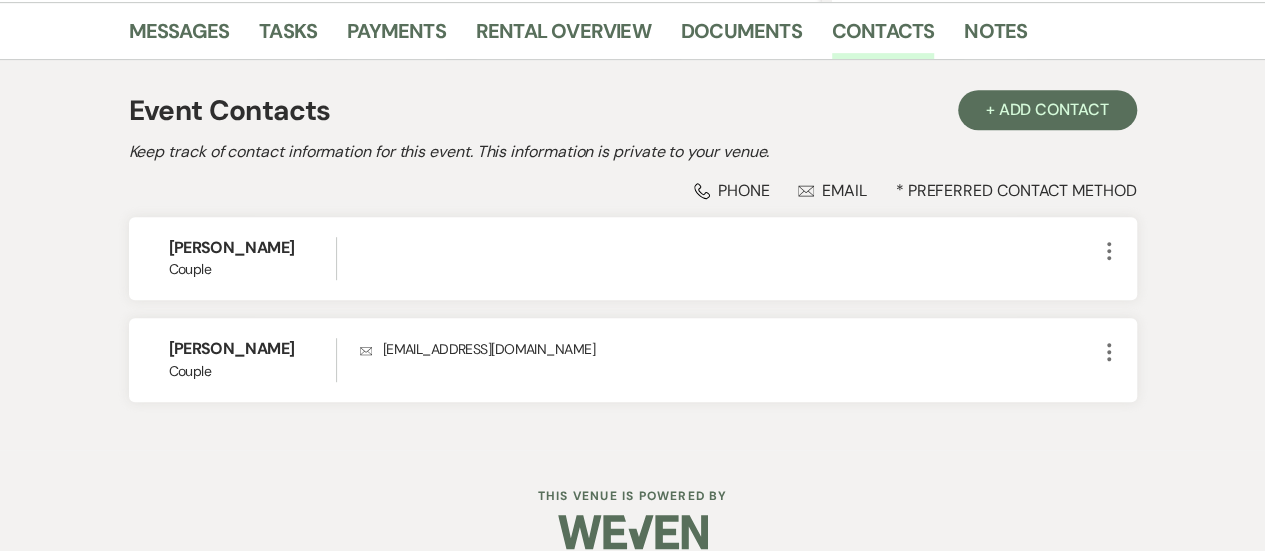 scroll, scrollTop: 526, scrollLeft: 0, axis: vertical 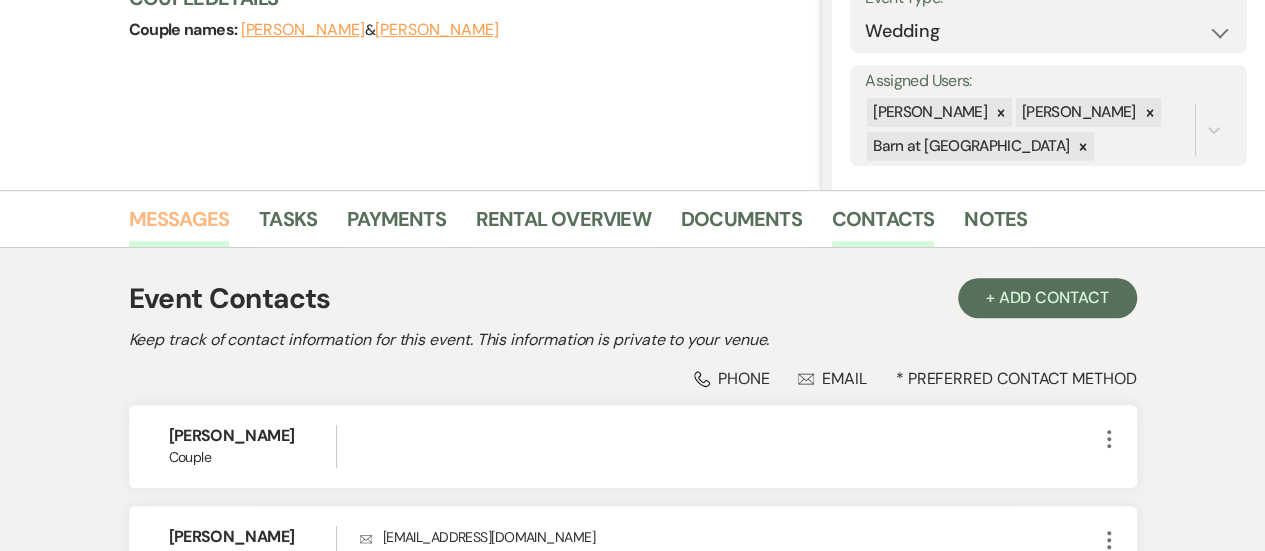 click on "Messages" at bounding box center [179, 225] 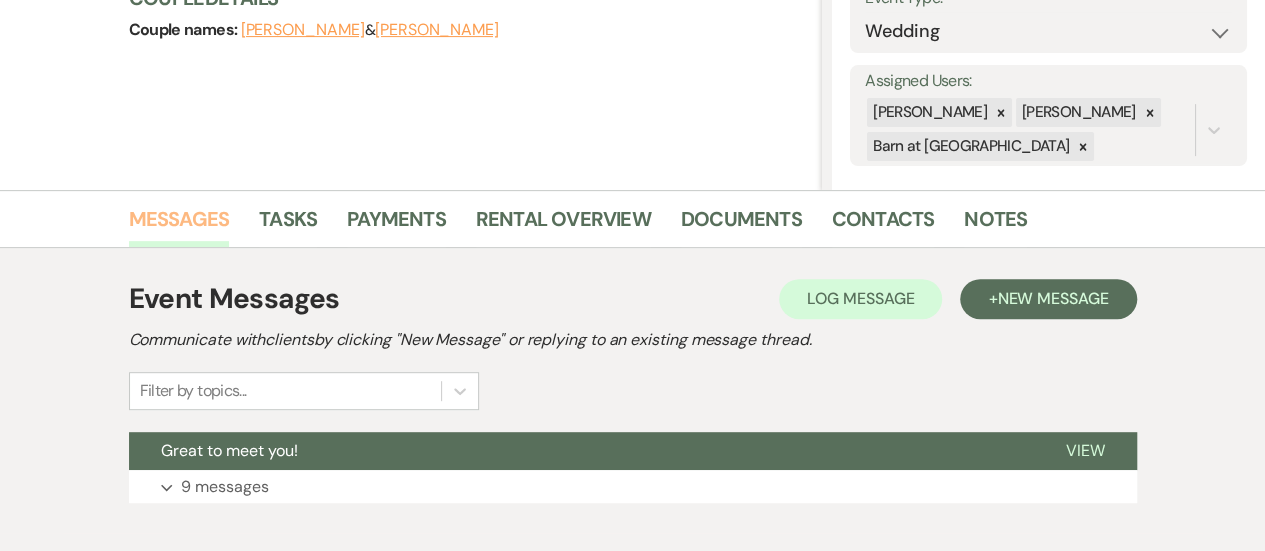scroll, scrollTop: 422, scrollLeft: 0, axis: vertical 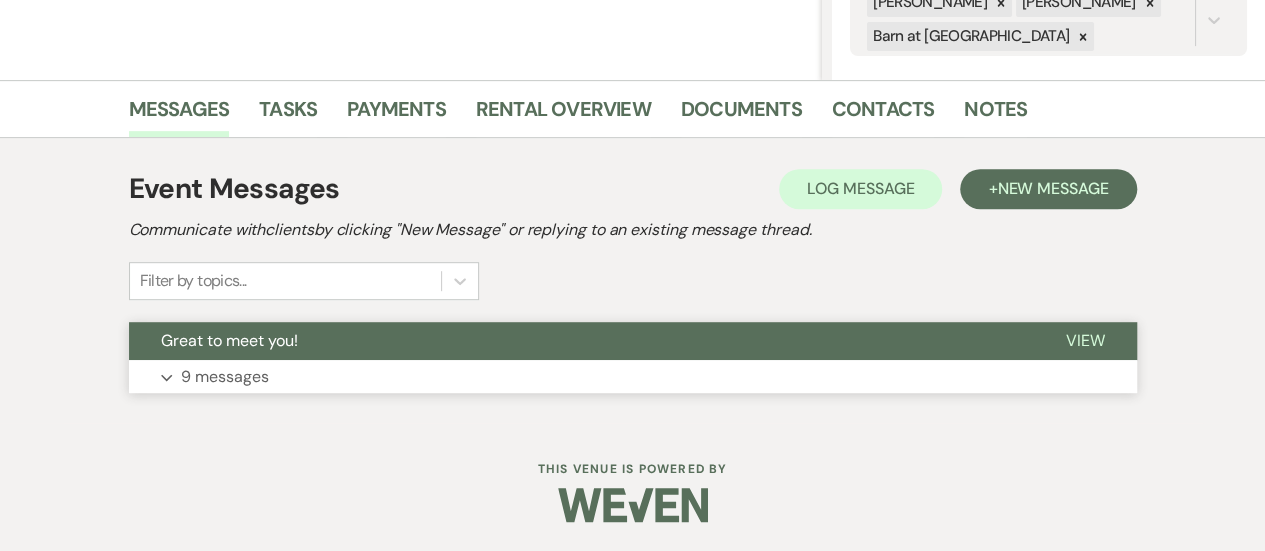 click on "View" at bounding box center (1085, 340) 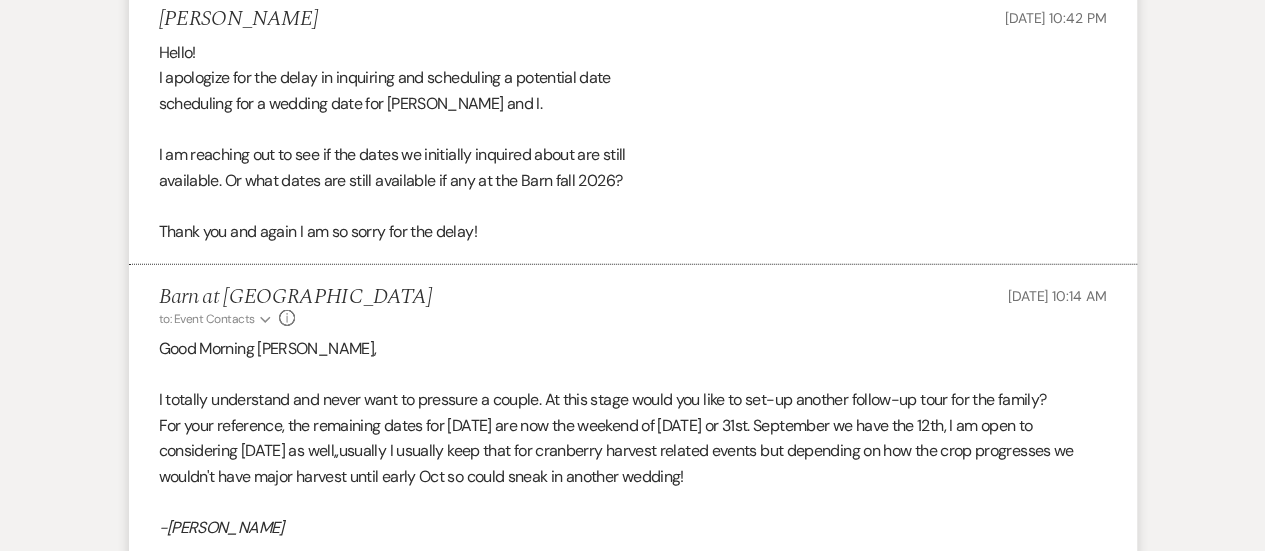 scroll, scrollTop: 3194, scrollLeft: 0, axis: vertical 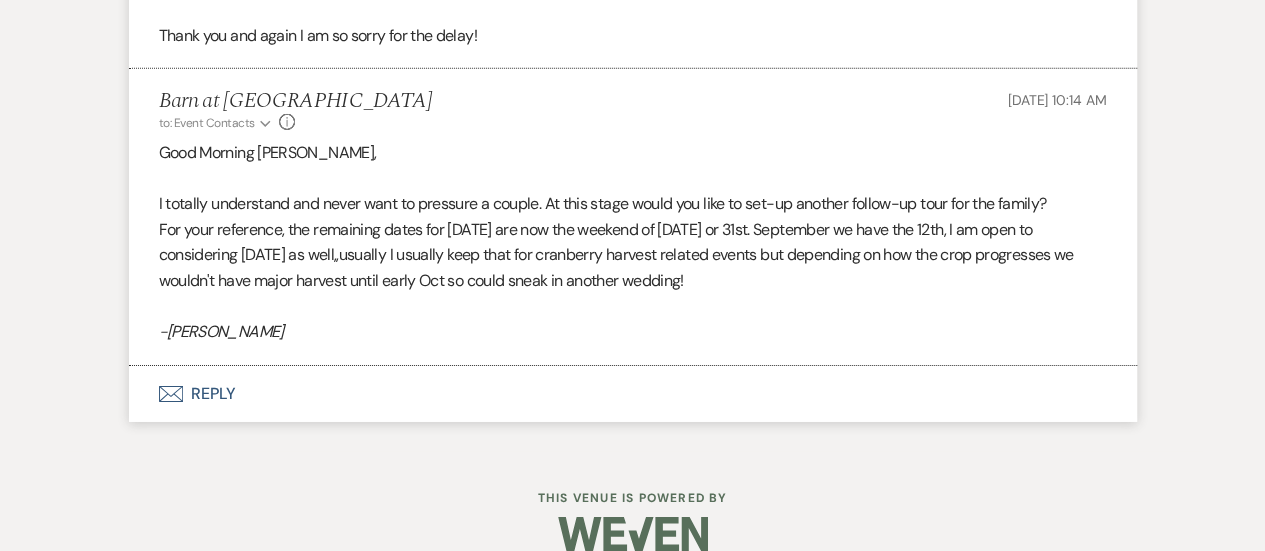 click on "Envelope Reply" at bounding box center (633, 394) 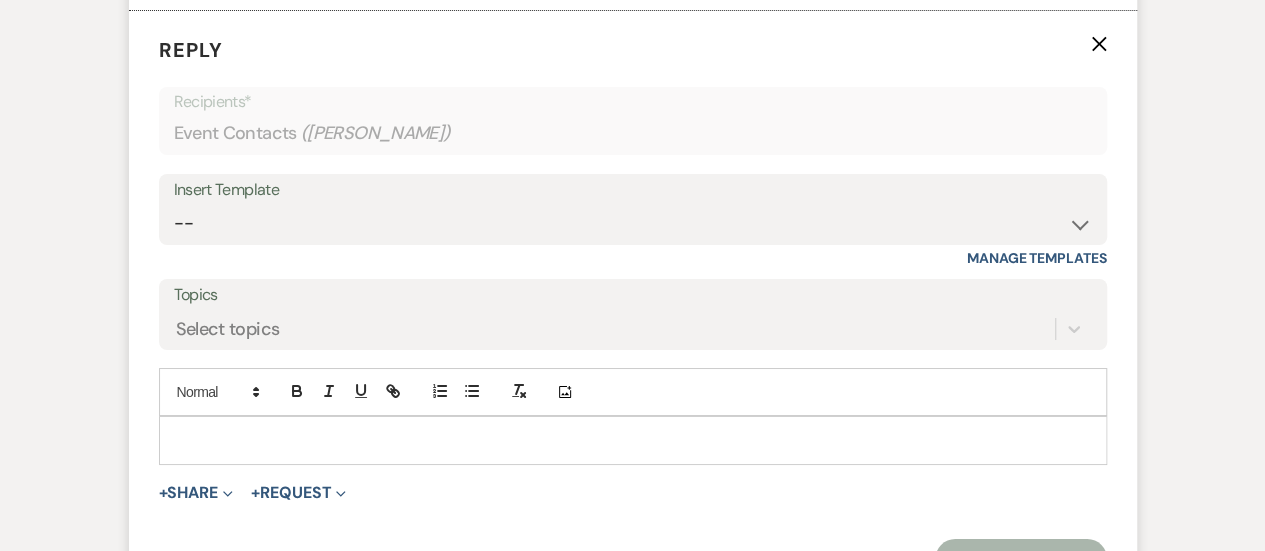 scroll, scrollTop: 3550, scrollLeft: 0, axis: vertical 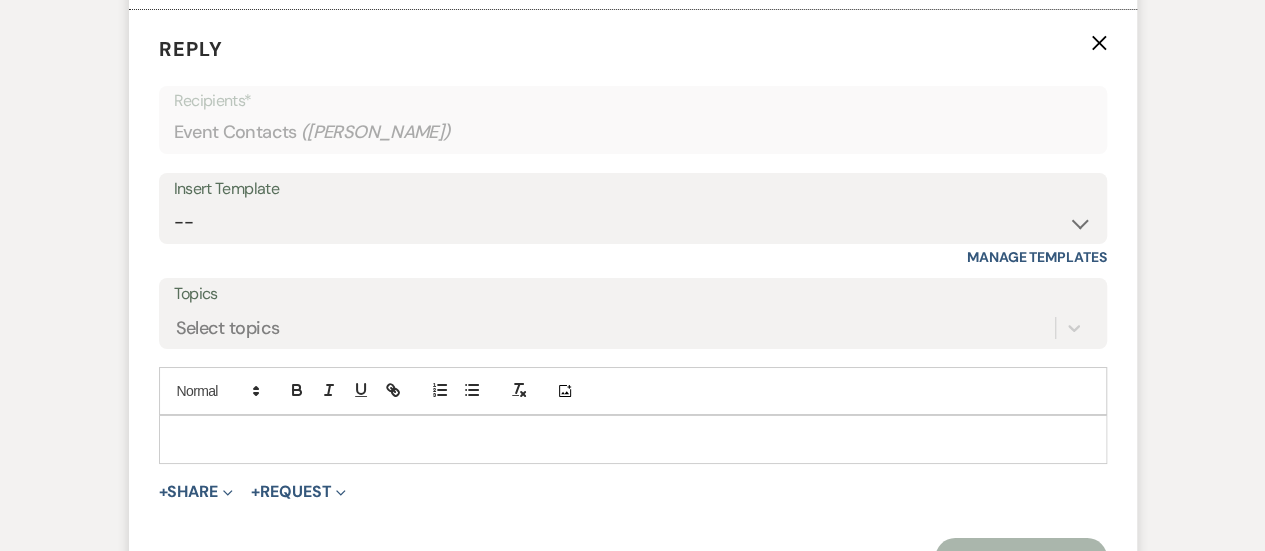 click at bounding box center (633, 439) 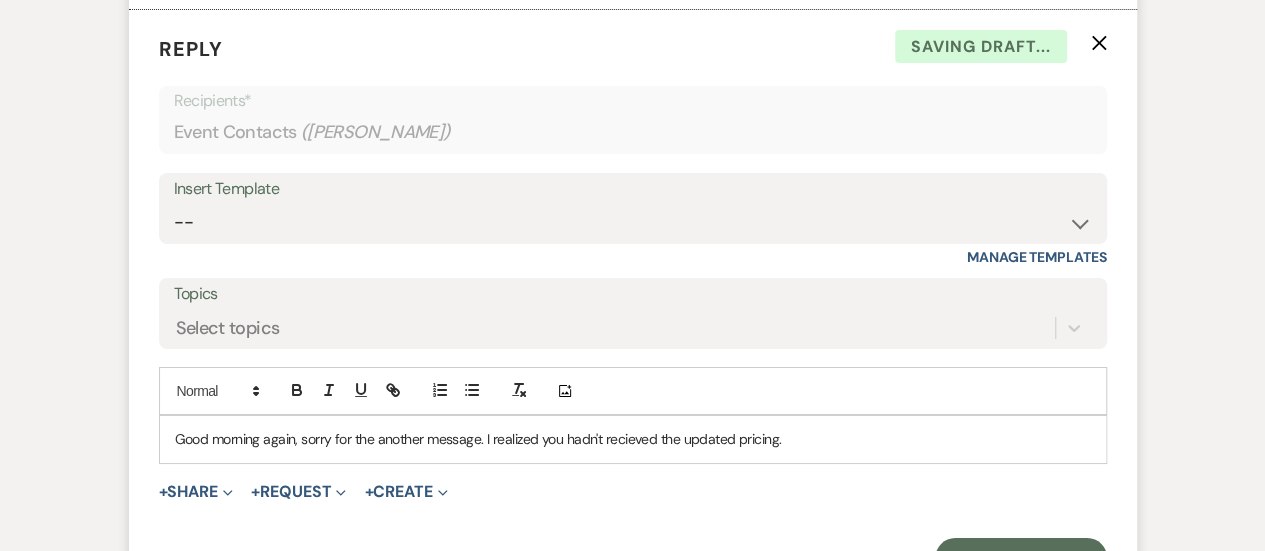 click on "Good morning again, sorry for the another message. I realized you hadn't recieved the updated pricing." at bounding box center [633, 439] 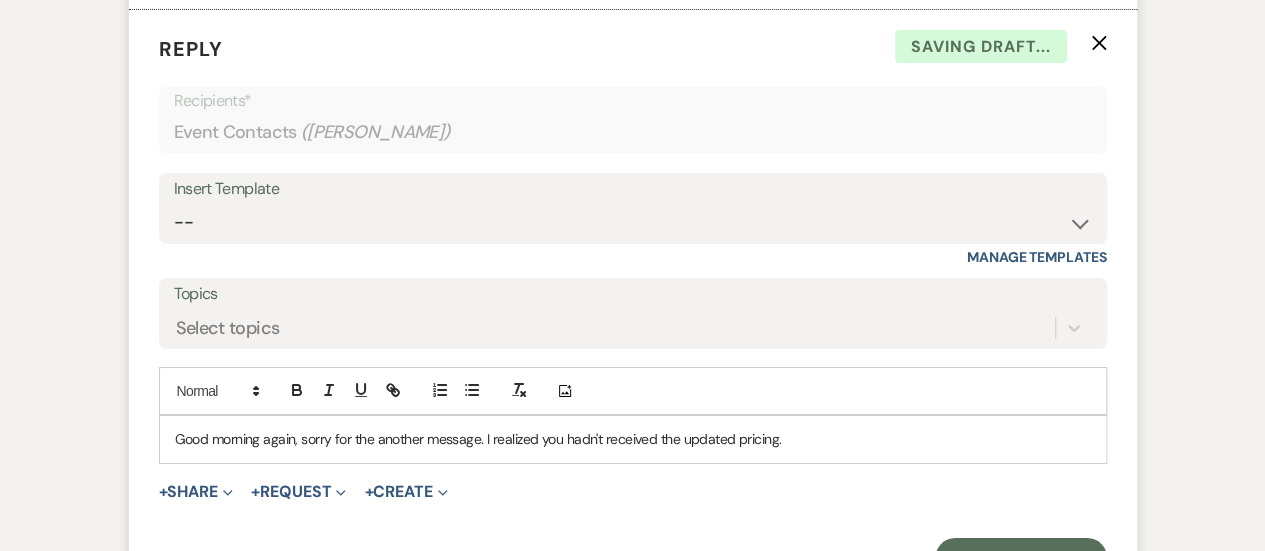 click on "Good morning again, sorry for the another message. I realized you hadn't received the updated pricing." at bounding box center (633, 439) 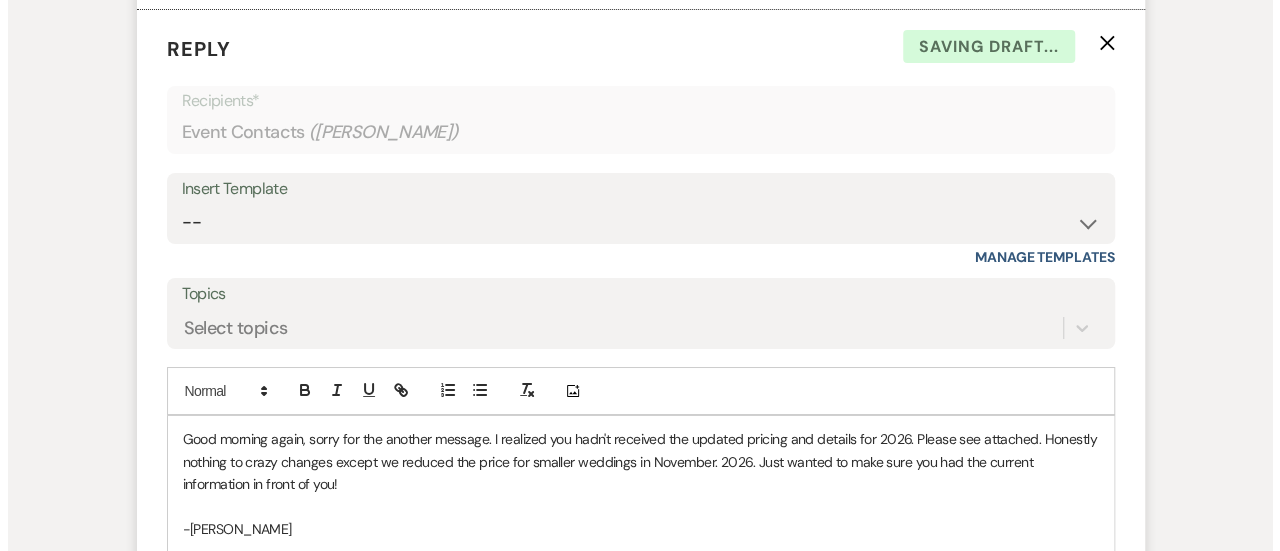 scroll, scrollTop: 3842, scrollLeft: 0, axis: vertical 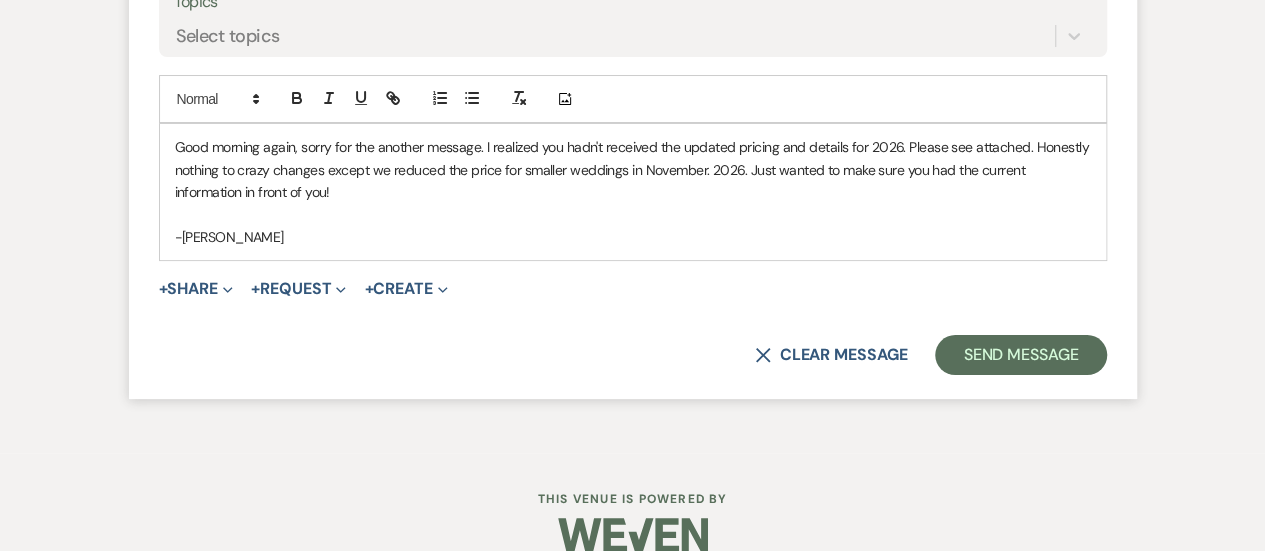 click on "Reply   X Saving draft... Recipients* Event Contacts   ( [PERSON_NAME] )   Insert Template   -- Weven Planning Portal Introduction (Booked Events) Tour Request Response Follow Up Inquiry Response for [PERSON_NAME]  Tour Follow Up - with catering & photos  Pause on Booking  Contract (Pre-Booked Leads) Initial Inquiry Response Summer 2024 event invite Manage Templates Topics Select topics                                                                             Add Photo   Good morning again, sorry for the another message. I realized you hadn't received the updated pricing and details for 2026. Please see attached. Honestly nothing to crazy changes except we reduced the price for smaller weddings in November. 2026. Just wanted to make sure you had the current information in front of you!  -[PERSON_NAME]  +  Share Expand Doc Upload Documents Add Photo Images Pref Vendors Preferred vendors +  Request Expand Generate Payment Payment +  Create Expand + New Template X  Clear message Send Message" at bounding box center (633, 58) 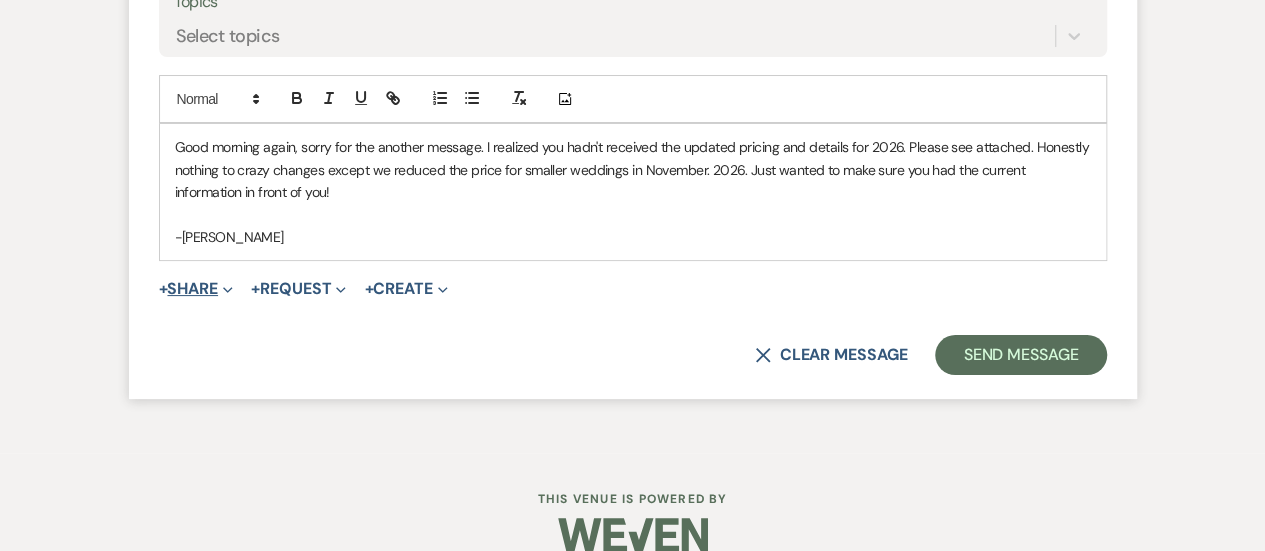 click on "+  Share Expand" at bounding box center [196, 289] 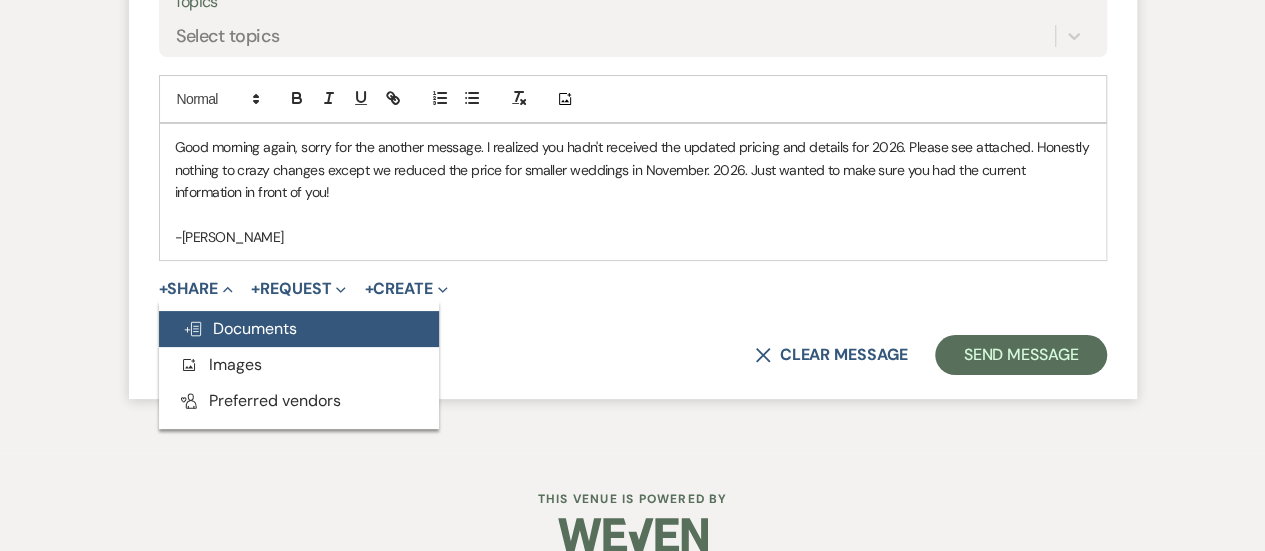click on "Doc Upload Documents" at bounding box center [240, 328] 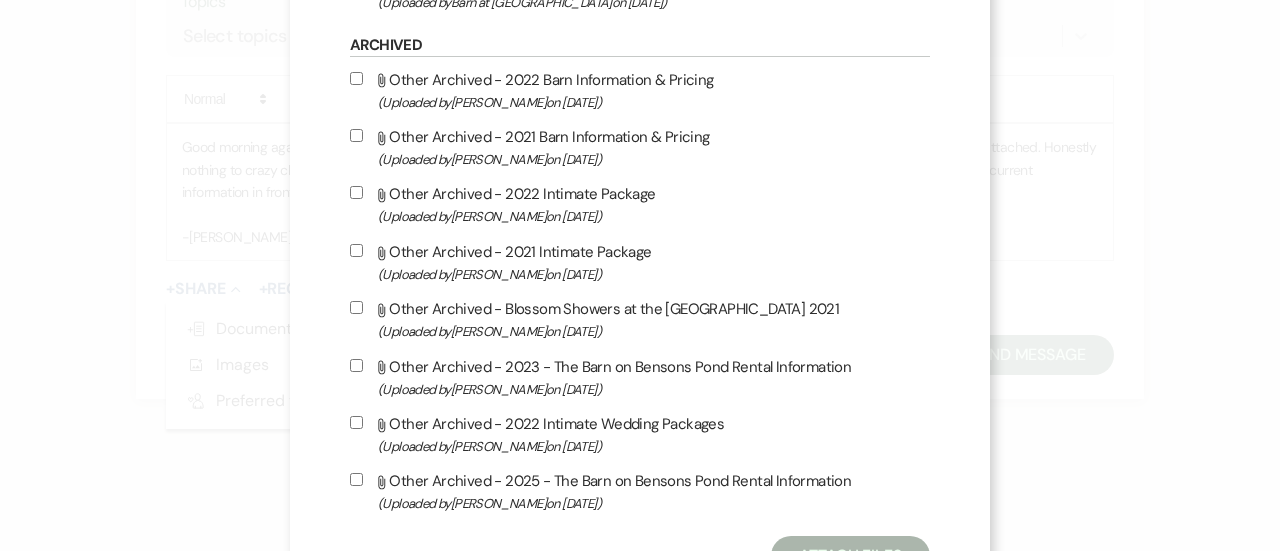 scroll, scrollTop: 908, scrollLeft: 0, axis: vertical 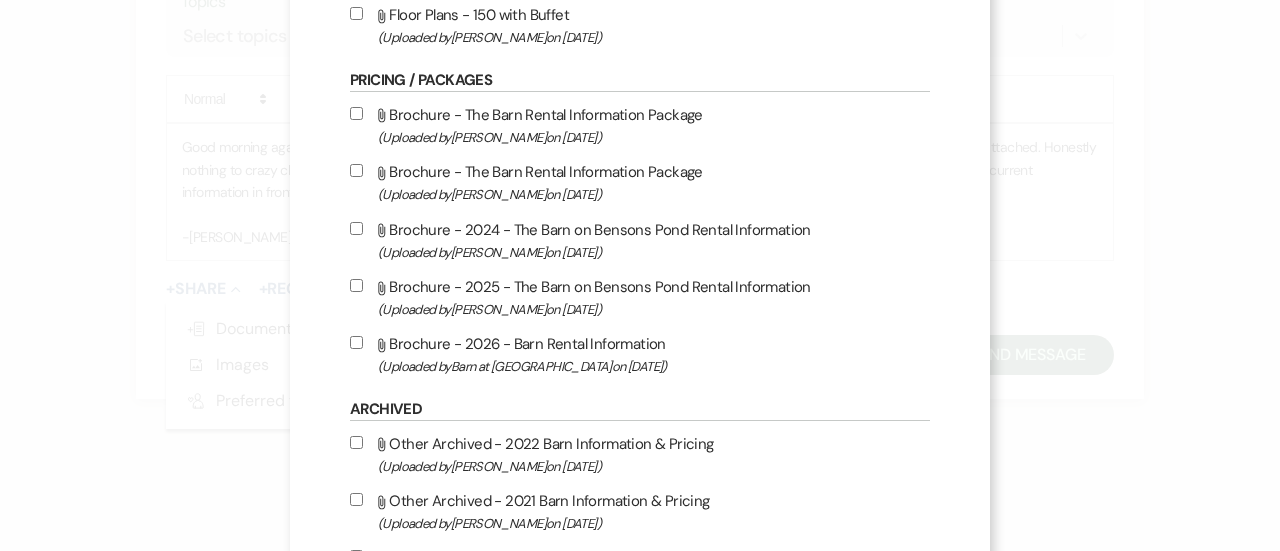 click on "Attach File Brochure - 2026 - Barn Rental Information (Uploaded by  Barn at [GEOGRAPHIC_DATA]  on   [DATE] )" at bounding box center [356, 342] 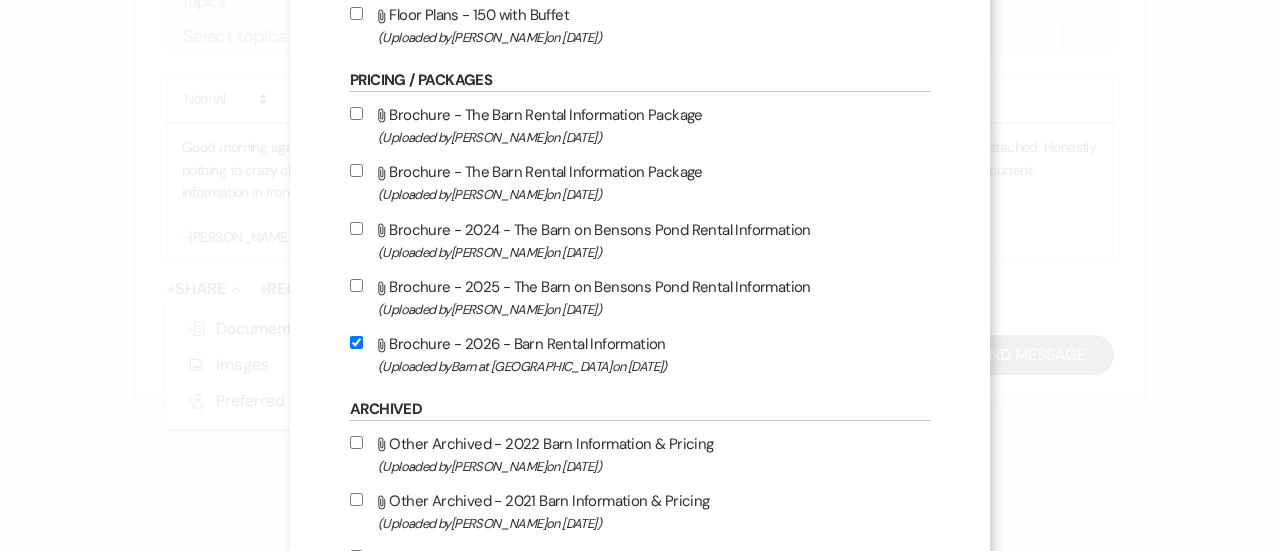 checkbox on "true" 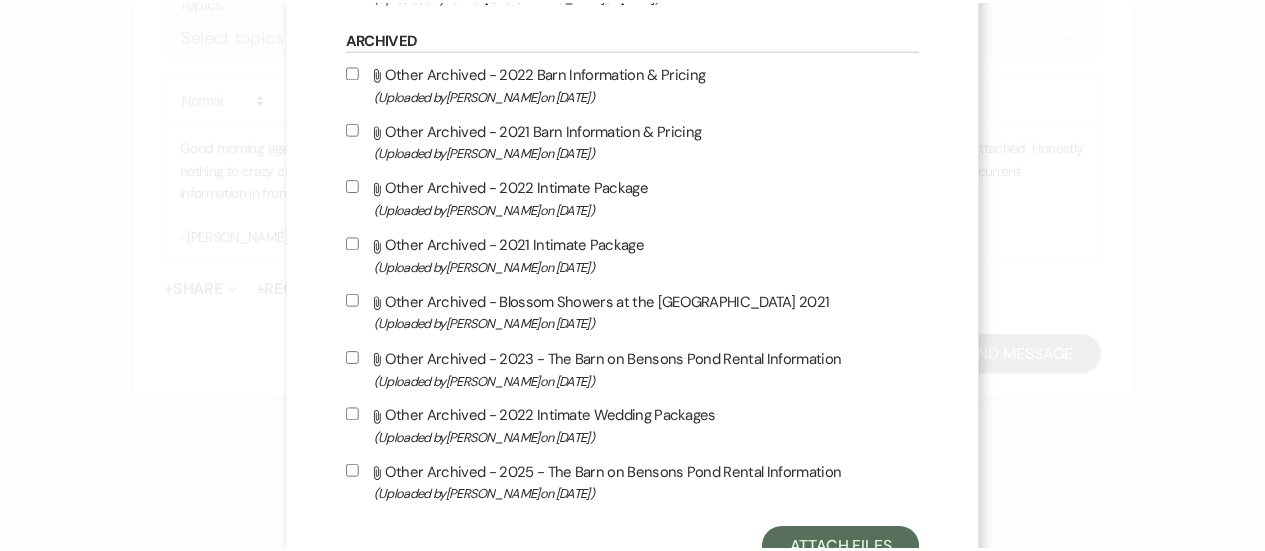scroll, scrollTop: 908, scrollLeft: 0, axis: vertical 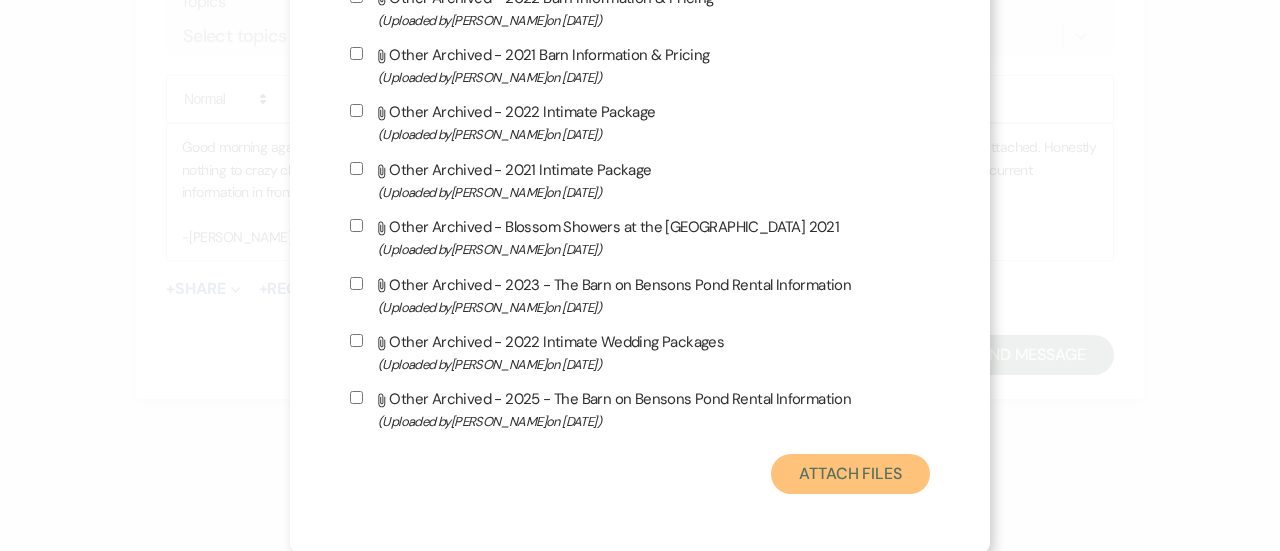 click on "Attach Files" at bounding box center (850, 474) 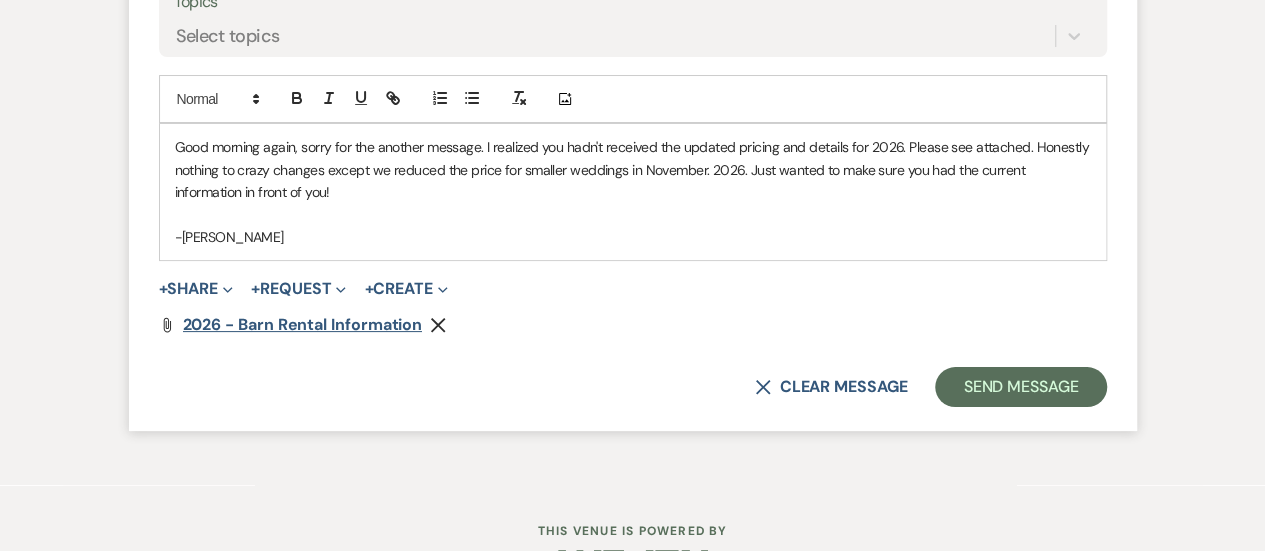 click on "2026 - Barn Rental Information" at bounding box center [303, 324] 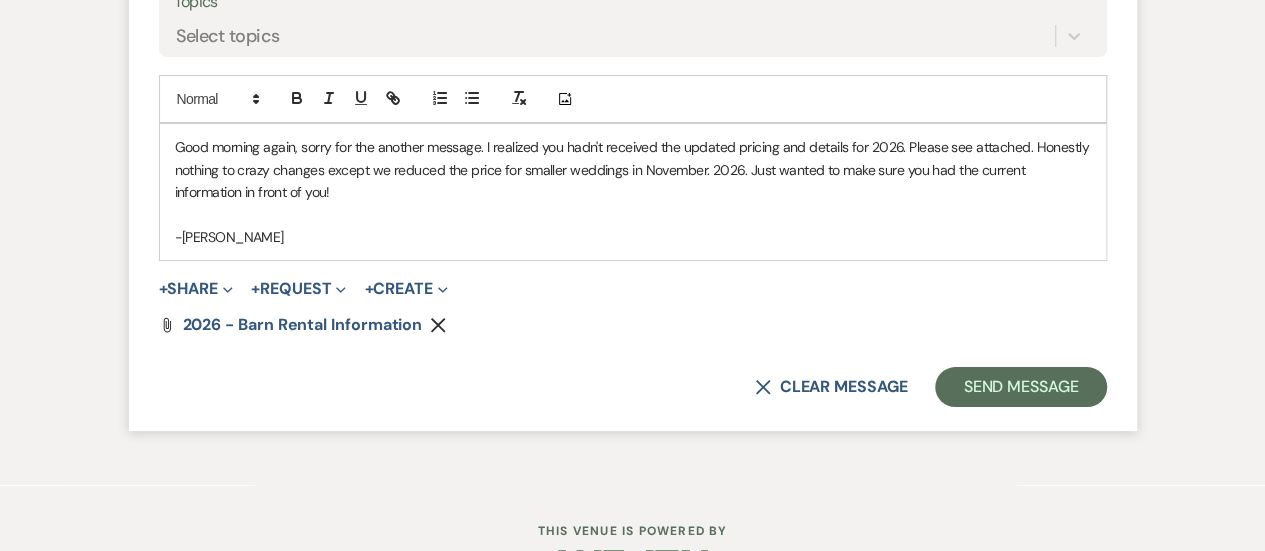 click on "Good morning again, sorry for the another message. I realized you hadn't received the updated pricing and details for 2026. Please see attached. Honestly nothing to crazy changes except we reduced the price for smaller weddings in November. 2026. Just wanted to make sure you had the current information in front of you!" at bounding box center (633, 169) 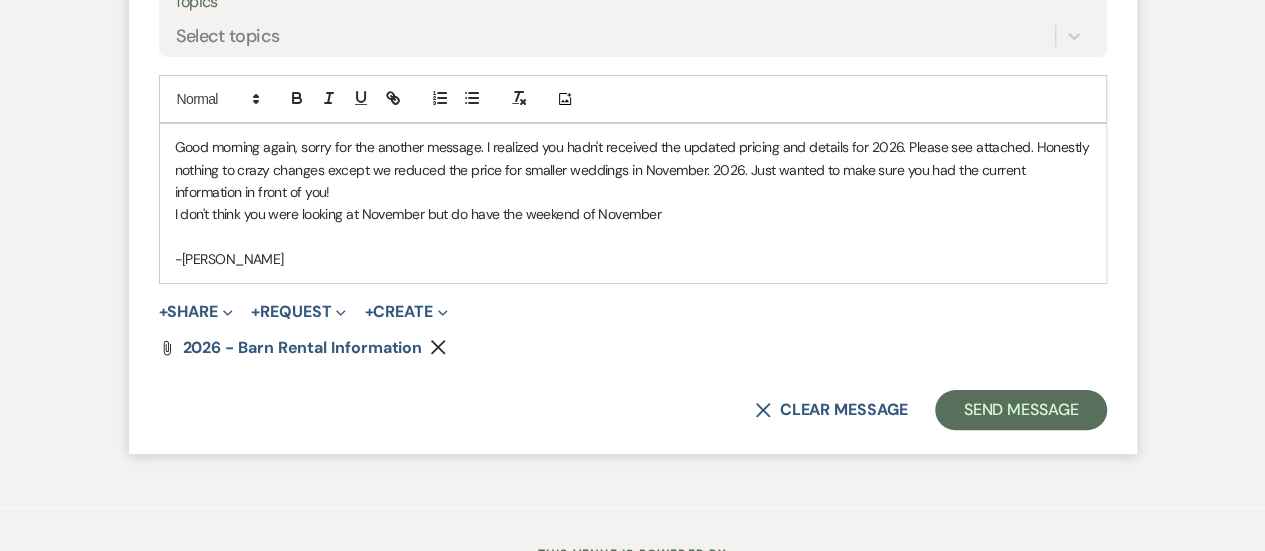 click on "I don't think you were looking at November but do have the weekend of November" at bounding box center (633, 214) 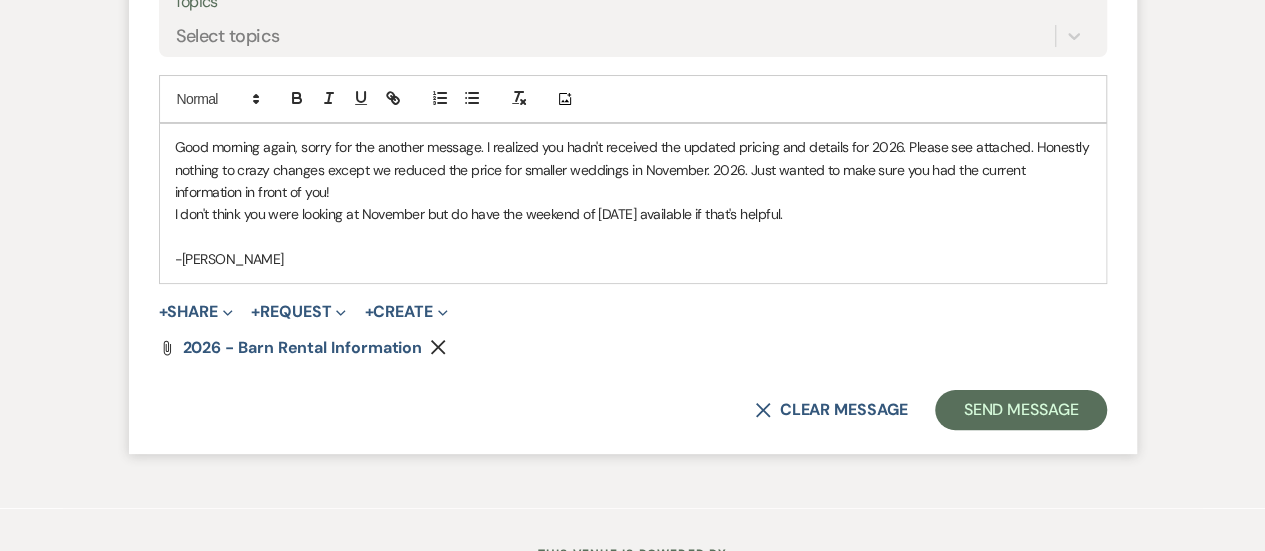 click on "Good morning again, sorry for the another message. I realized you hadn't received the updated pricing and details for 2026. Please see attached. Honestly nothing to crazy changes except we reduced the price for smaller weddings in November. 2026. Just wanted to make sure you had the current information in front of you!" at bounding box center (633, 169) 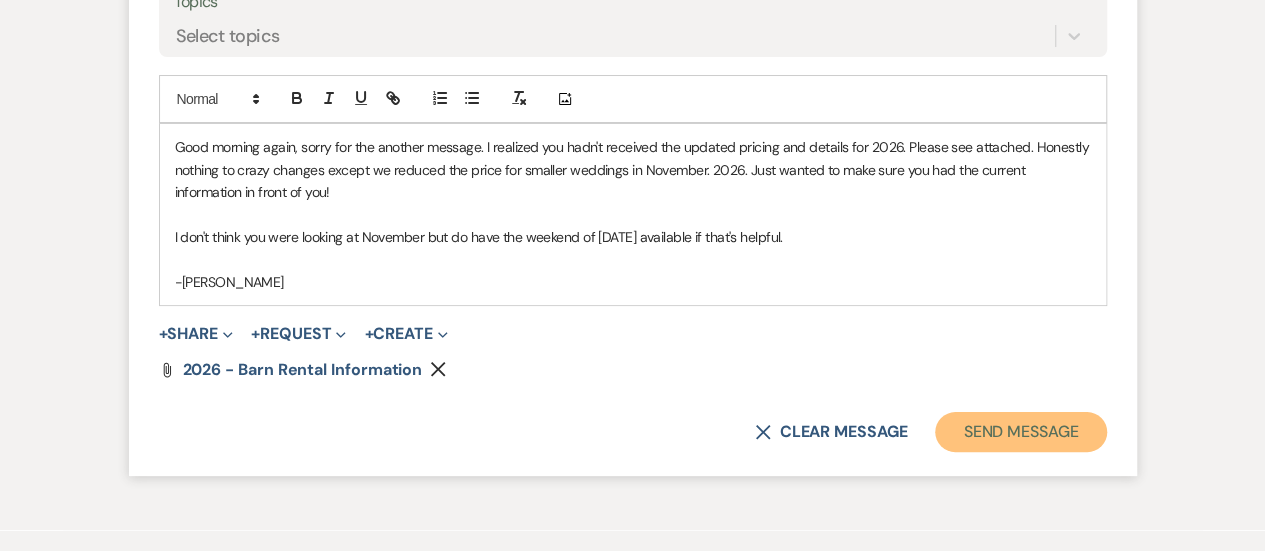 click on "Send Message" at bounding box center [1020, 432] 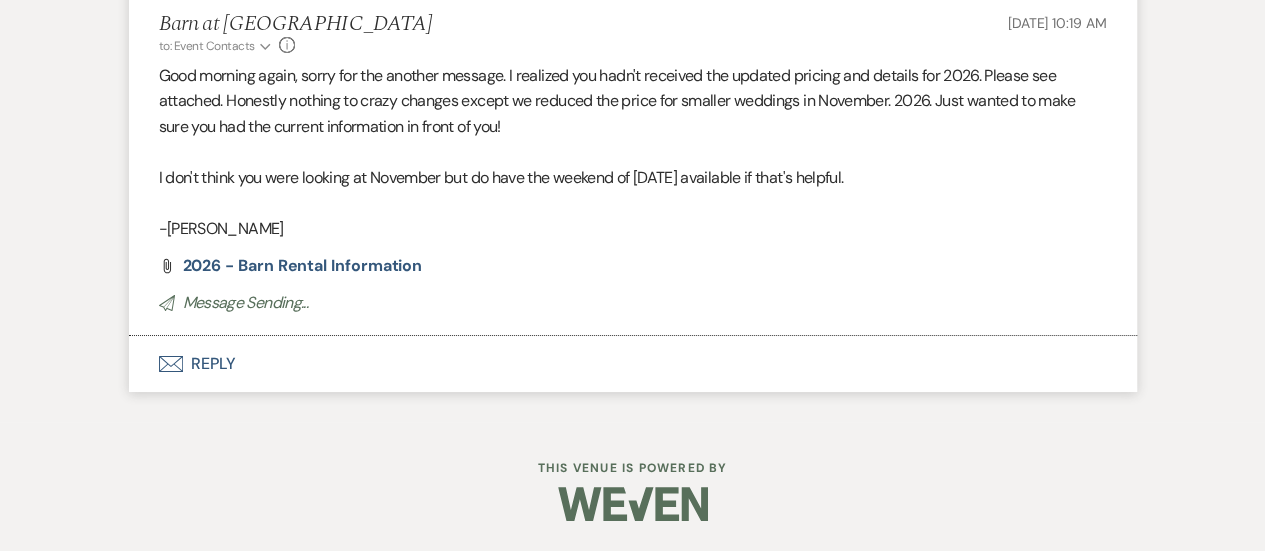 scroll, scrollTop: 3538, scrollLeft: 0, axis: vertical 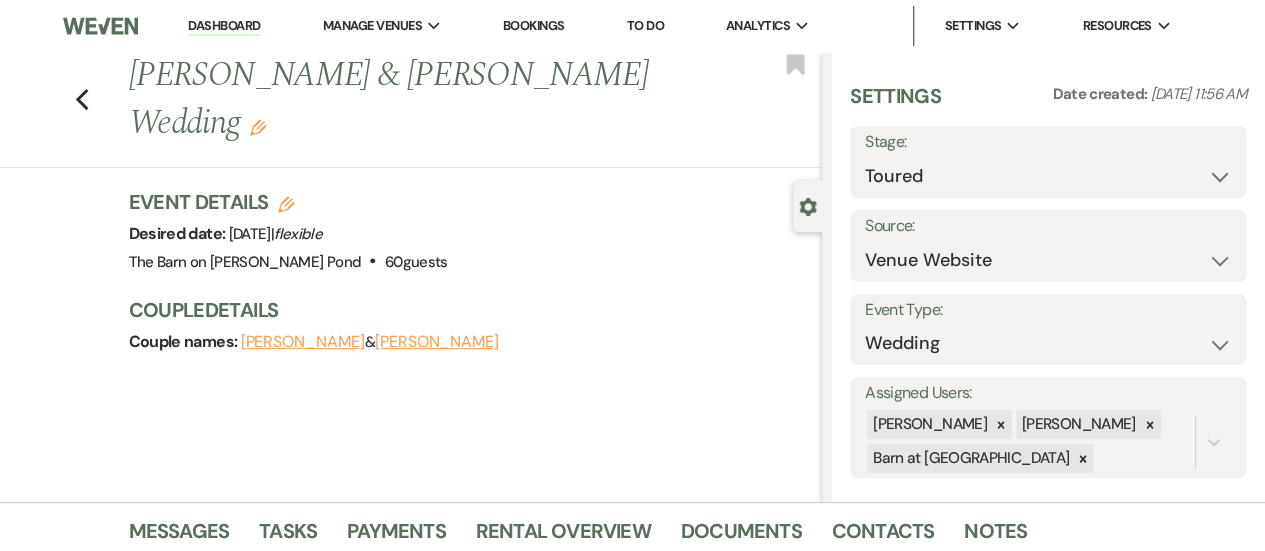 click on "Dashboard" at bounding box center [224, 26] 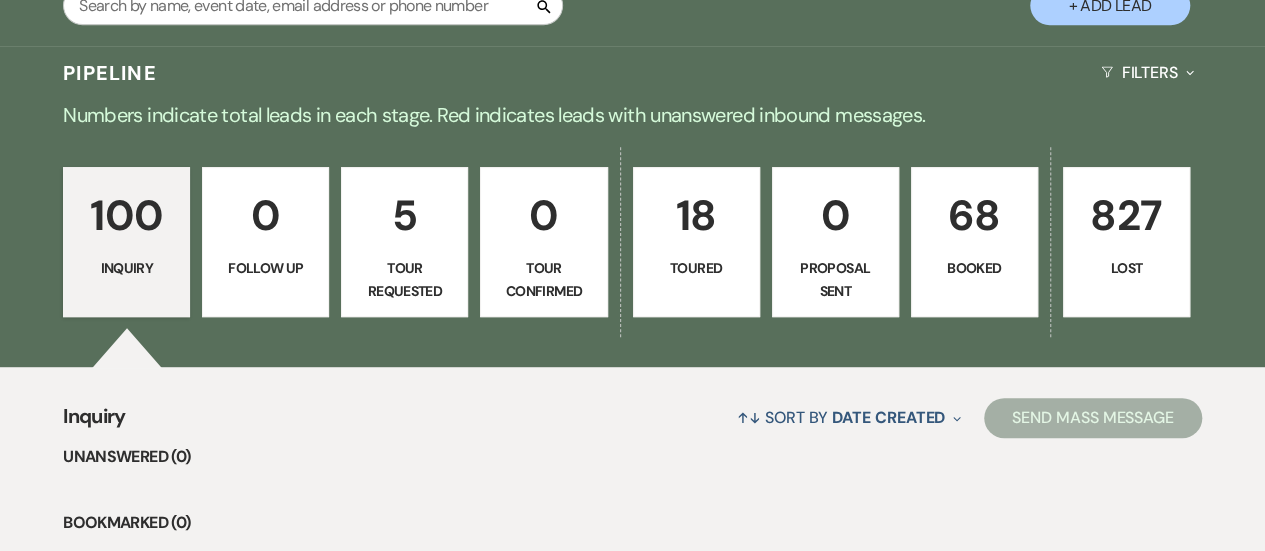 scroll, scrollTop: 434, scrollLeft: 0, axis: vertical 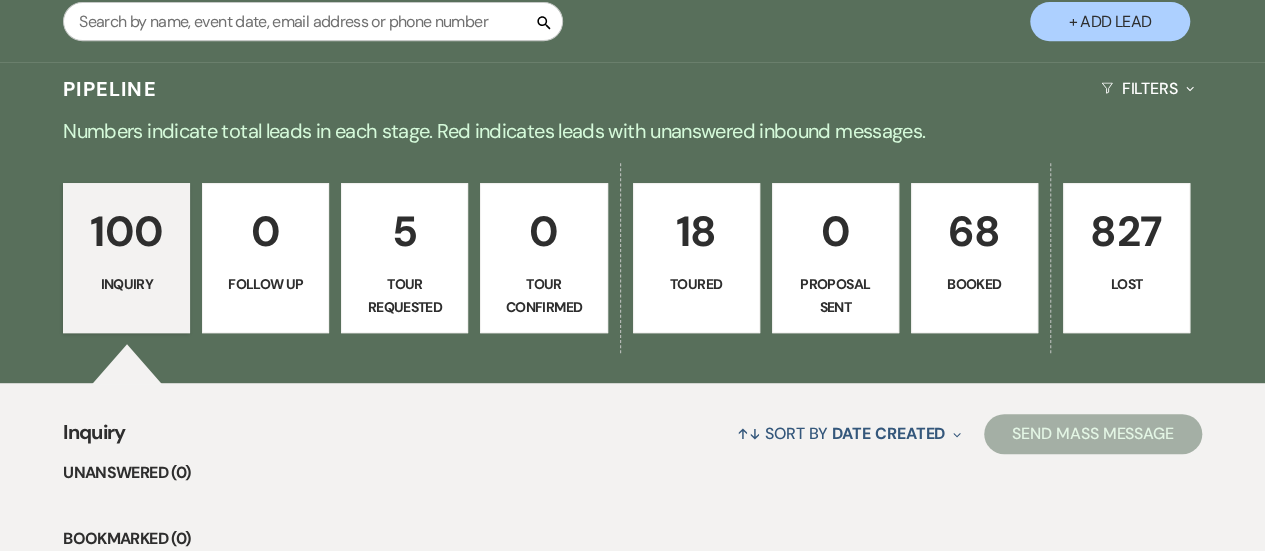 click on "18" at bounding box center (696, 231) 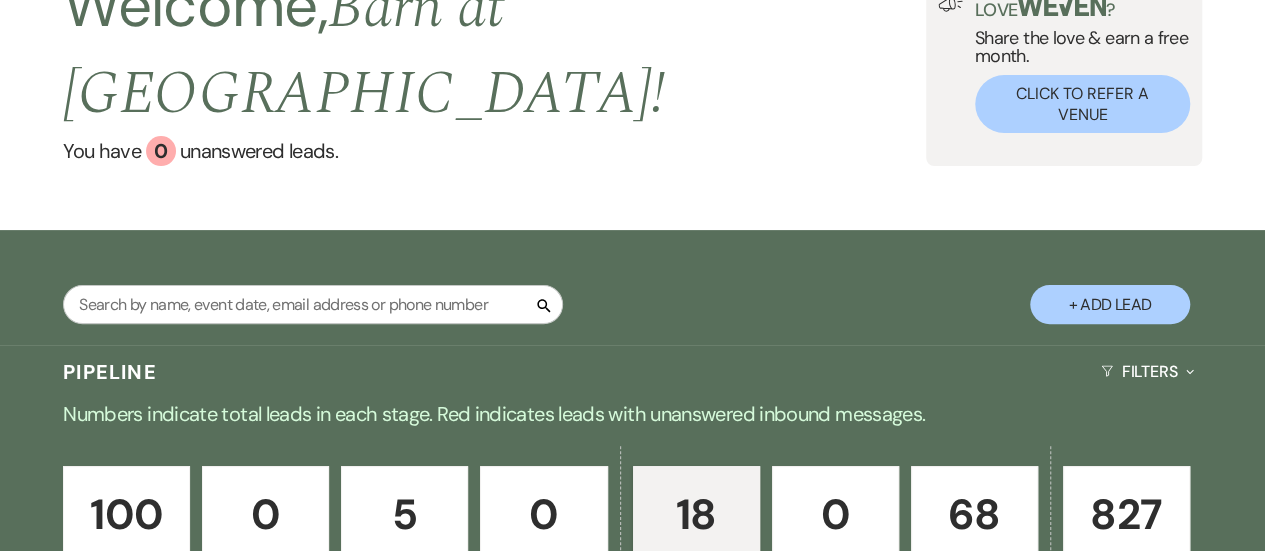 scroll, scrollTop: 0, scrollLeft: 0, axis: both 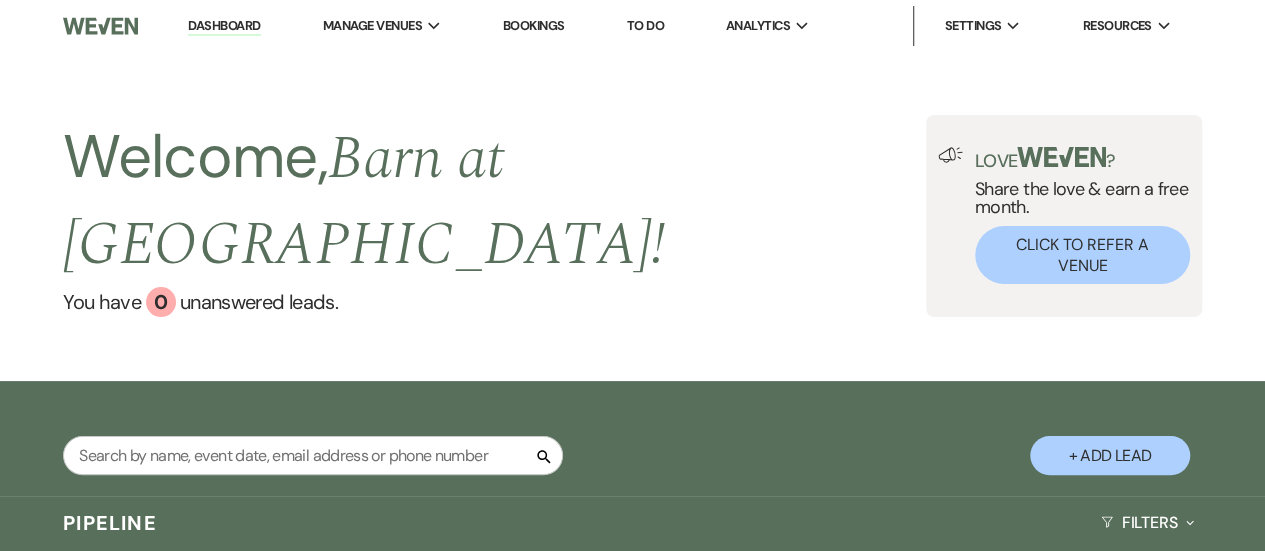 click on "Dashboard" at bounding box center [224, 26] 